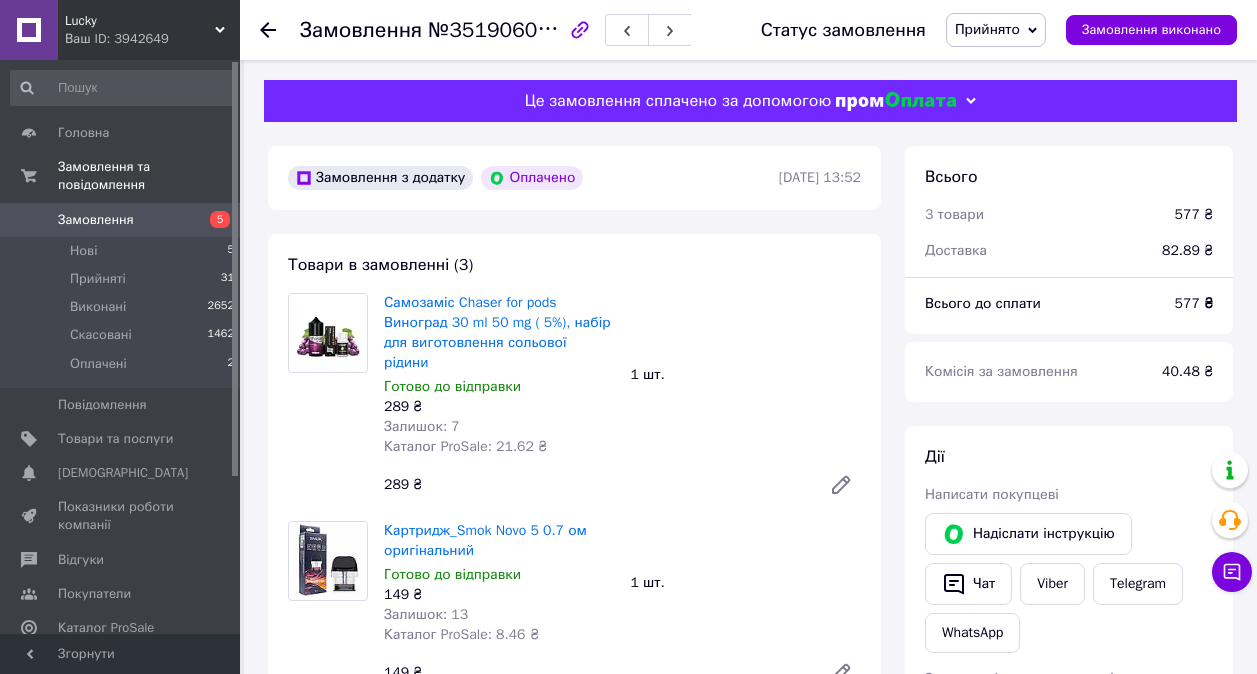 scroll, scrollTop: 0, scrollLeft: 0, axis: both 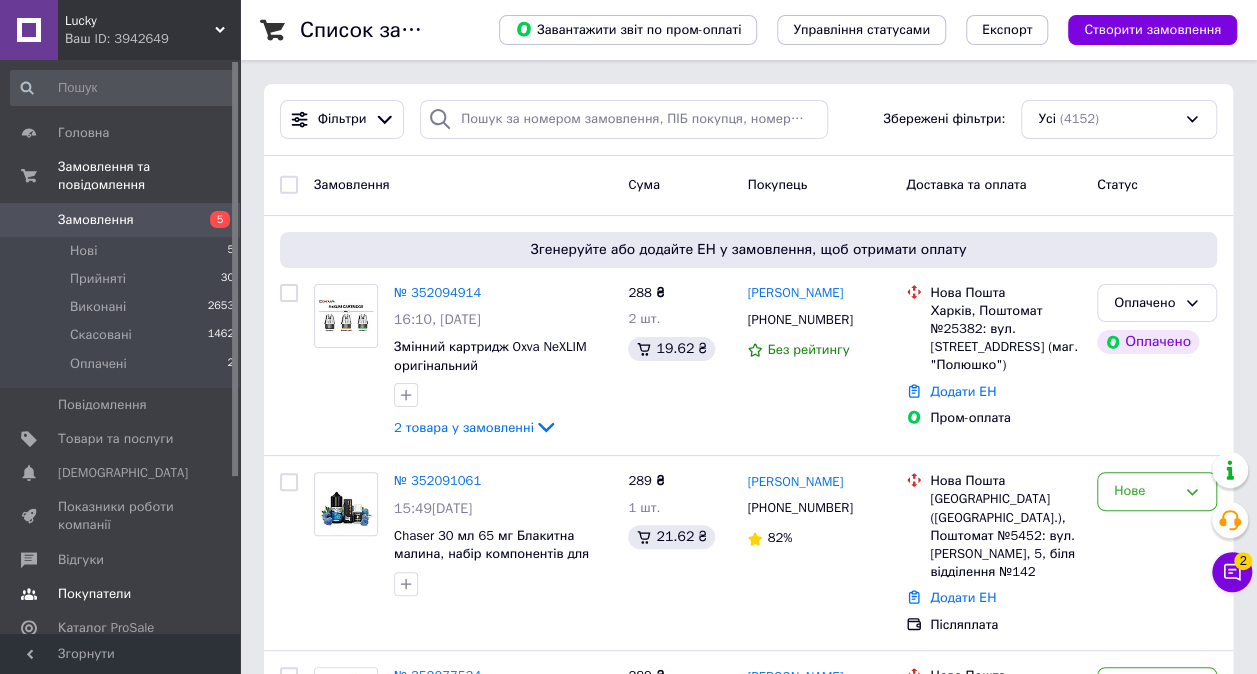 click on "Покупатели" at bounding box center (123, 594) 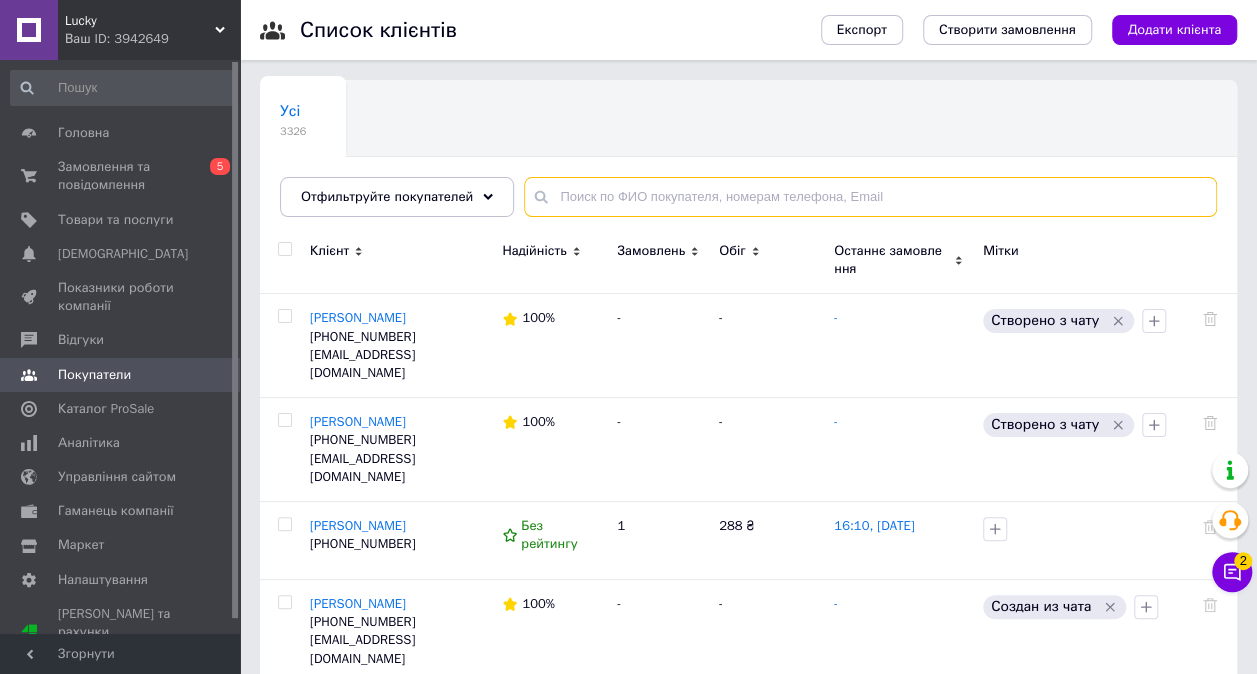 click at bounding box center (870, 197) 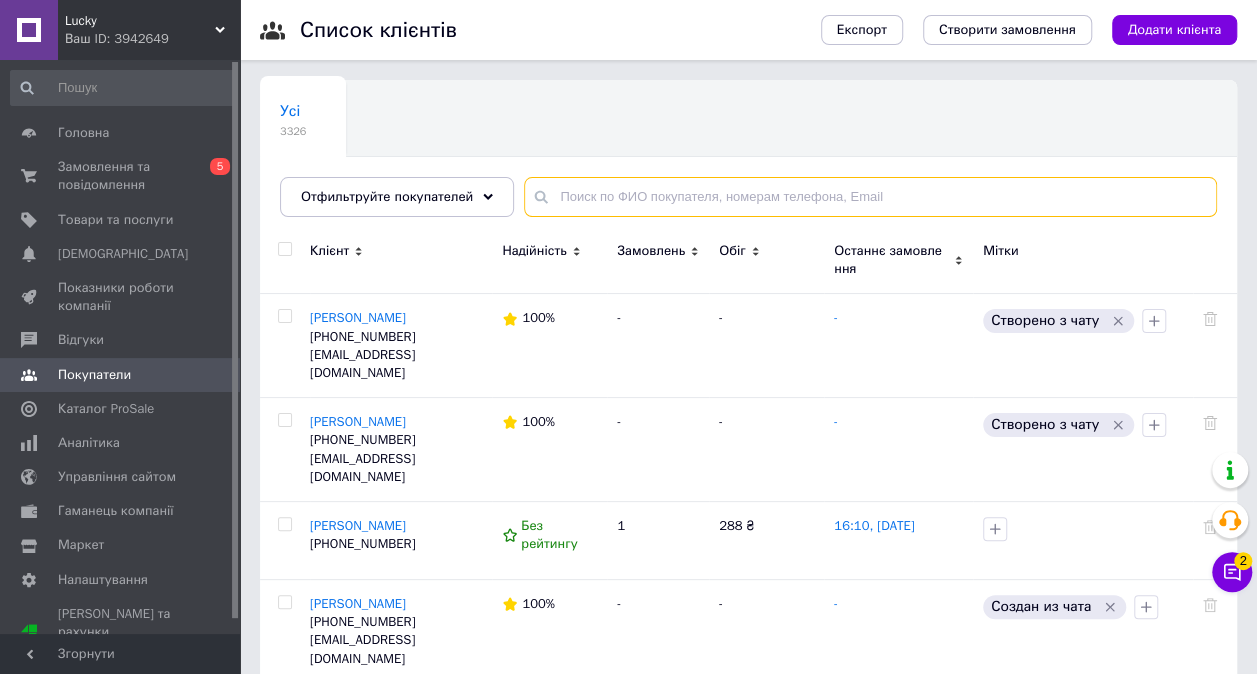 paste on "20451202650005" 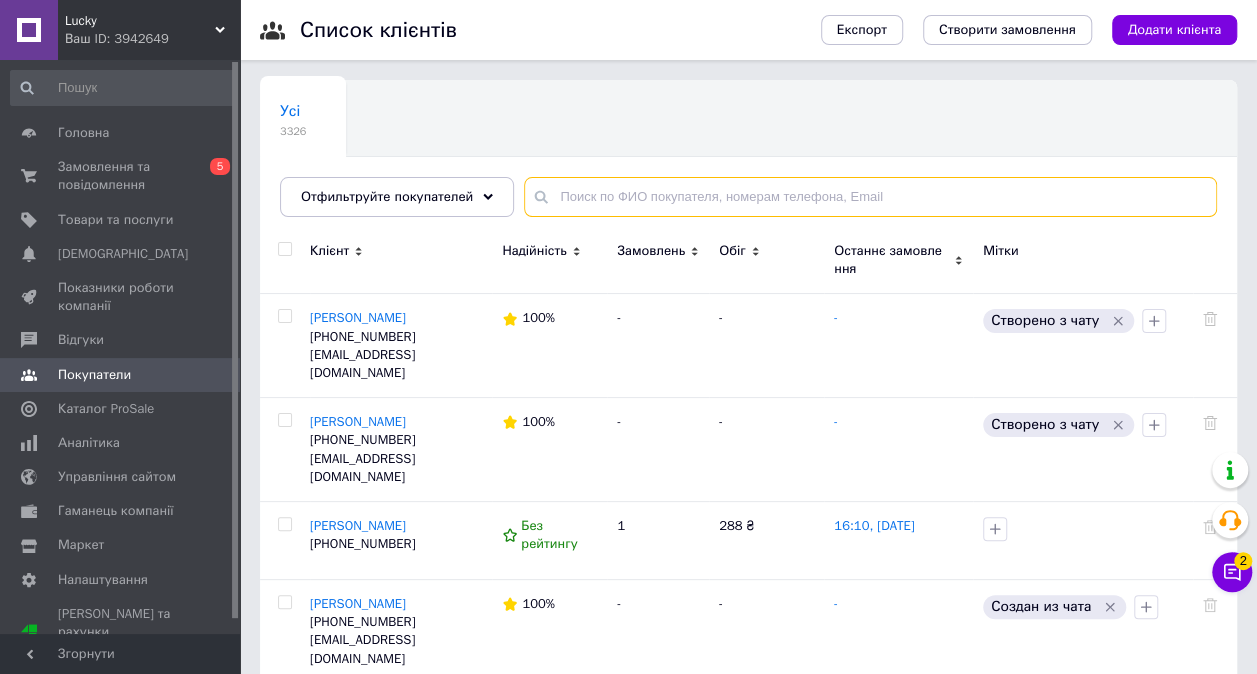 type on "20451202650005" 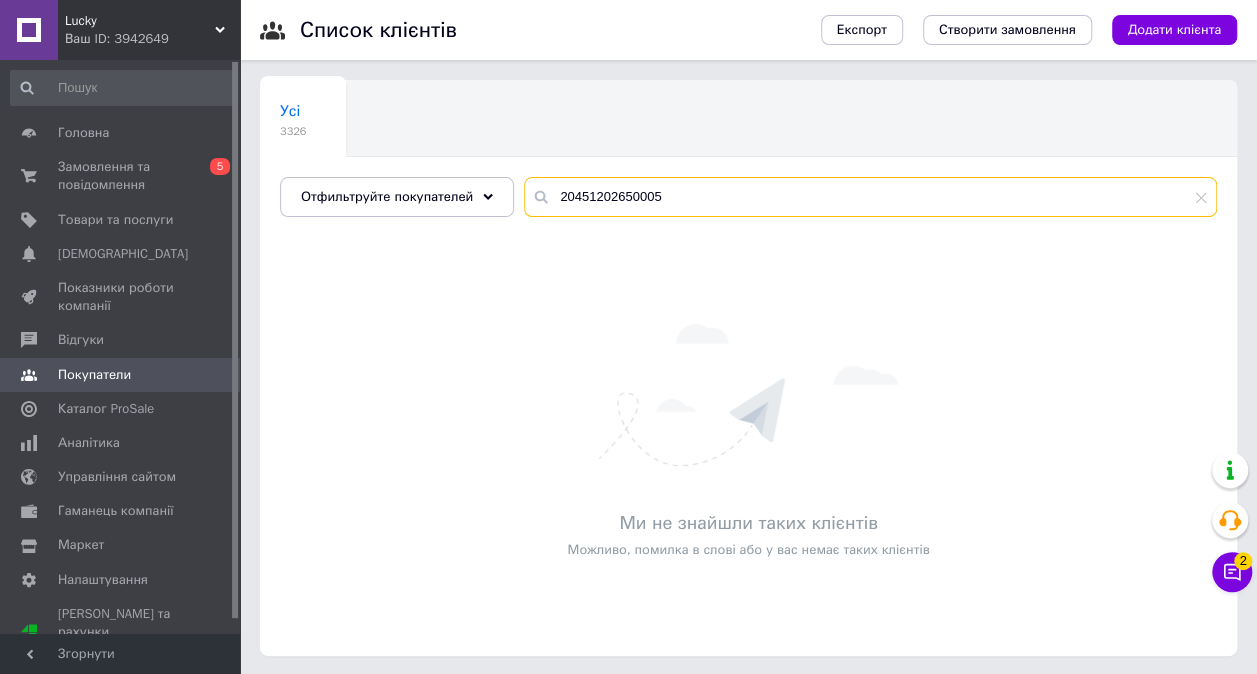 drag, startPoint x: 736, startPoint y: 187, endPoint x: 542, endPoint y: 187, distance: 194 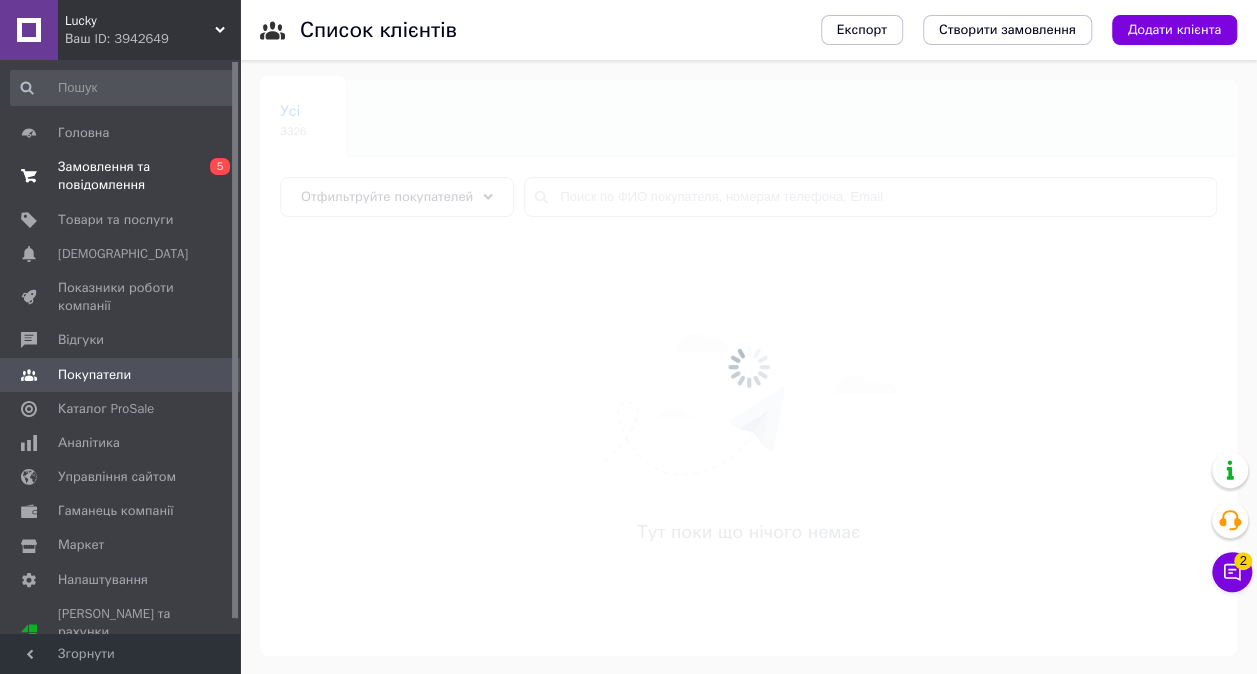 drag, startPoint x: 122, startPoint y: 171, endPoint x: 112, endPoint y: 162, distance: 13.453624 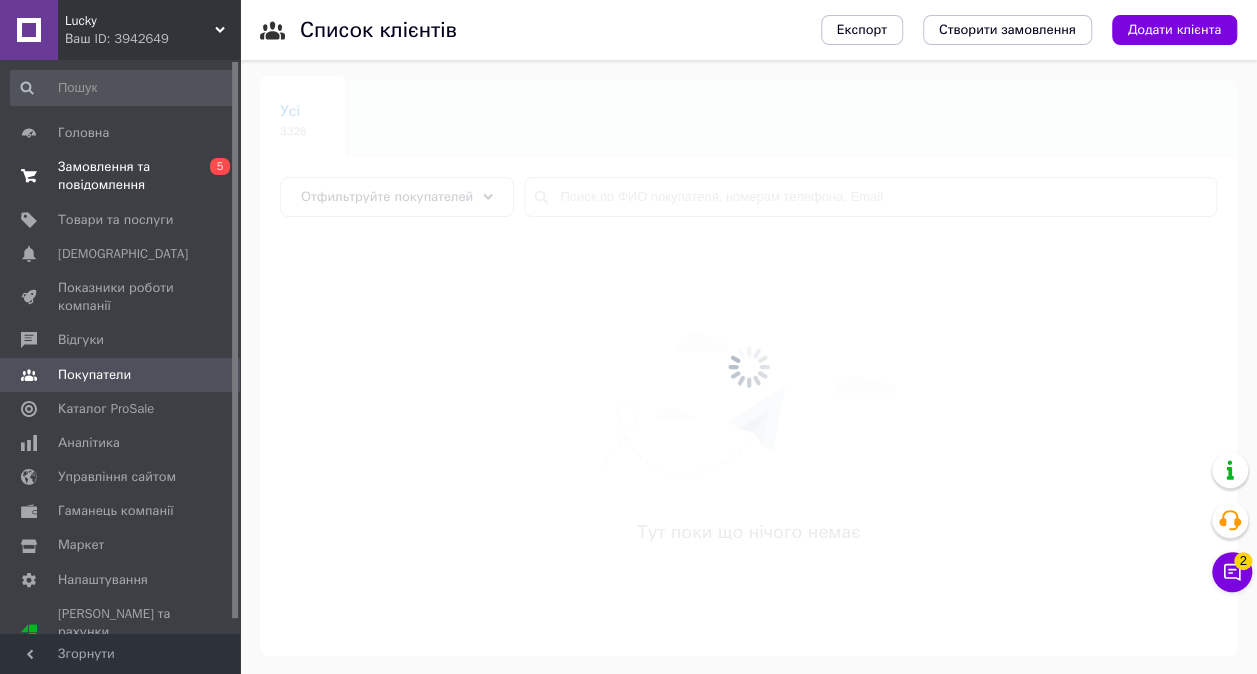 click on "Замовлення та повідомлення" at bounding box center (121, 176) 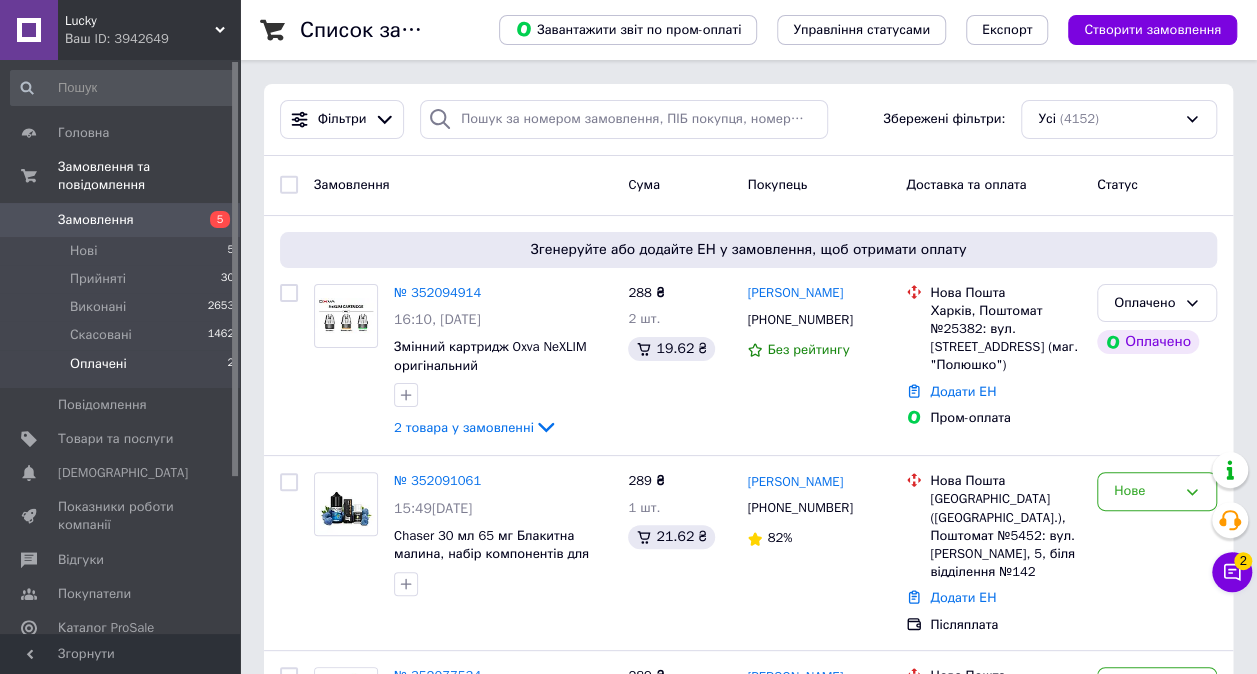 click on "Оплачені" at bounding box center [98, 364] 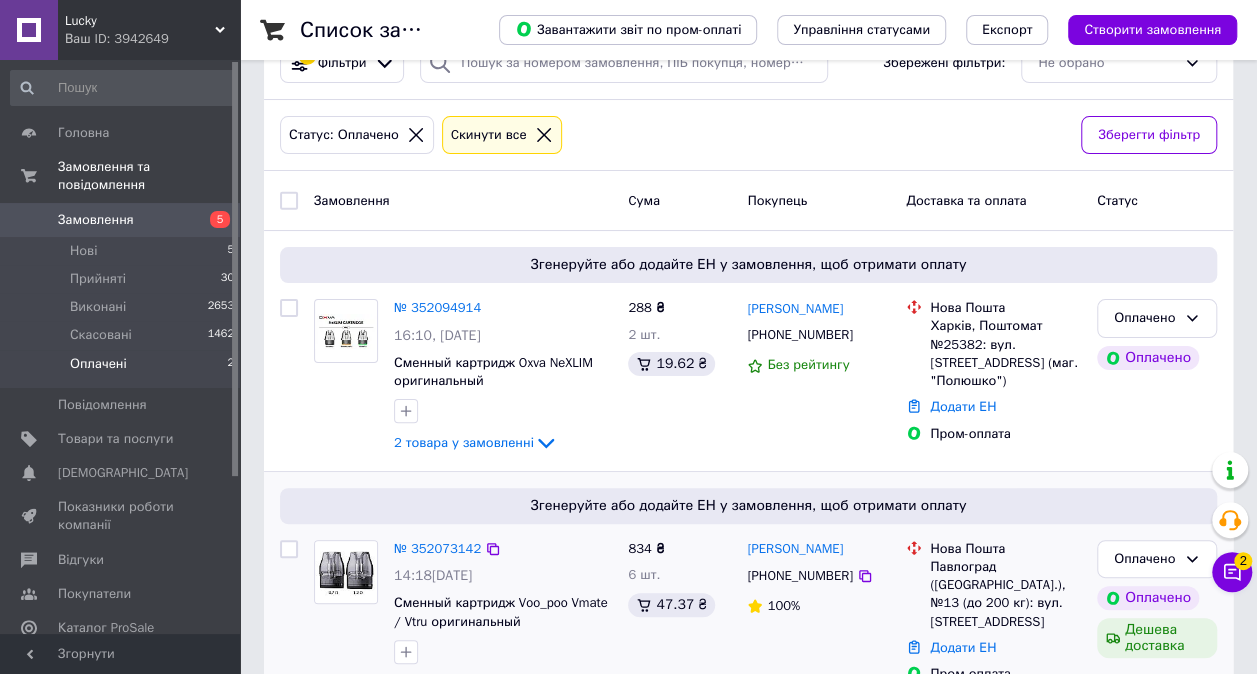 scroll, scrollTop: 103, scrollLeft: 0, axis: vertical 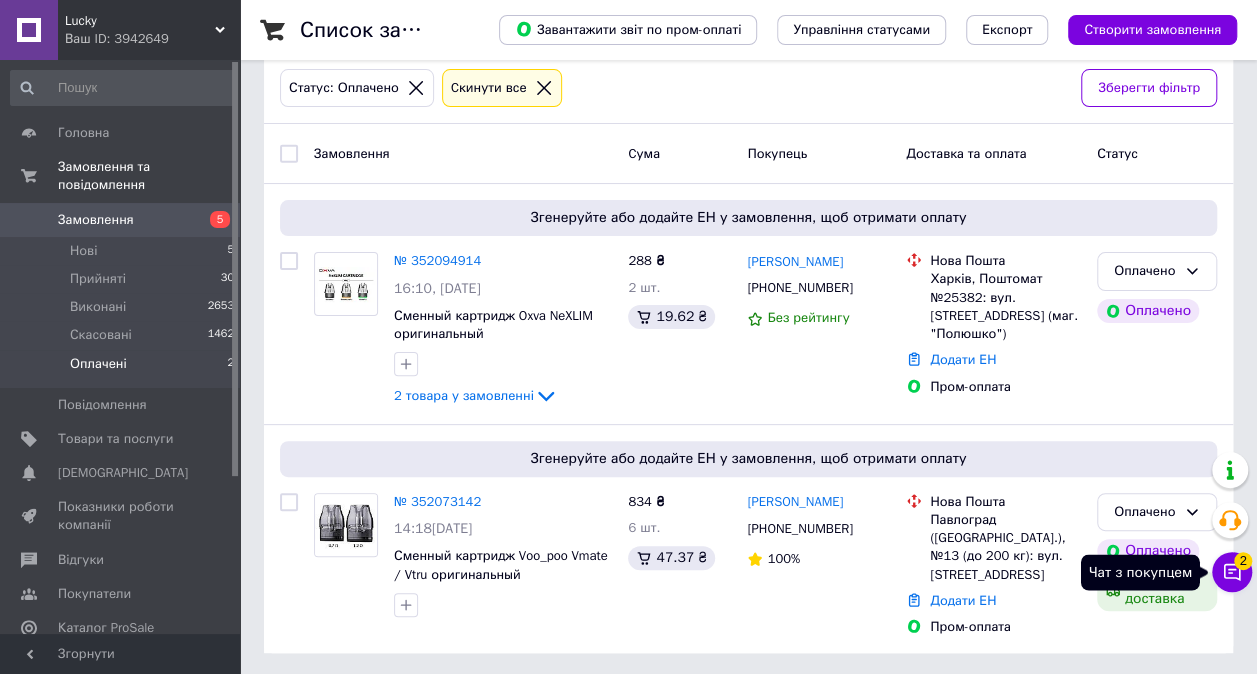 click 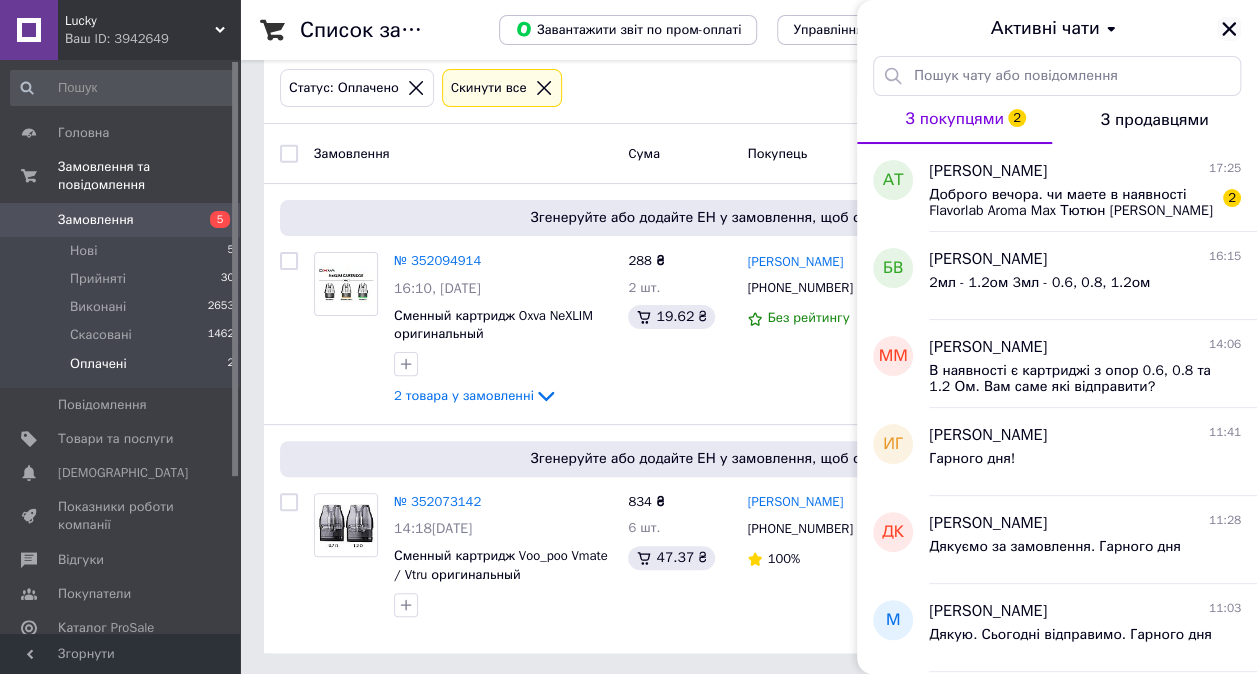 click 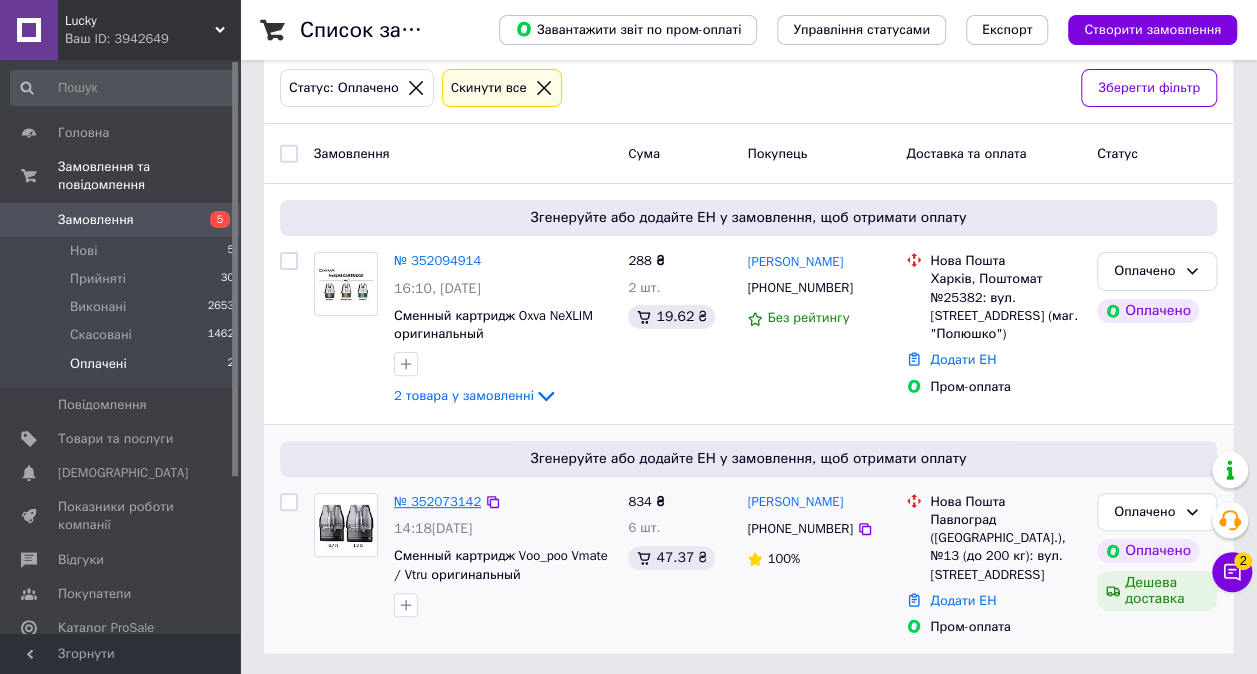 click on "№ 352073142" at bounding box center (437, 501) 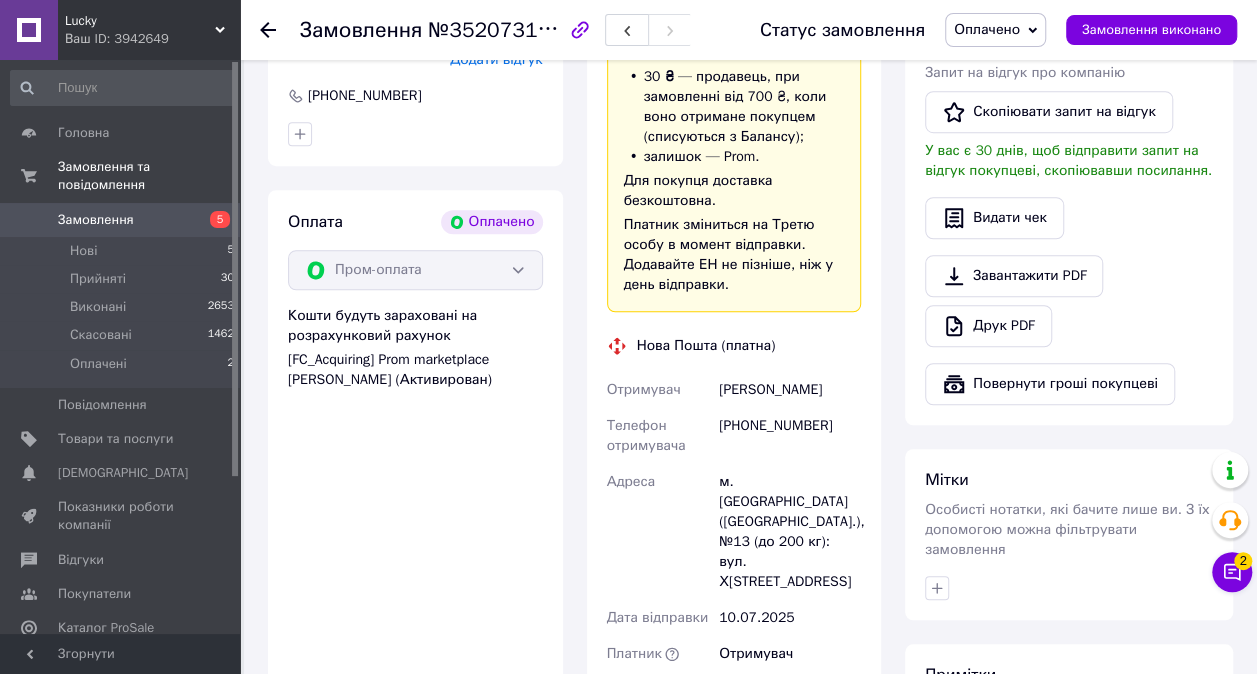 scroll, scrollTop: 700, scrollLeft: 0, axis: vertical 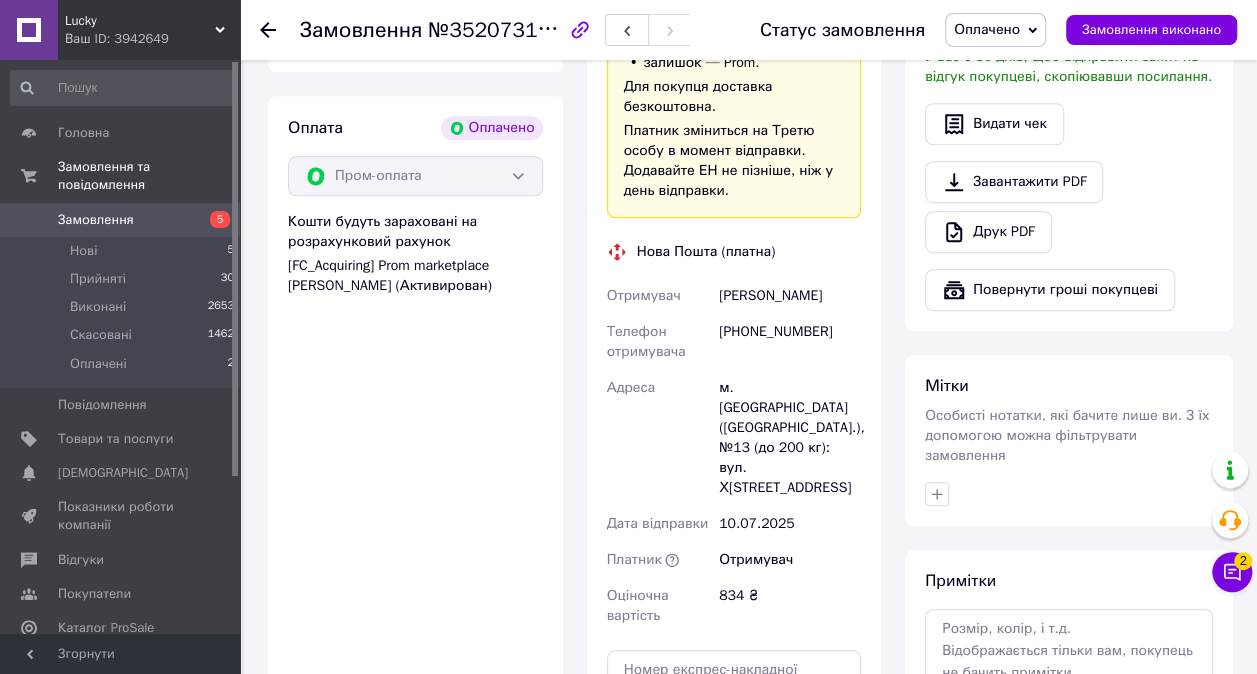 drag, startPoint x: 932, startPoint y: 467, endPoint x: 973, endPoint y: 457, distance: 42.201897 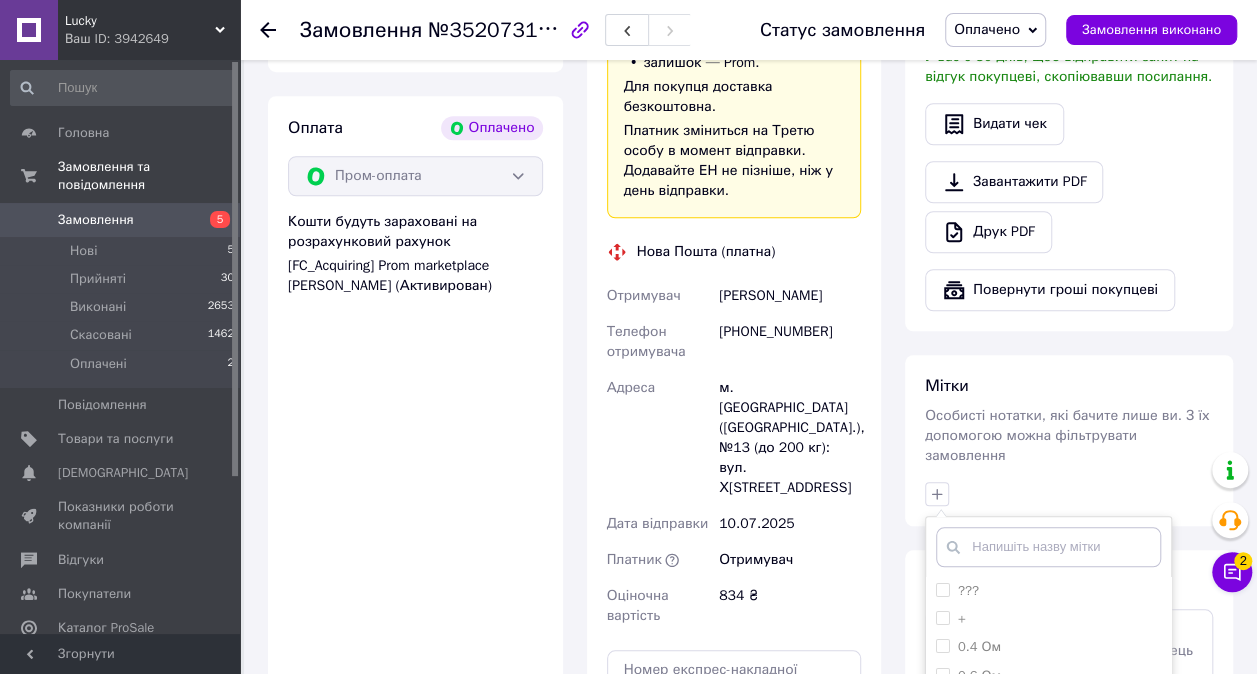 scroll, scrollTop: 1000, scrollLeft: 0, axis: vertical 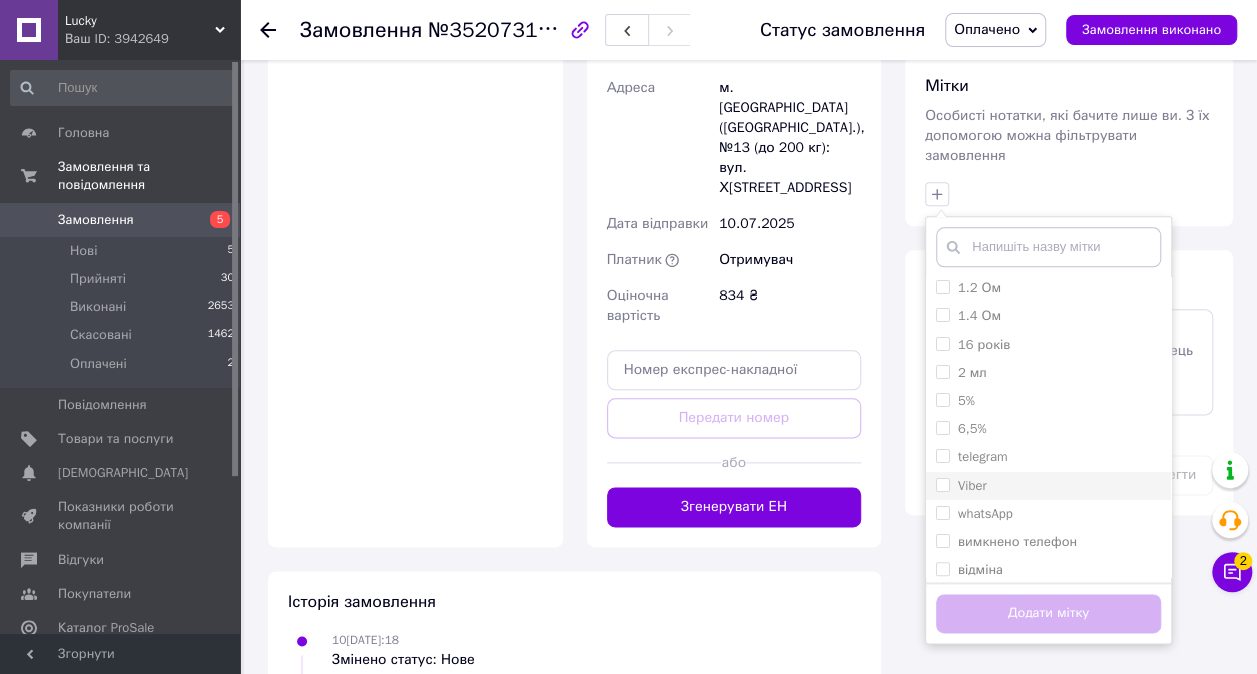 click on "Viber" at bounding box center [972, 485] 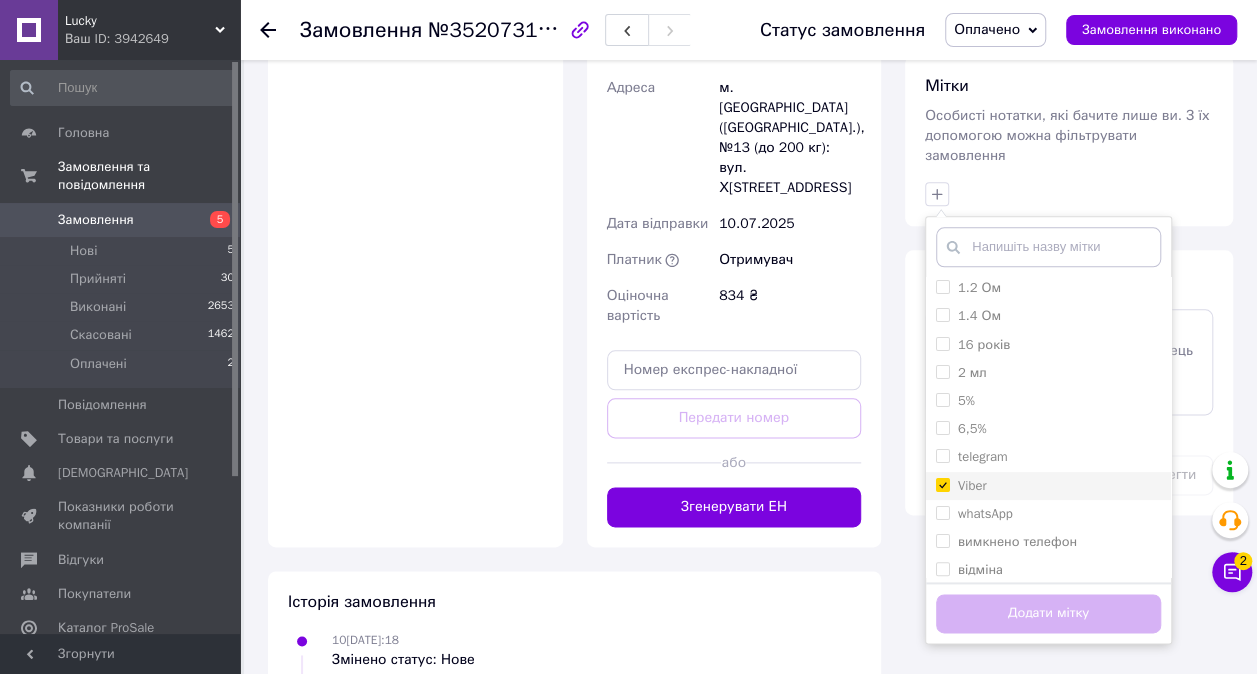 checkbox on "true" 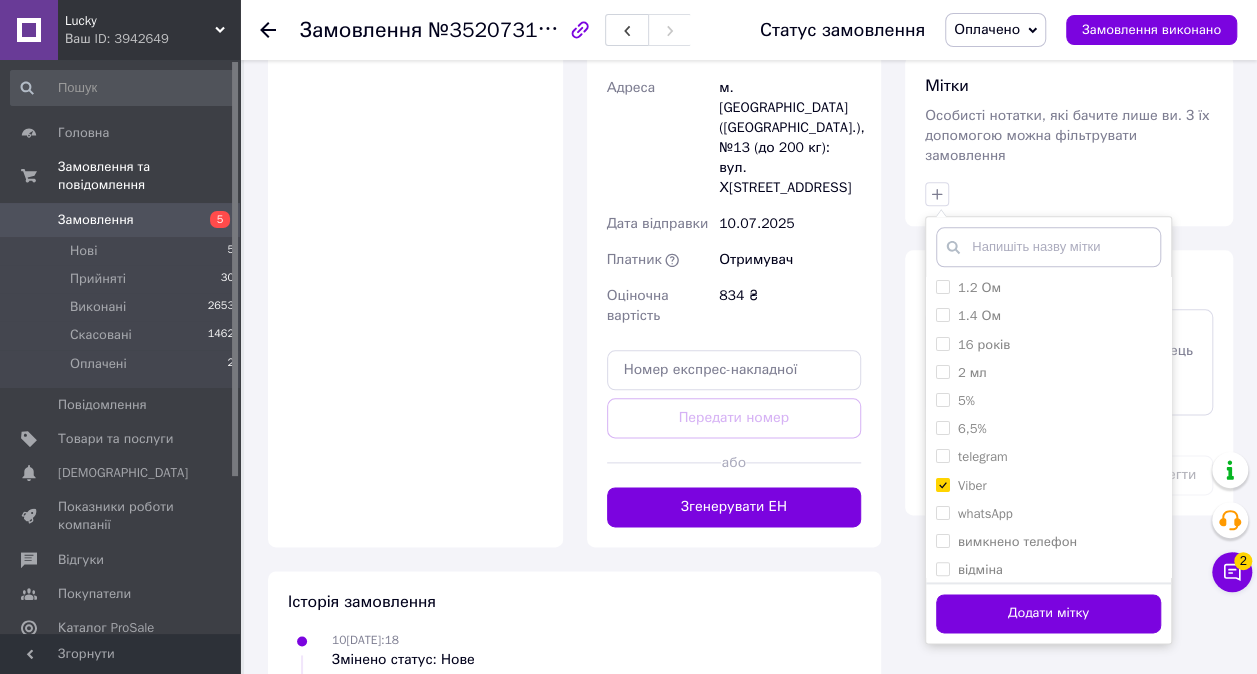 click on "Додати мітку" at bounding box center (1048, 613) 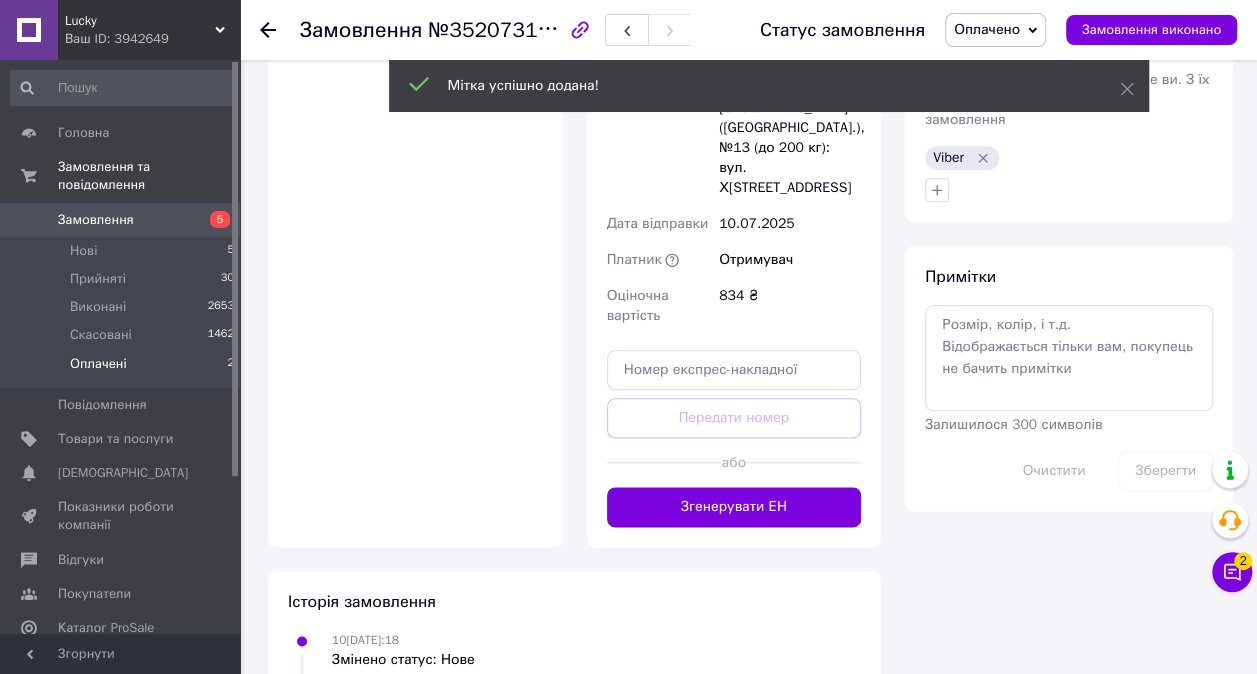 click on "Оплачені" at bounding box center [98, 364] 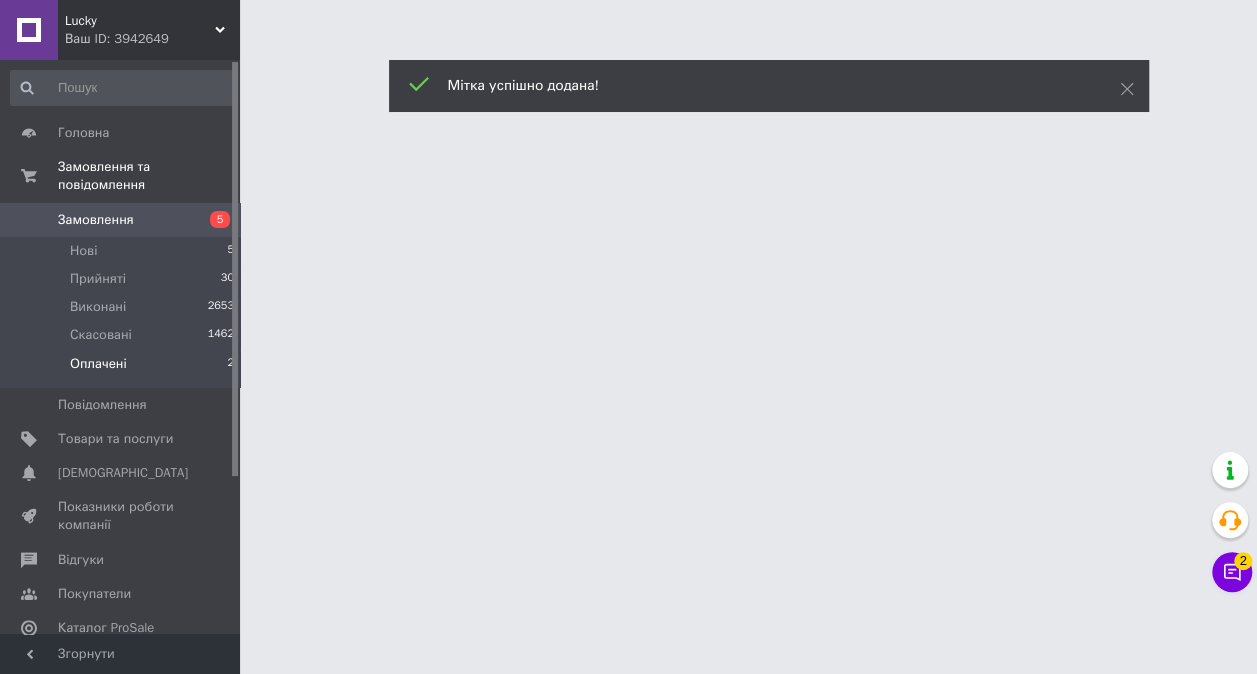 scroll, scrollTop: 0, scrollLeft: 0, axis: both 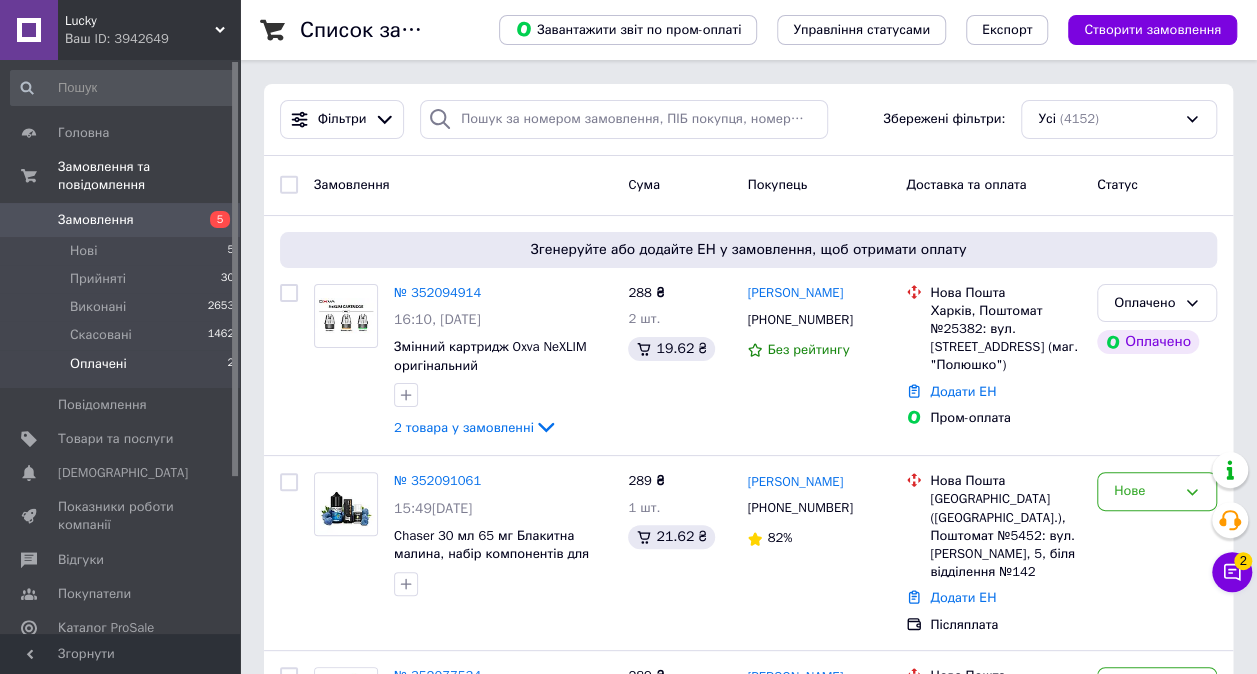 click on "Оплачені" at bounding box center [98, 364] 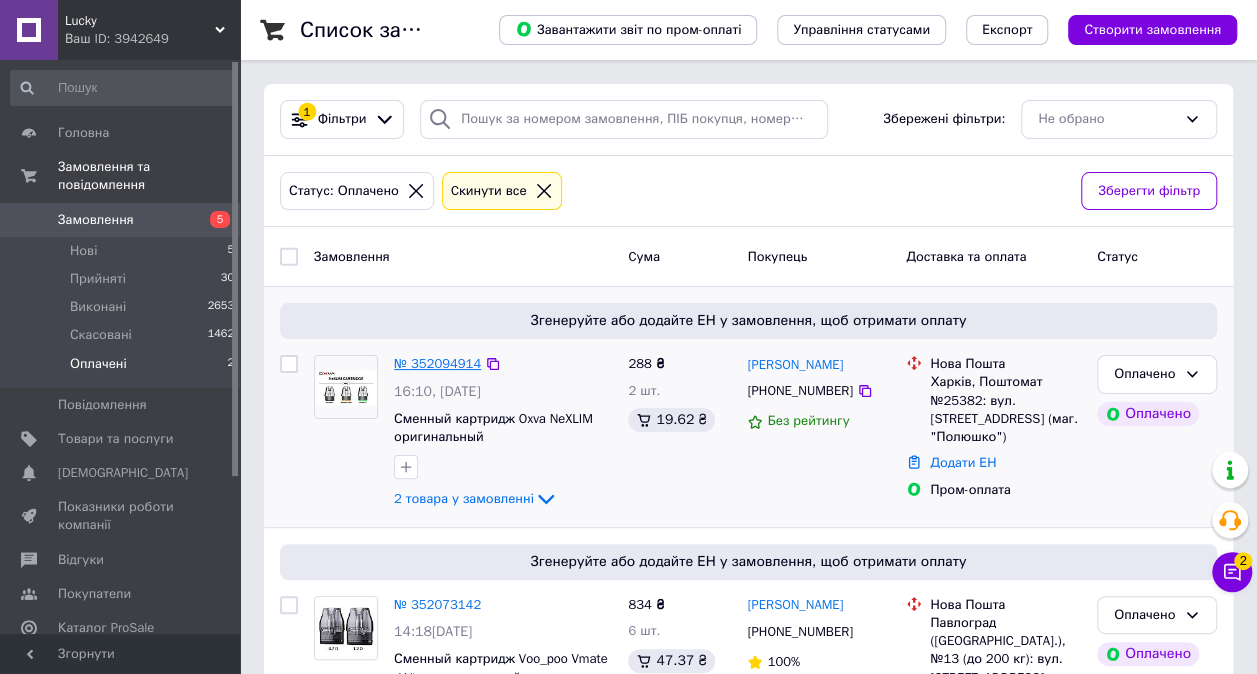 click on "№ 352094914" at bounding box center [437, 363] 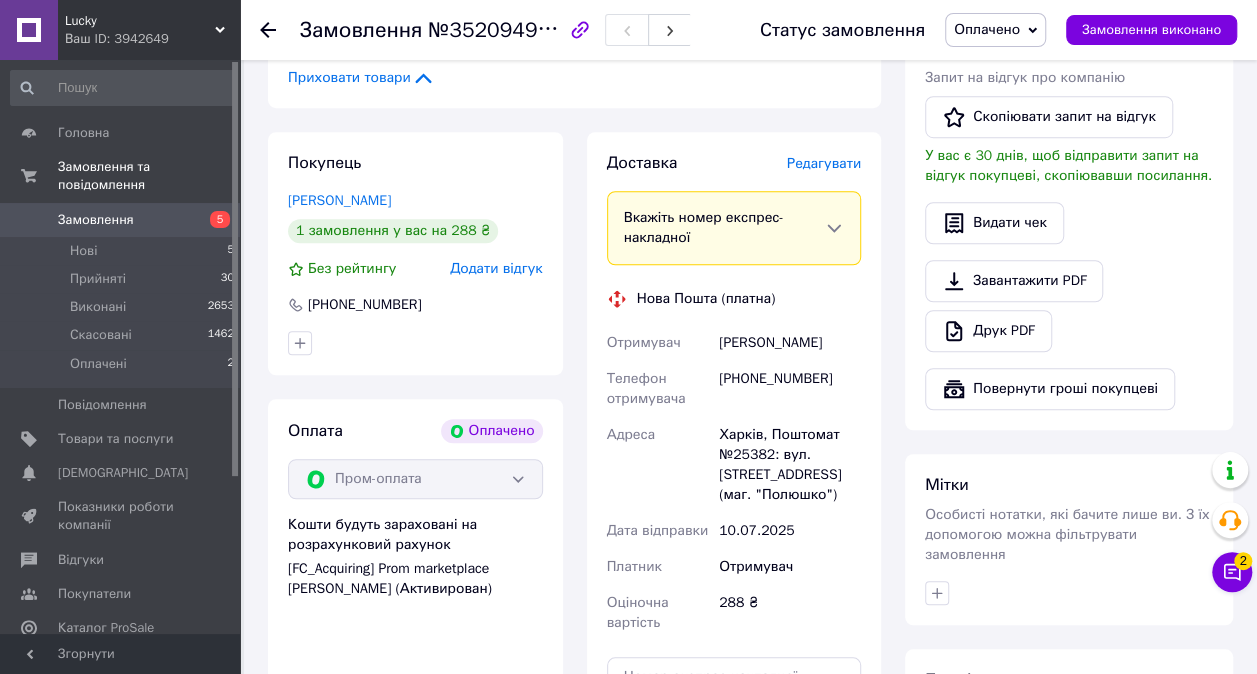 scroll, scrollTop: 800, scrollLeft: 0, axis: vertical 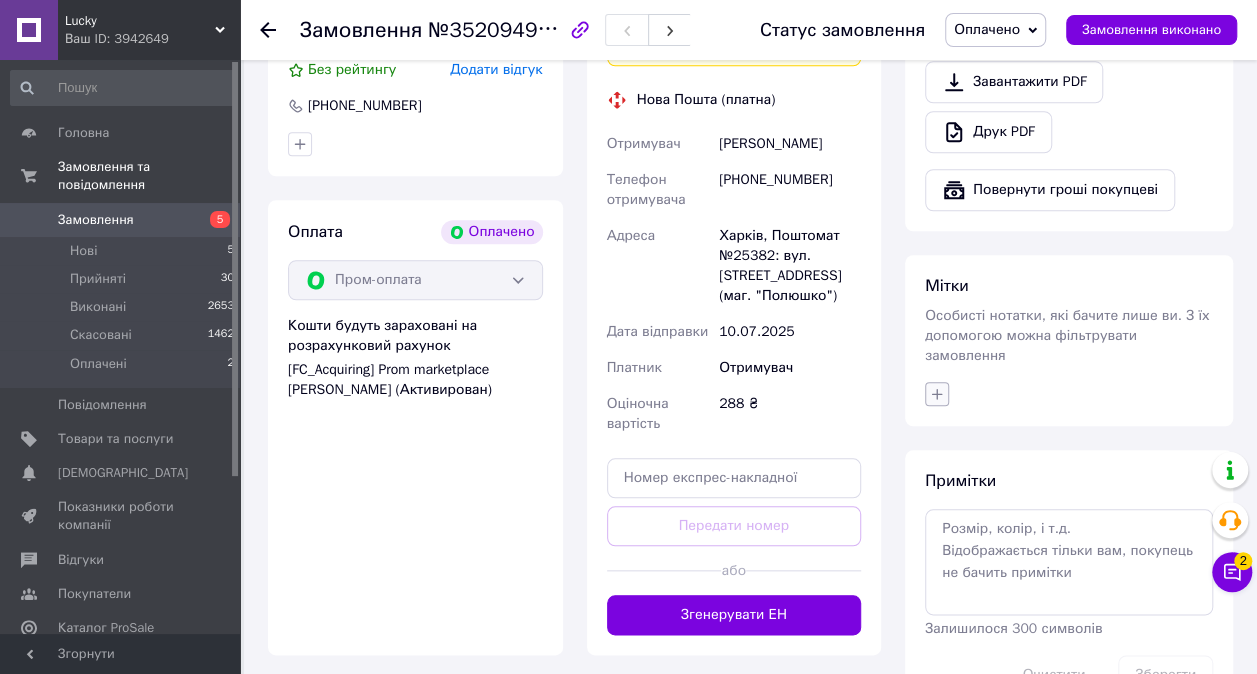 click 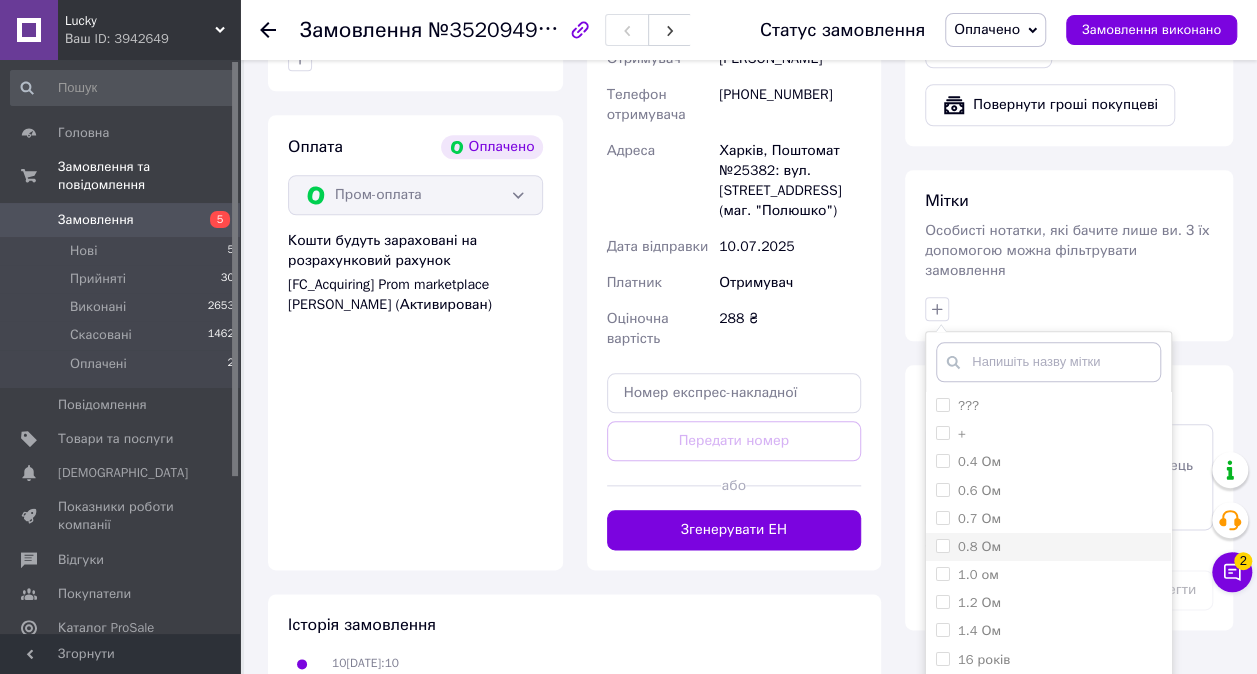 scroll, scrollTop: 1000, scrollLeft: 0, axis: vertical 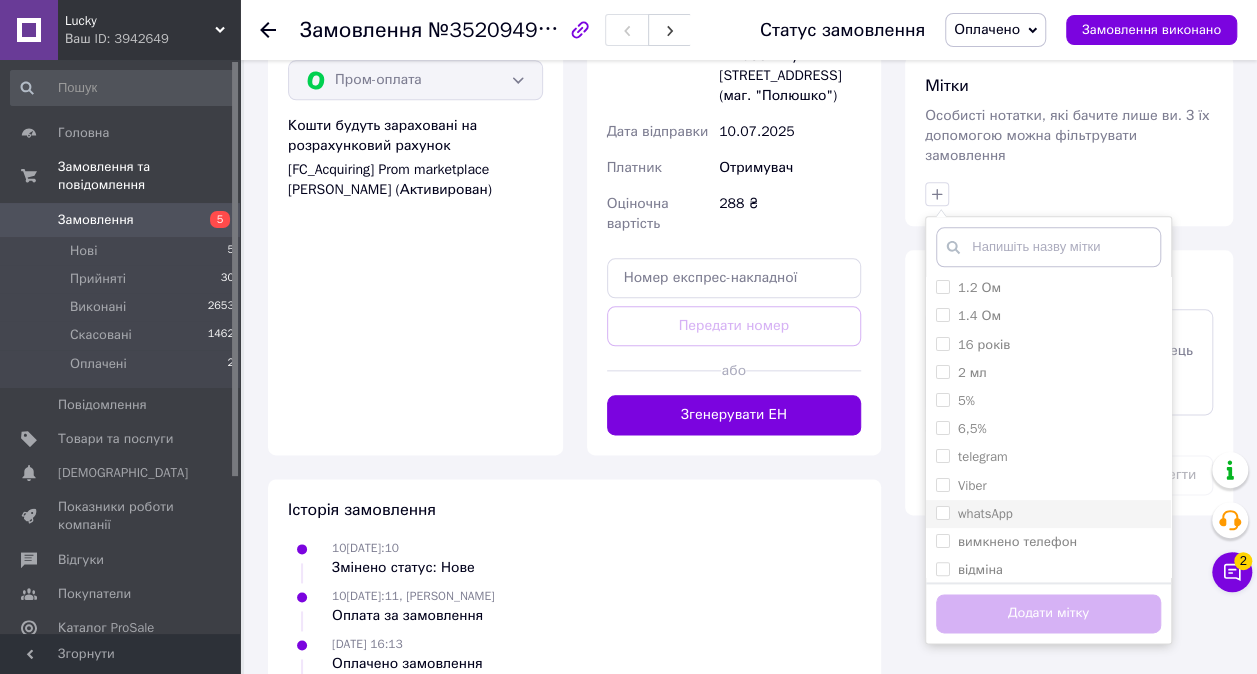drag, startPoint x: 983, startPoint y: 462, endPoint x: 987, endPoint y: 490, distance: 28.284271 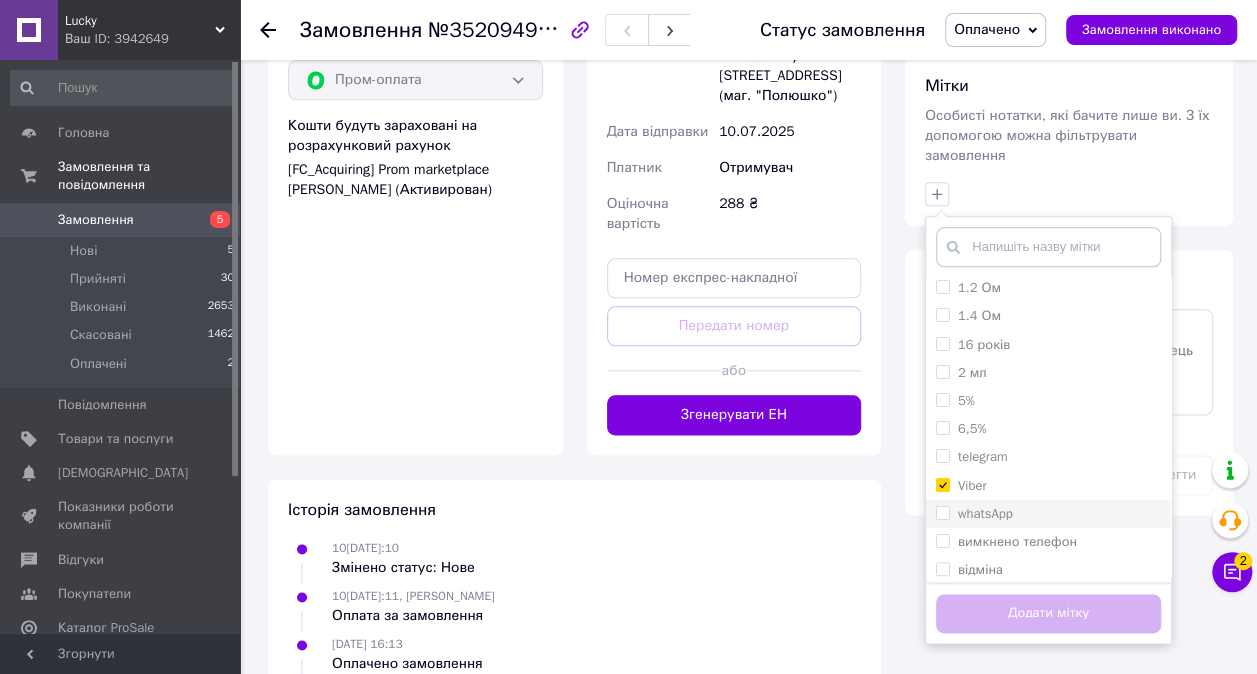 checkbox on "true" 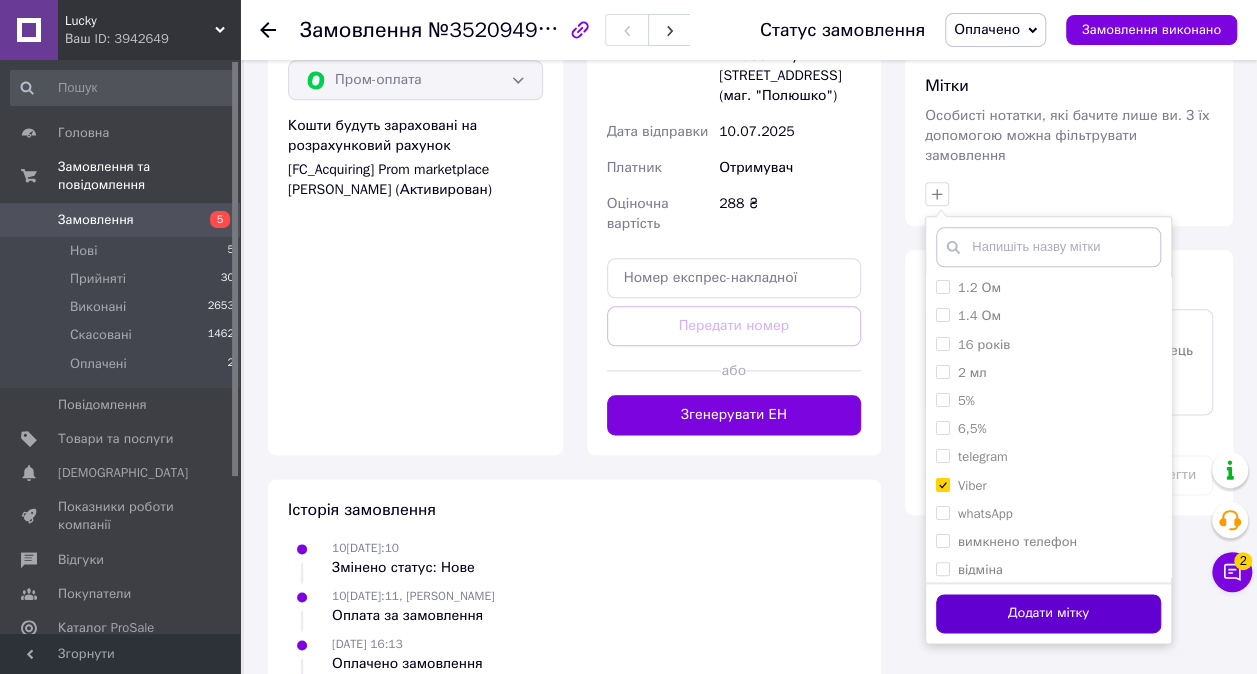 click on "Додати мітку" at bounding box center (1048, 613) 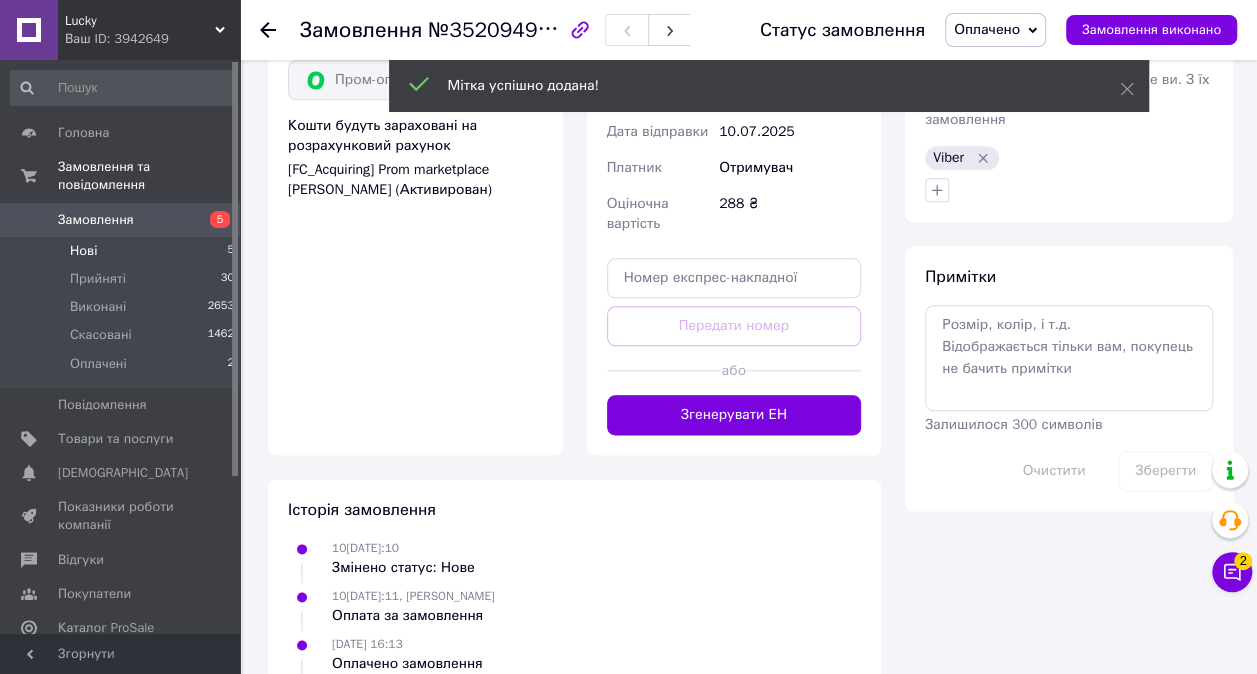 click on "Нові" at bounding box center (83, 251) 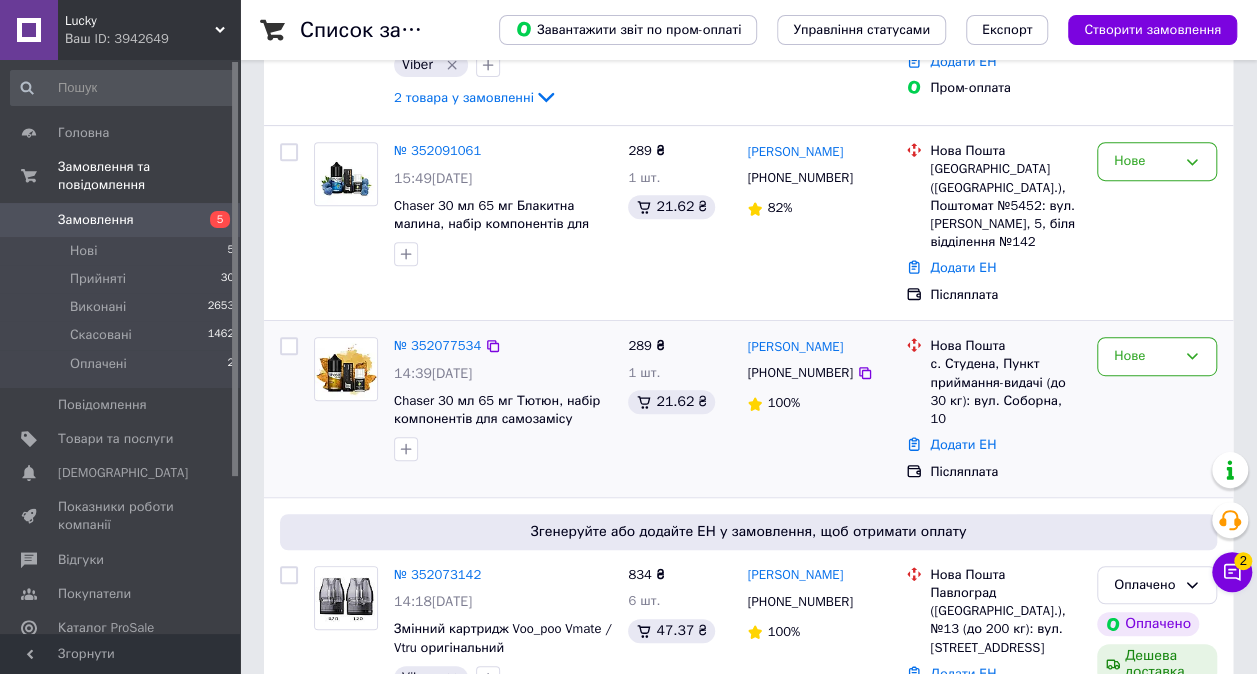 scroll, scrollTop: 400, scrollLeft: 0, axis: vertical 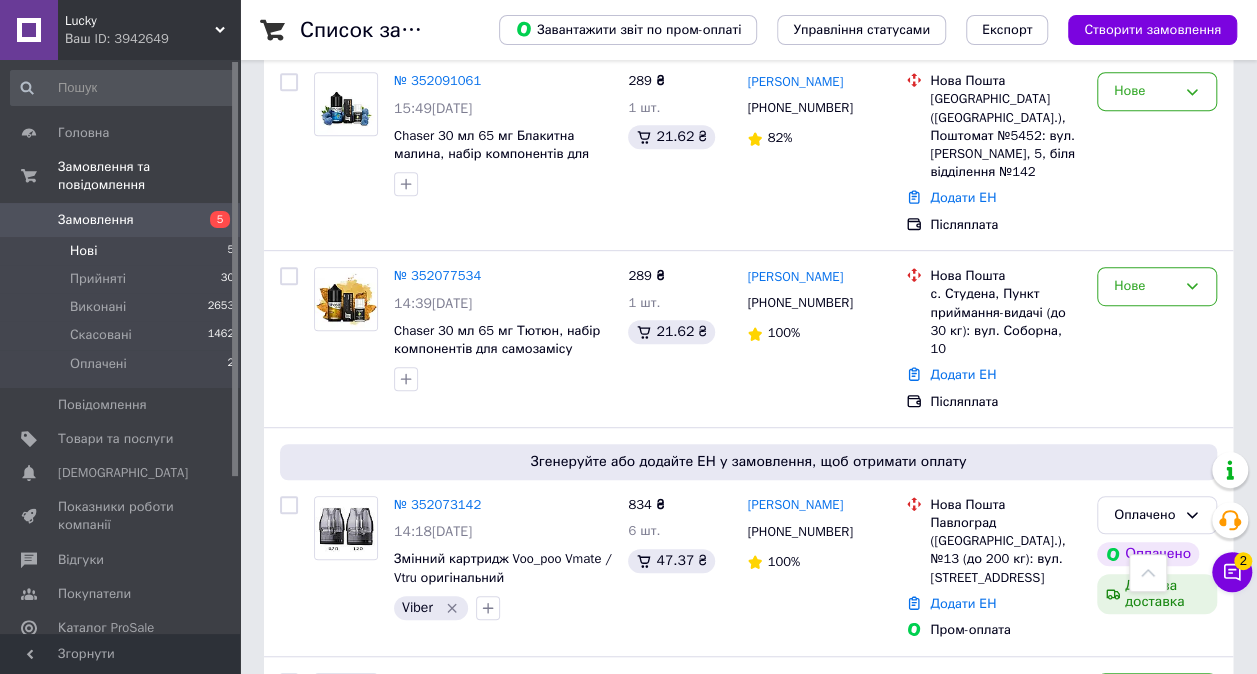 click on "Нові" at bounding box center (83, 251) 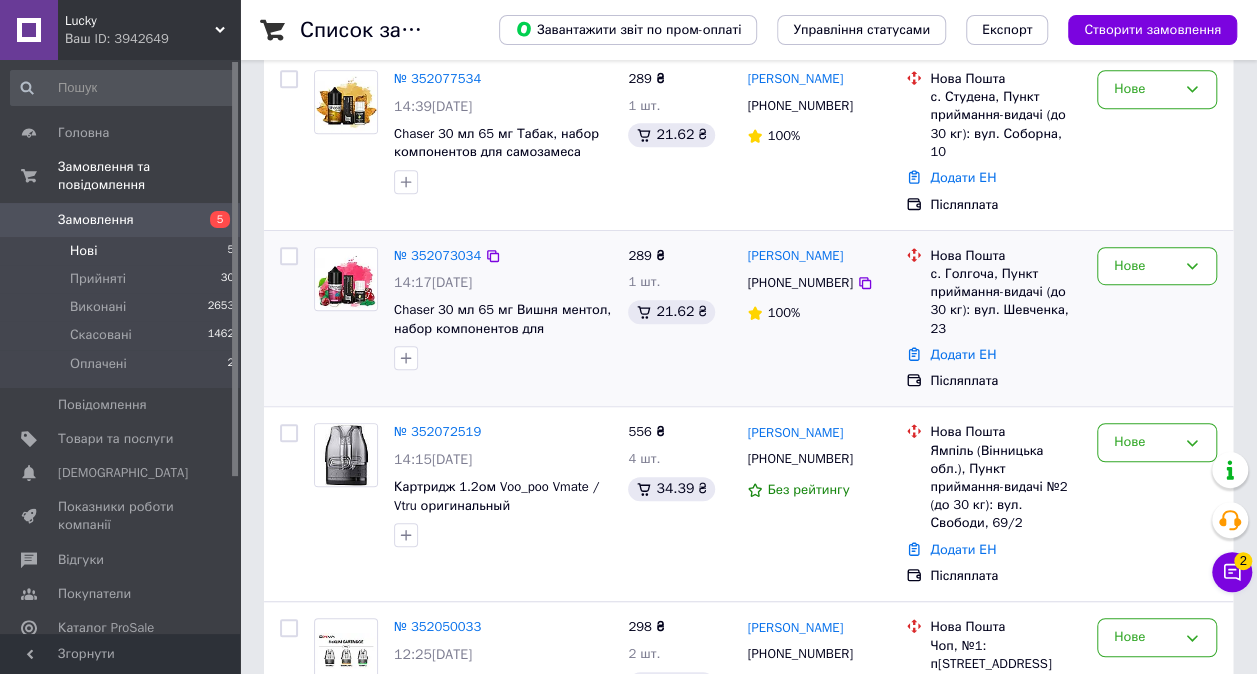scroll, scrollTop: 460, scrollLeft: 0, axis: vertical 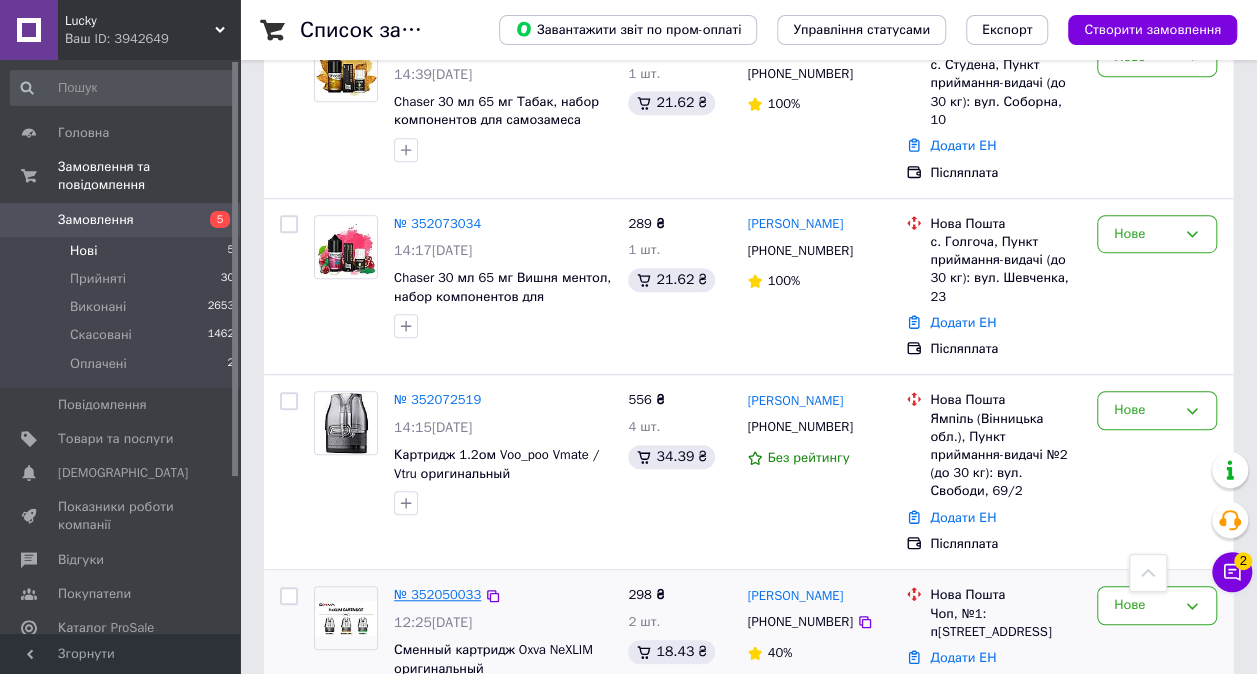 click on "№ 352050033" at bounding box center [437, 594] 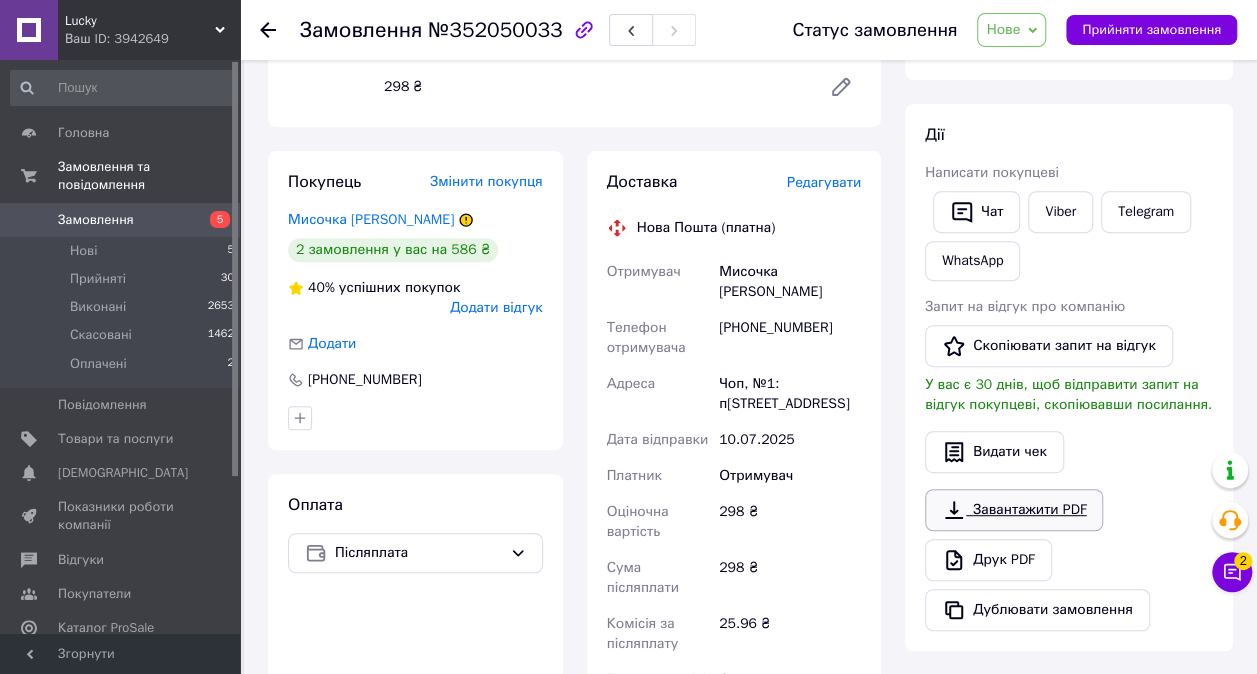 scroll, scrollTop: 60, scrollLeft: 0, axis: vertical 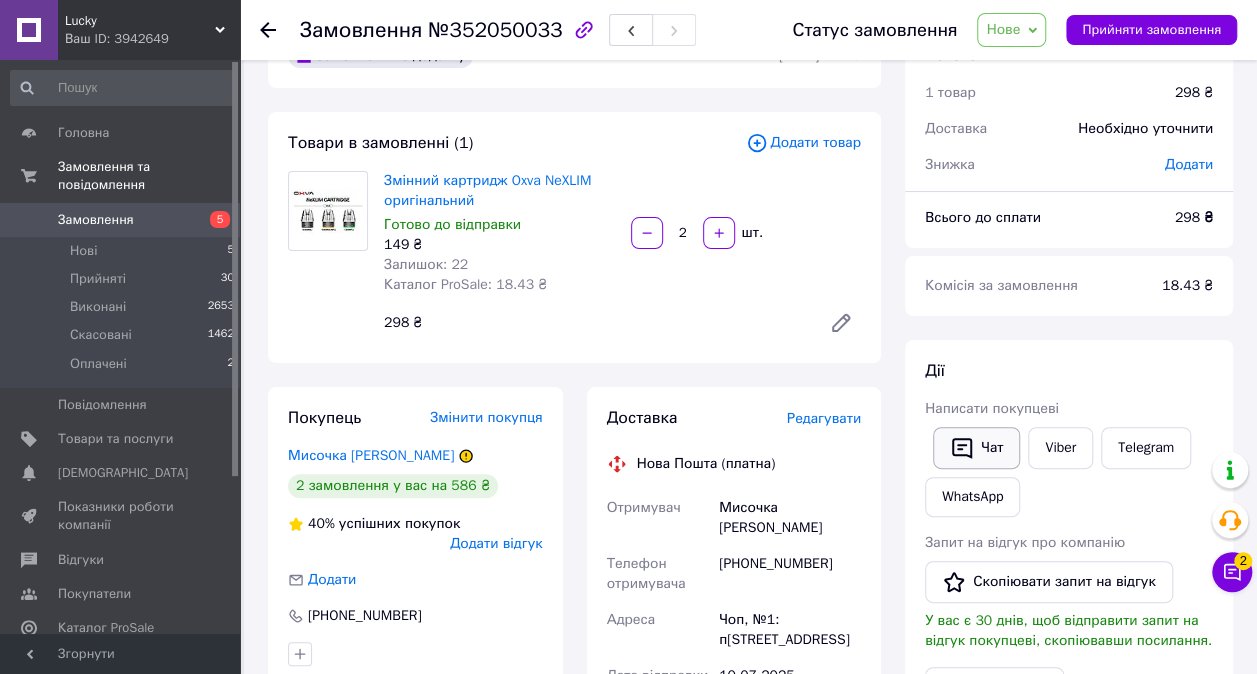 click 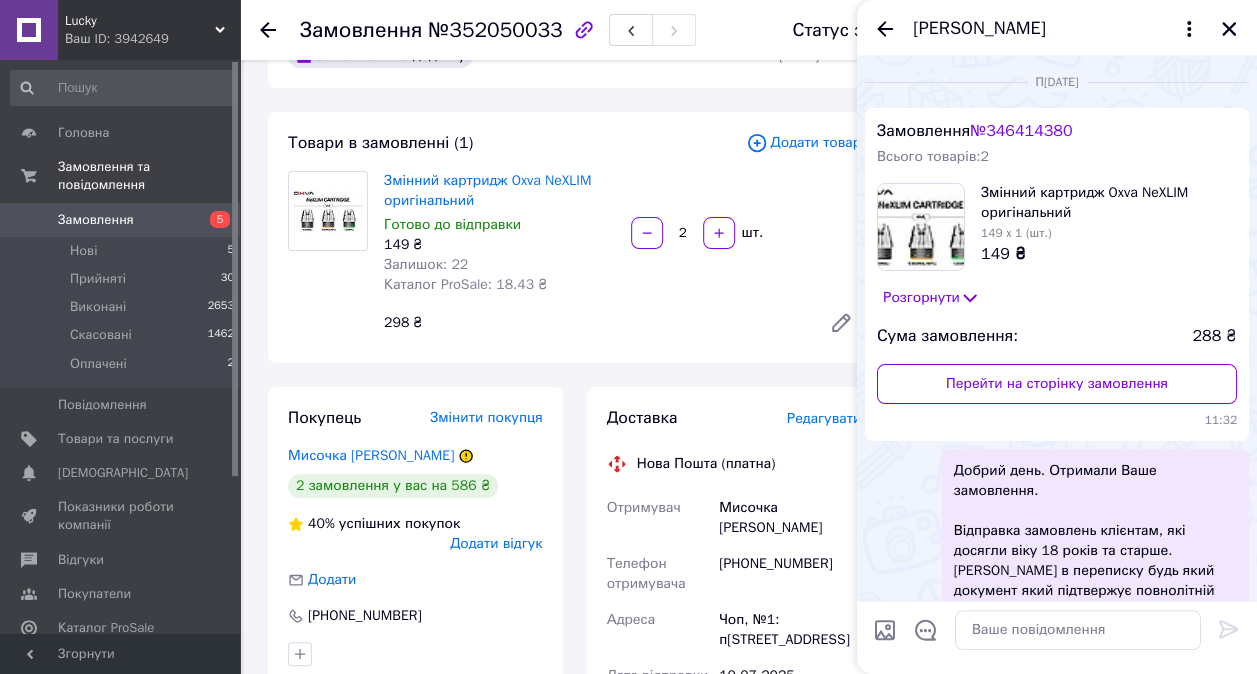 scroll, scrollTop: 1770, scrollLeft: 0, axis: vertical 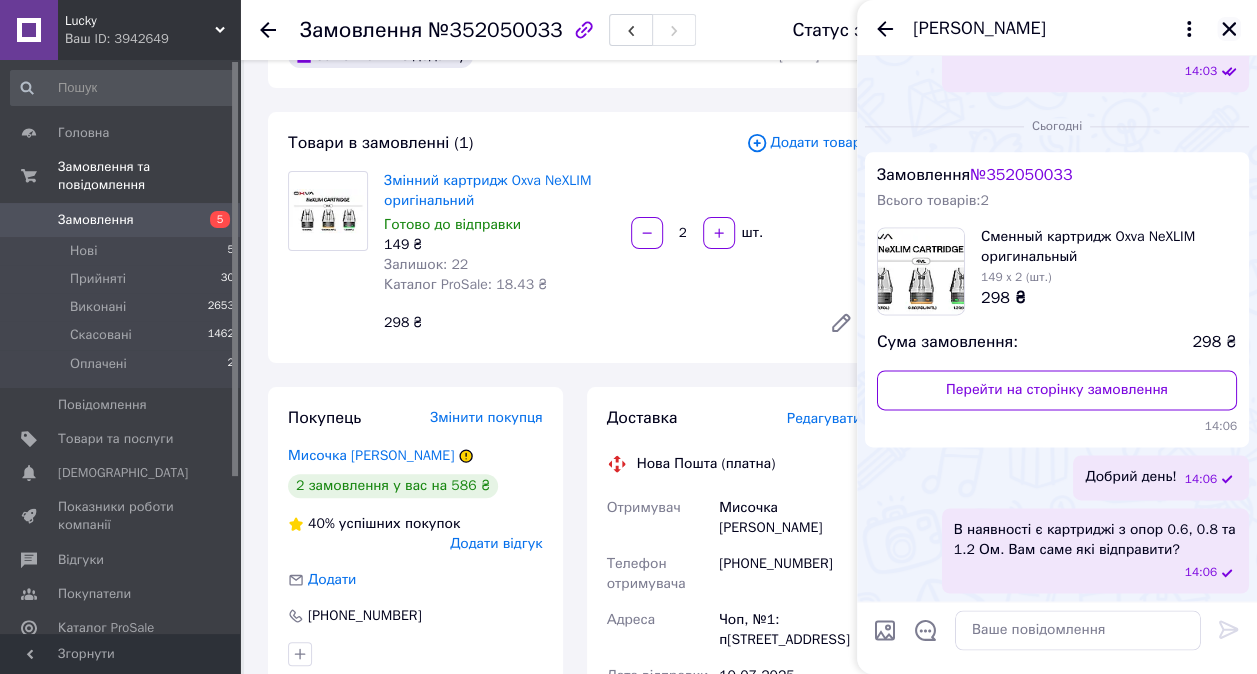 click 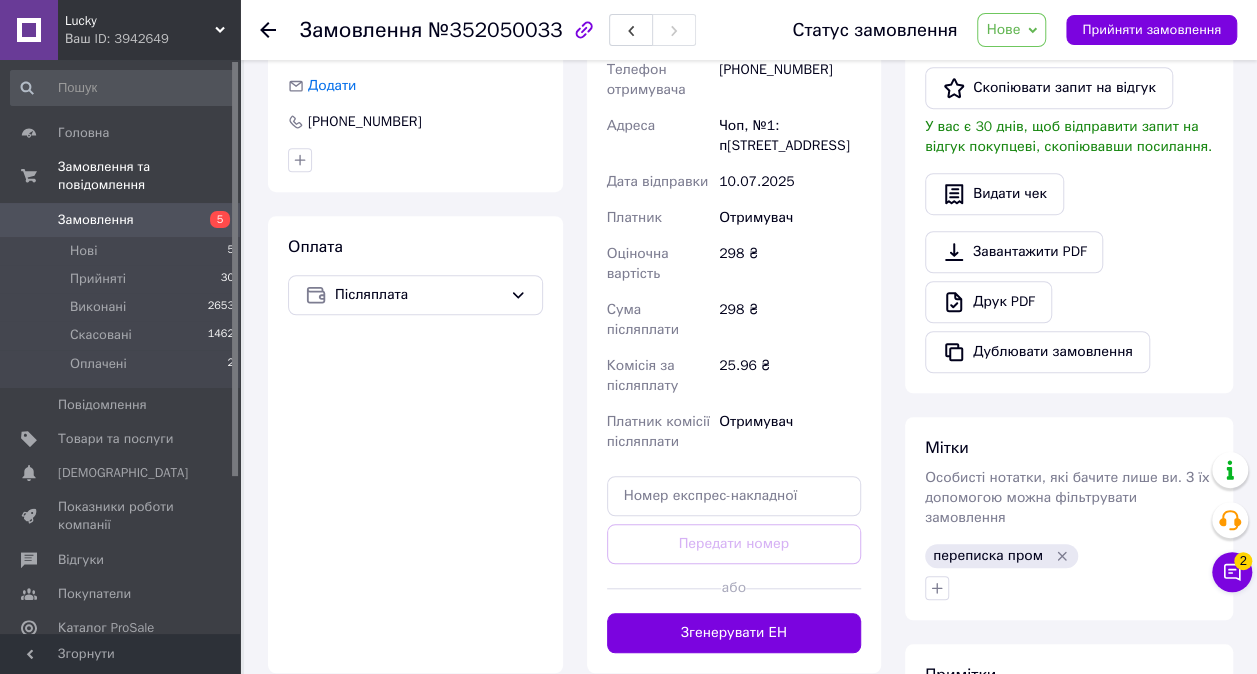 scroll, scrollTop: 660, scrollLeft: 0, axis: vertical 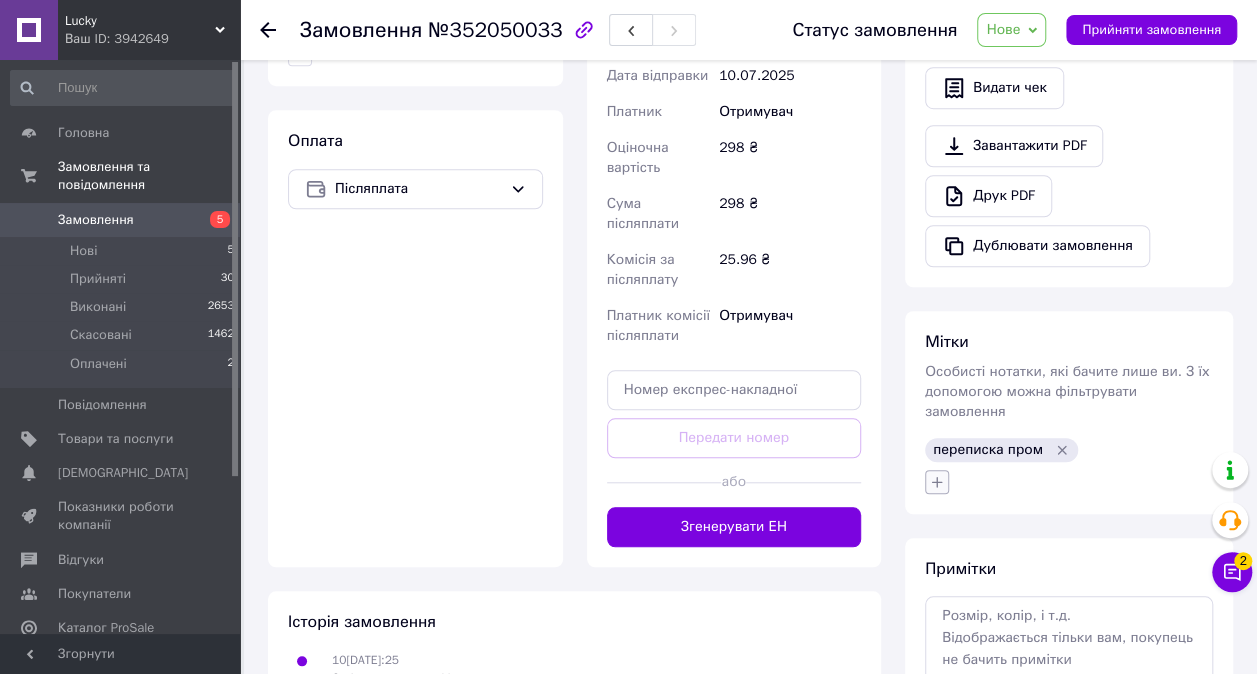 click 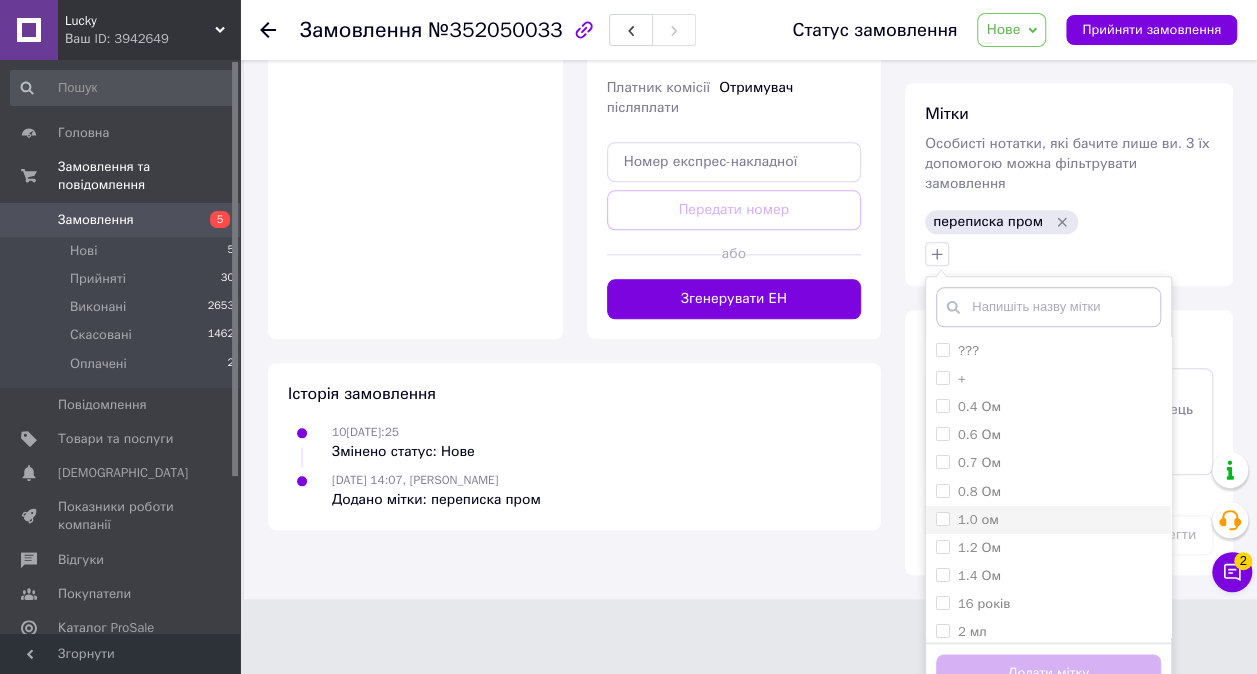 scroll, scrollTop: 892, scrollLeft: 0, axis: vertical 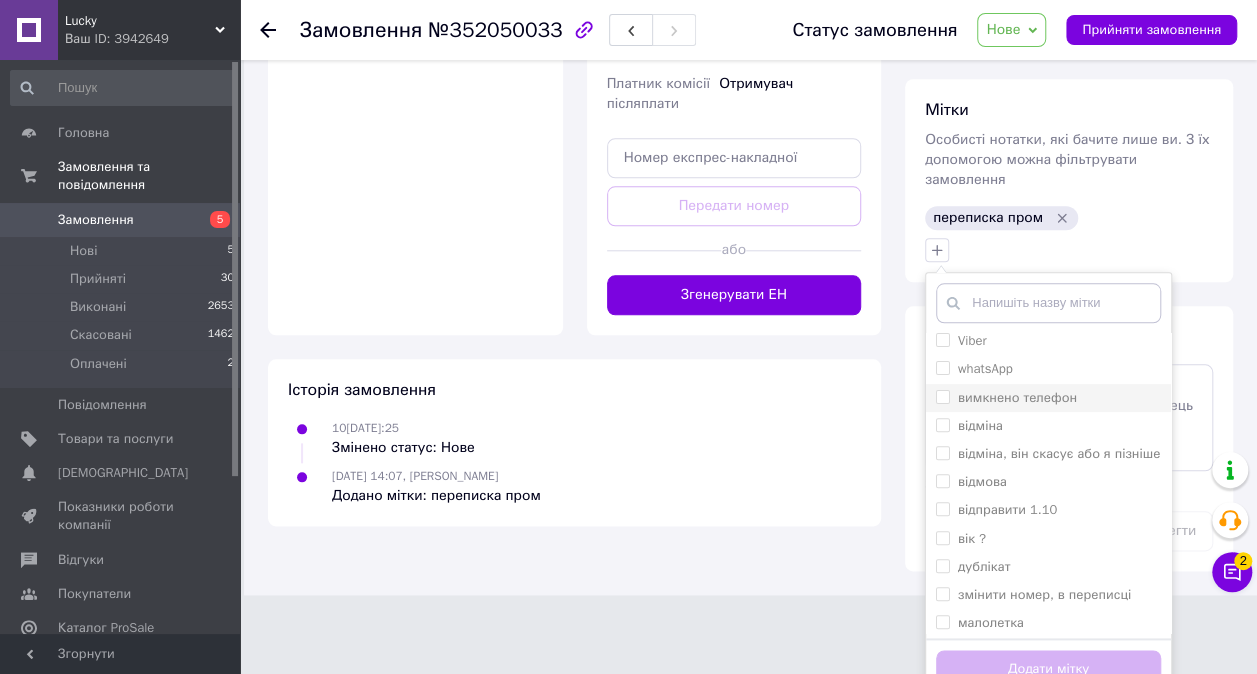 click on "вимкнено телефон" at bounding box center [1017, 397] 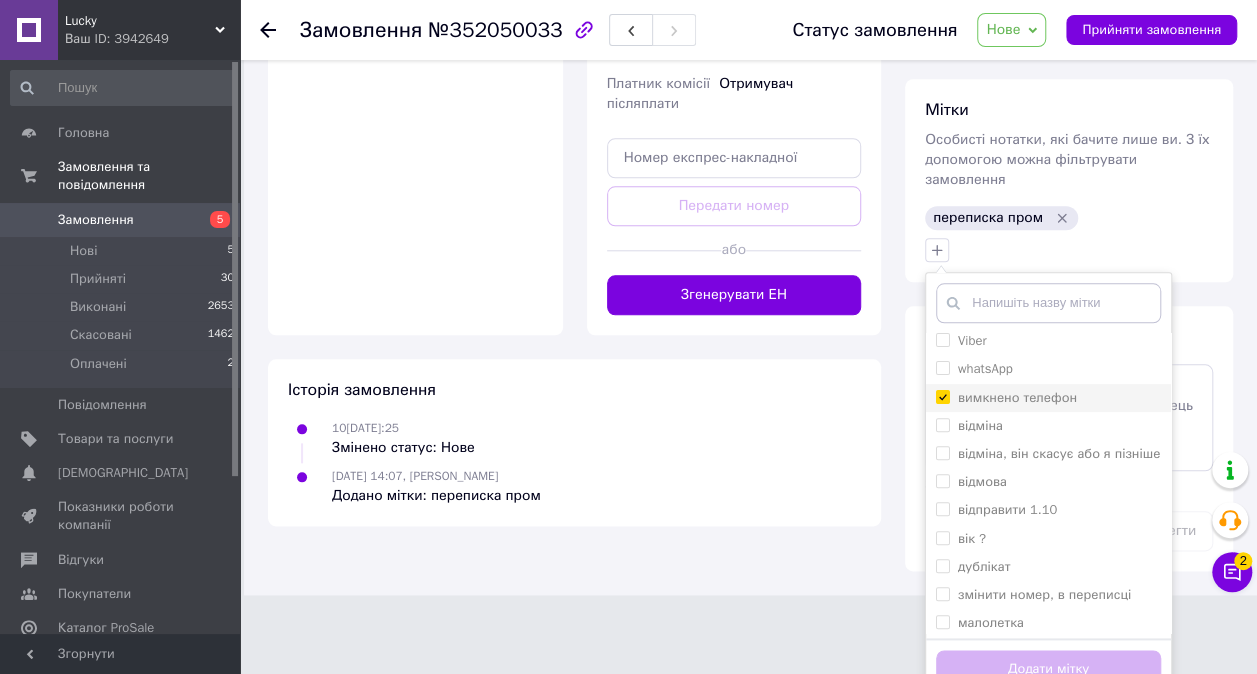 checkbox on "true" 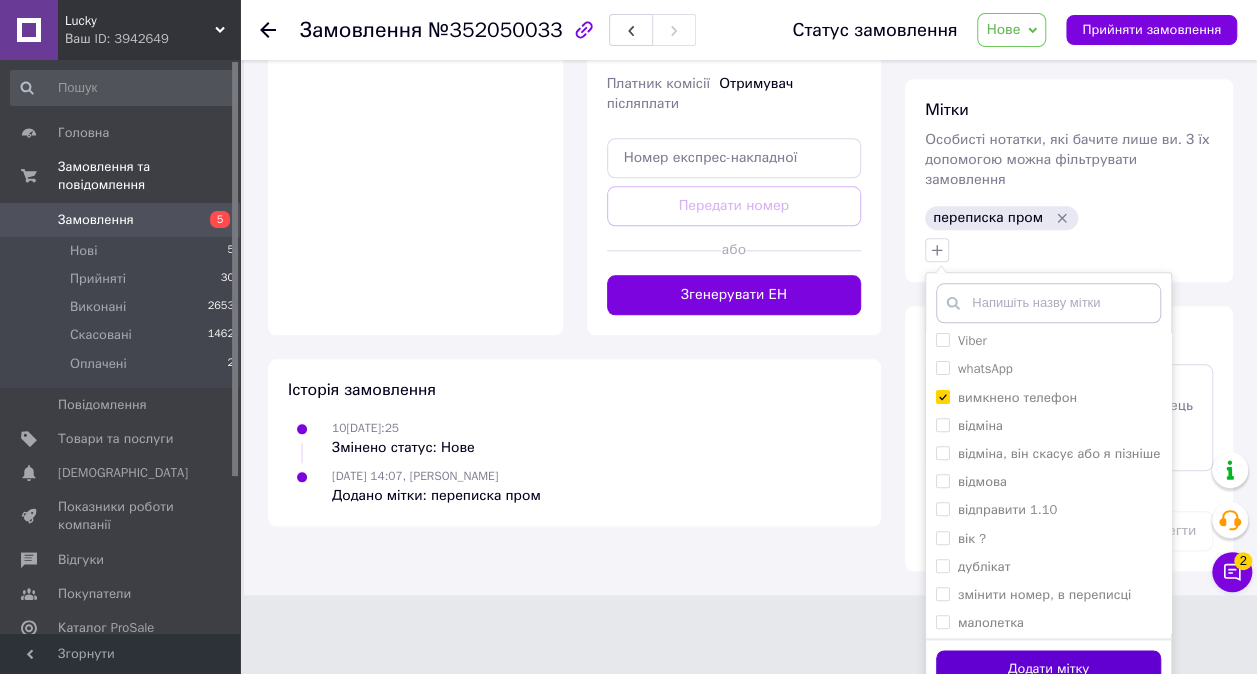 click on "Додати мітку" at bounding box center (1048, 669) 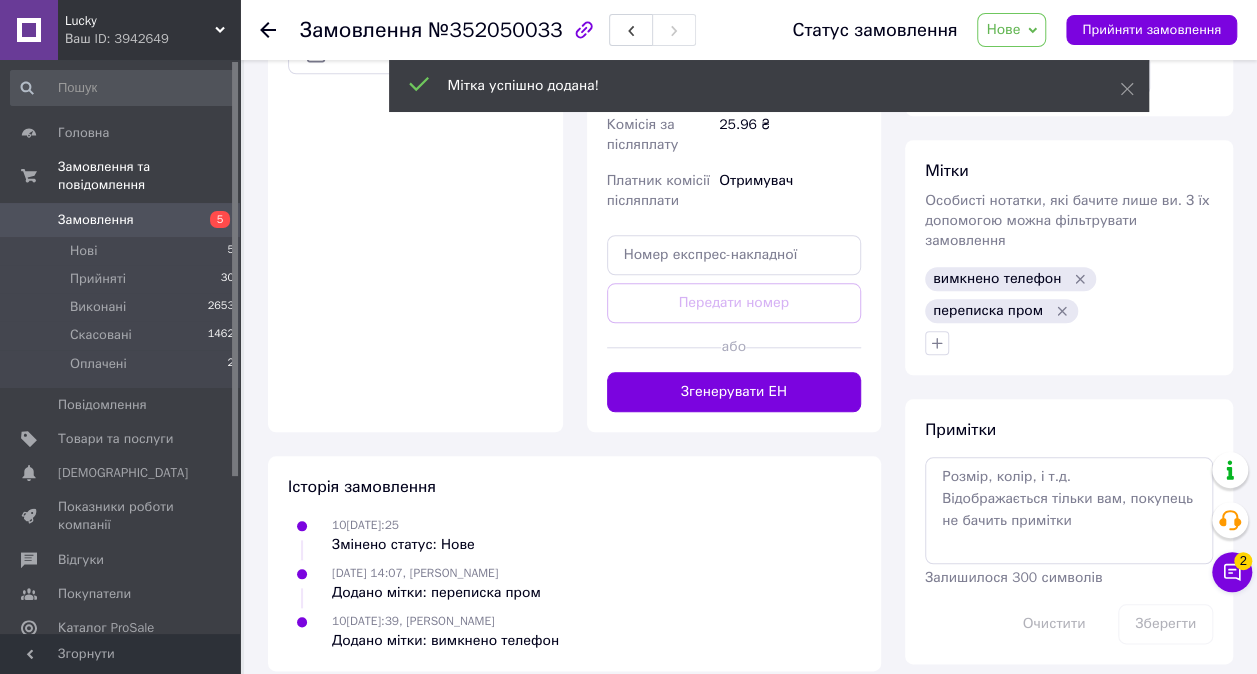 scroll, scrollTop: 821, scrollLeft: 0, axis: vertical 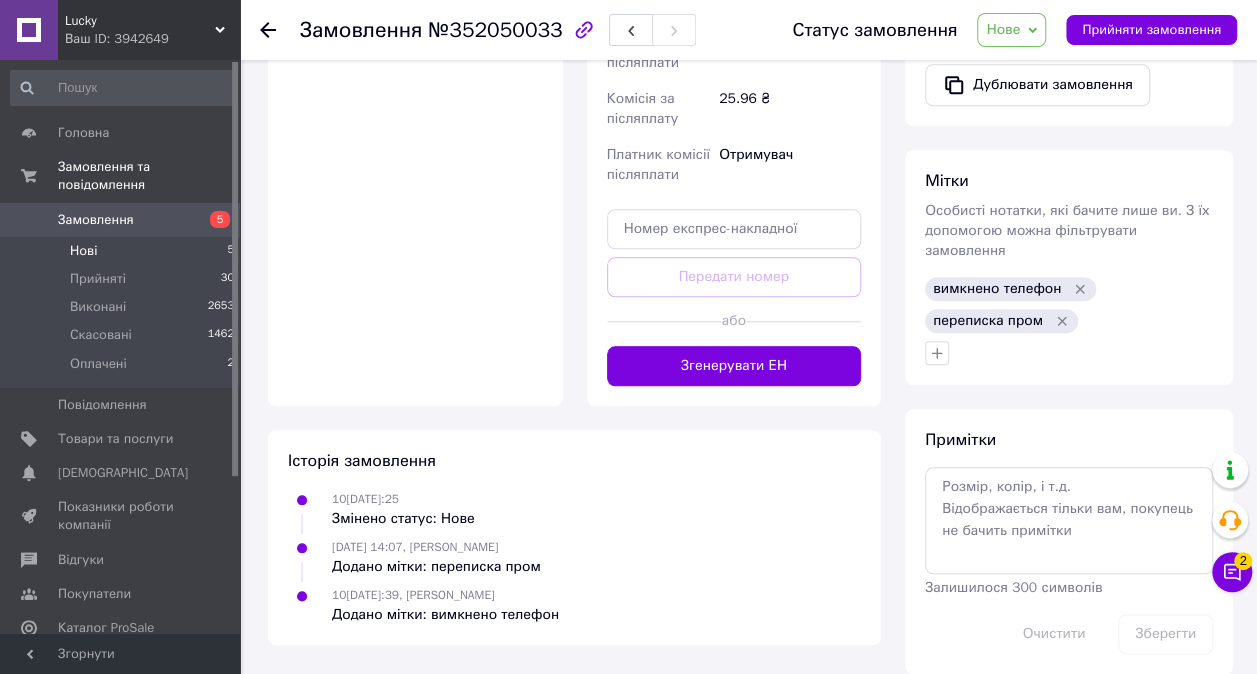 click on "Нові 5" at bounding box center [123, 251] 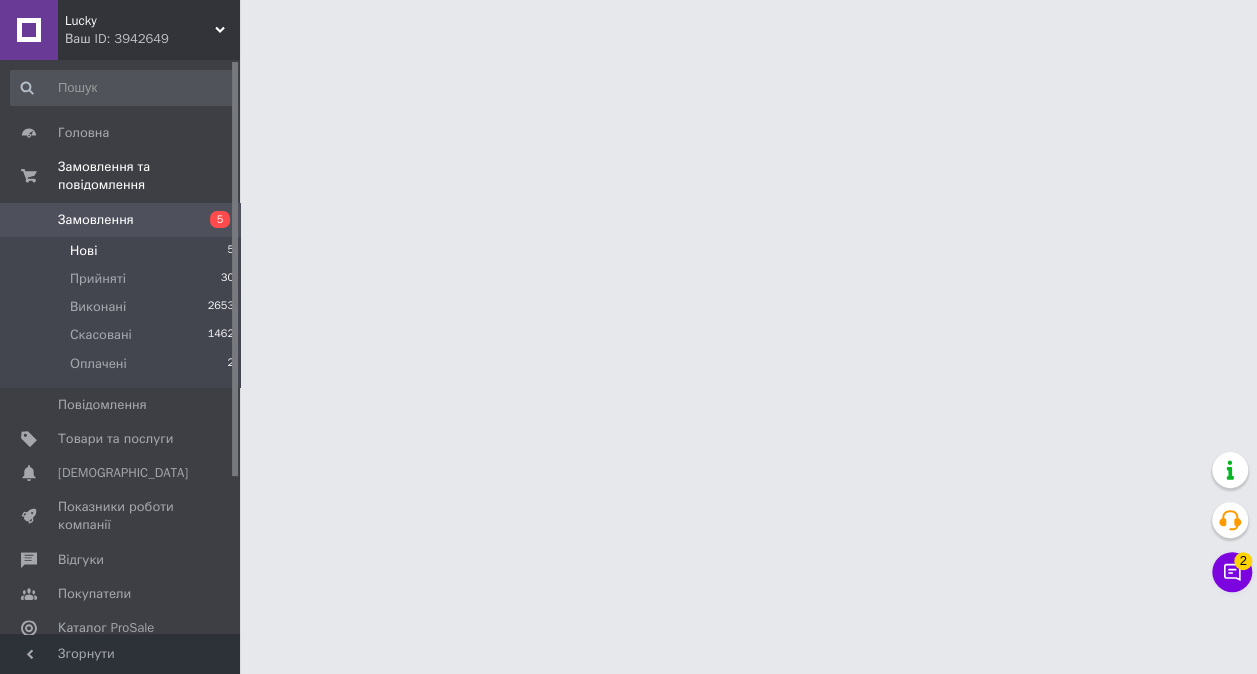 scroll, scrollTop: 0, scrollLeft: 0, axis: both 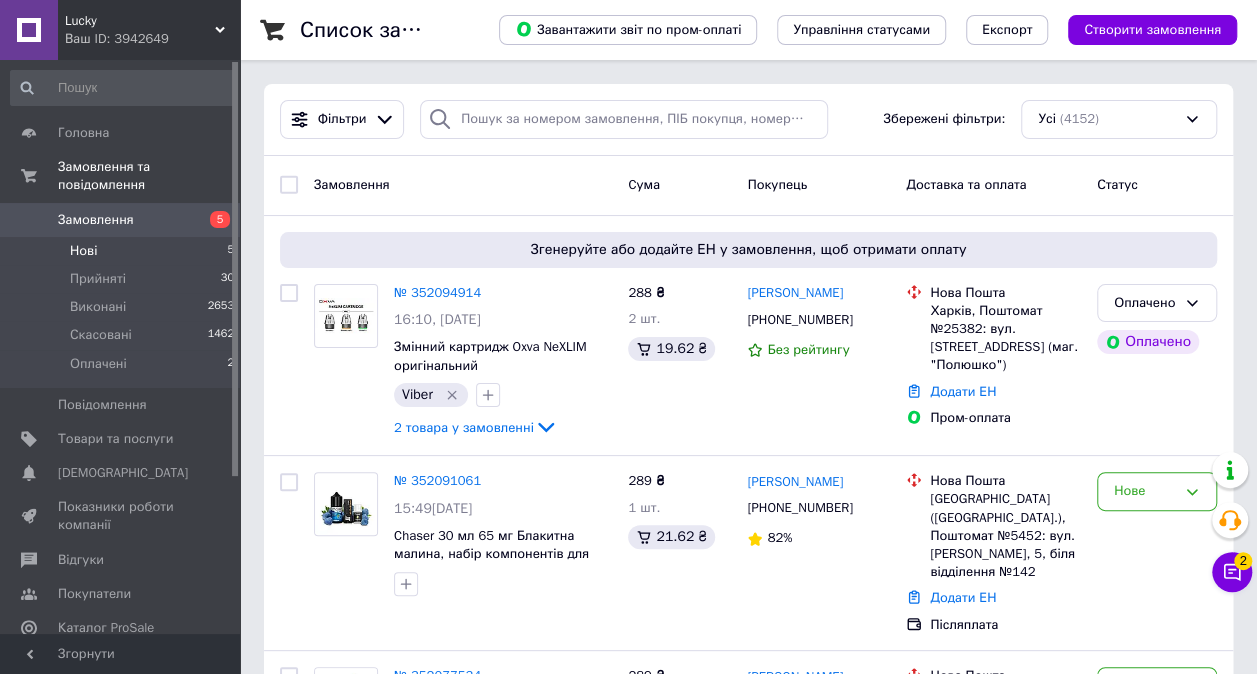 click on "Нові 5" at bounding box center [123, 251] 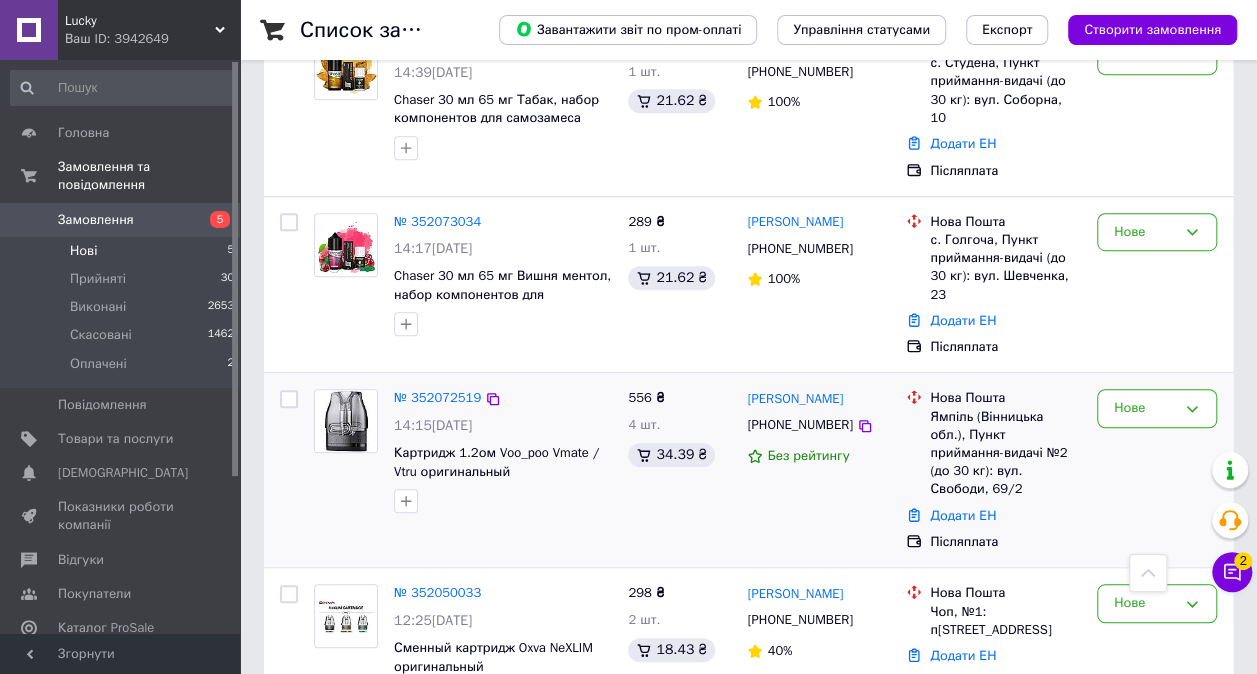 scroll, scrollTop: 492, scrollLeft: 0, axis: vertical 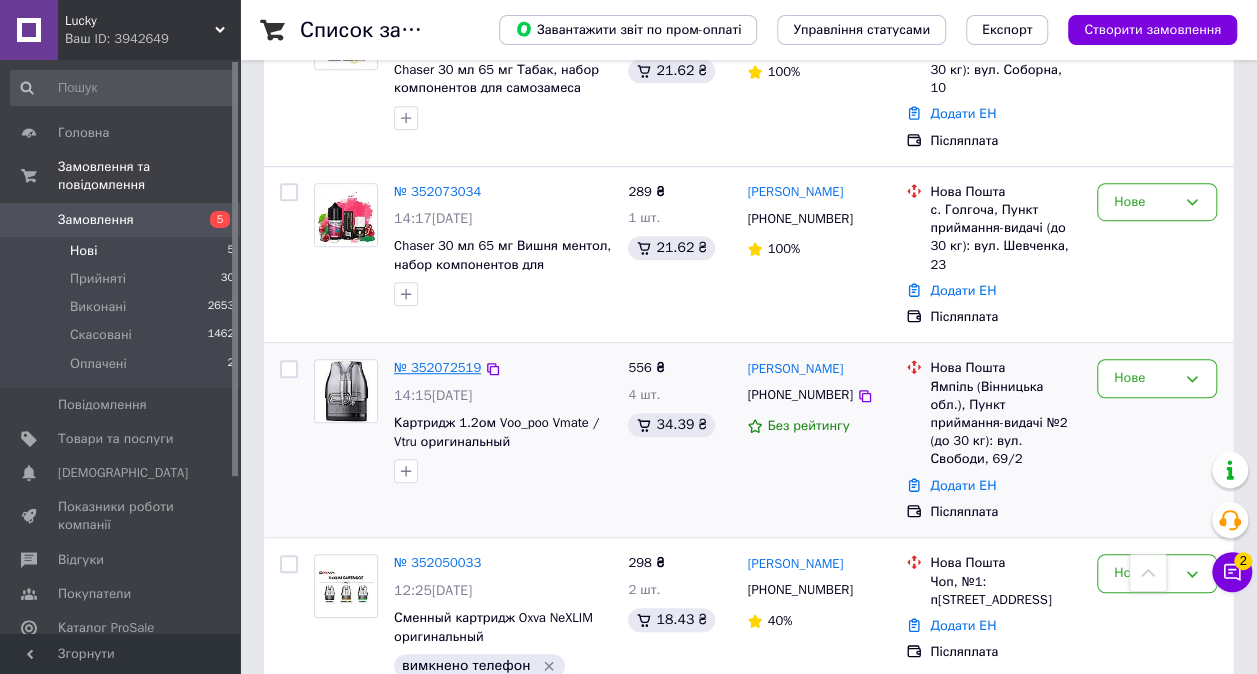 click on "№ 352072519" at bounding box center (437, 367) 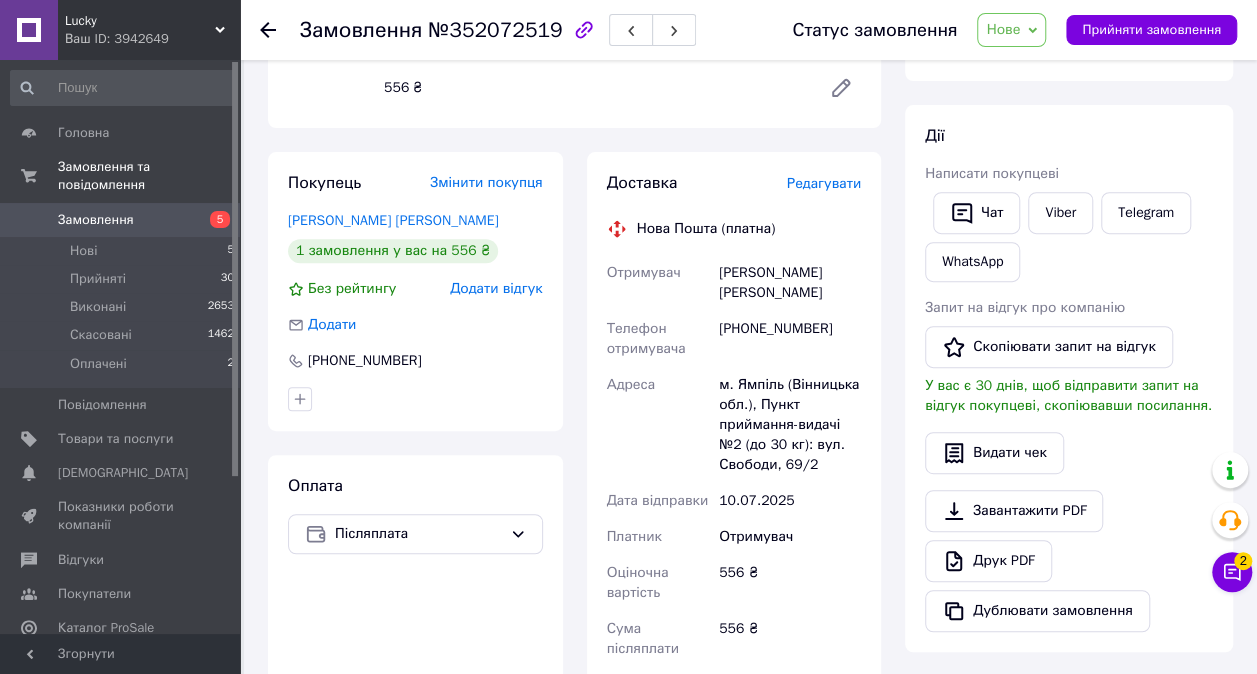 scroll, scrollTop: 200, scrollLeft: 0, axis: vertical 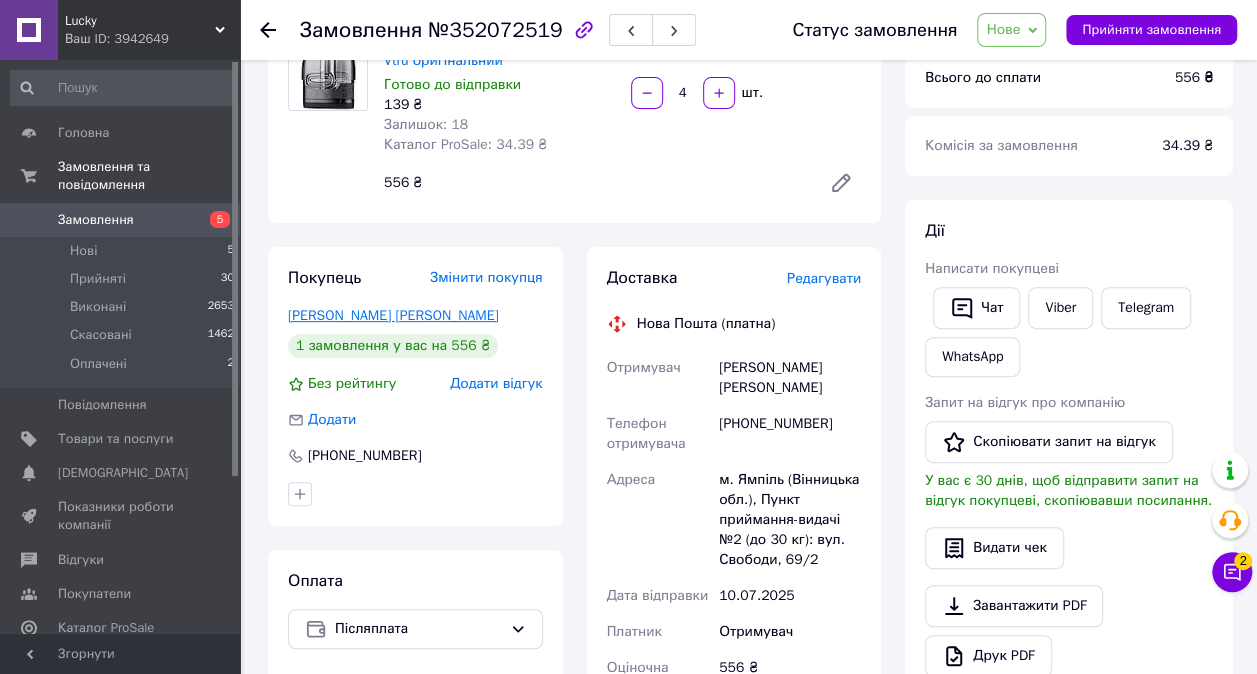 click on "[PERSON_NAME] [PERSON_NAME]" at bounding box center [393, 315] 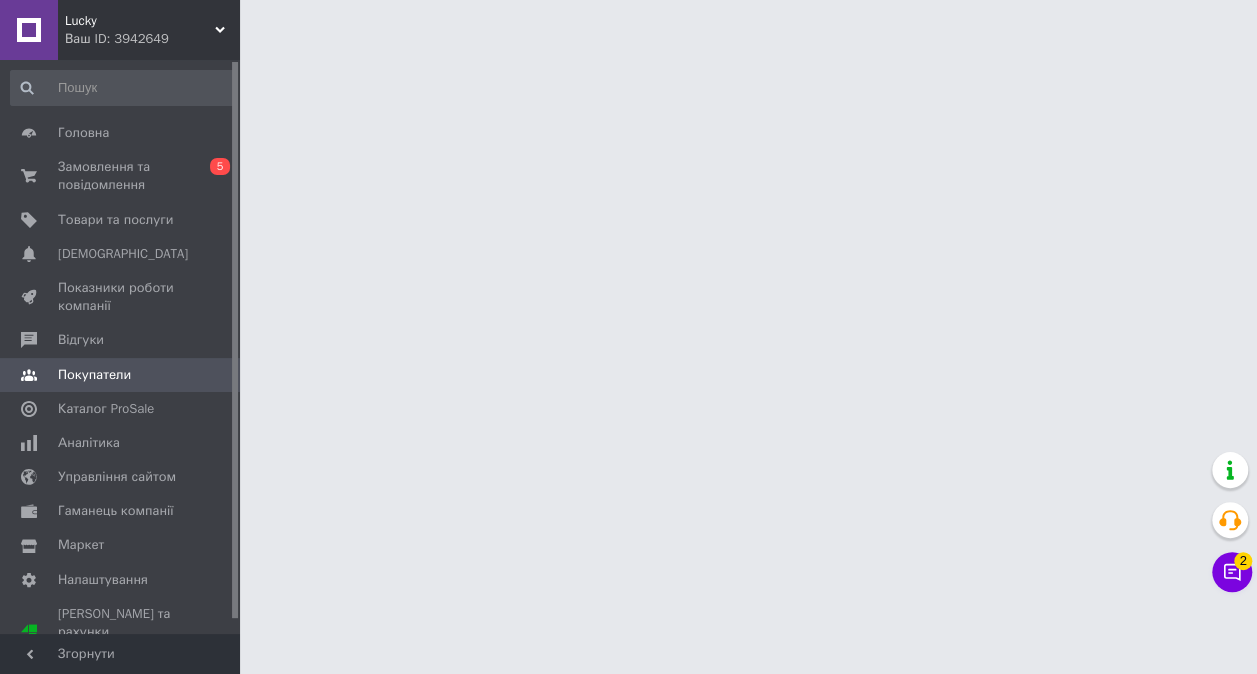 scroll, scrollTop: 0, scrollLeft: 0, axis: both 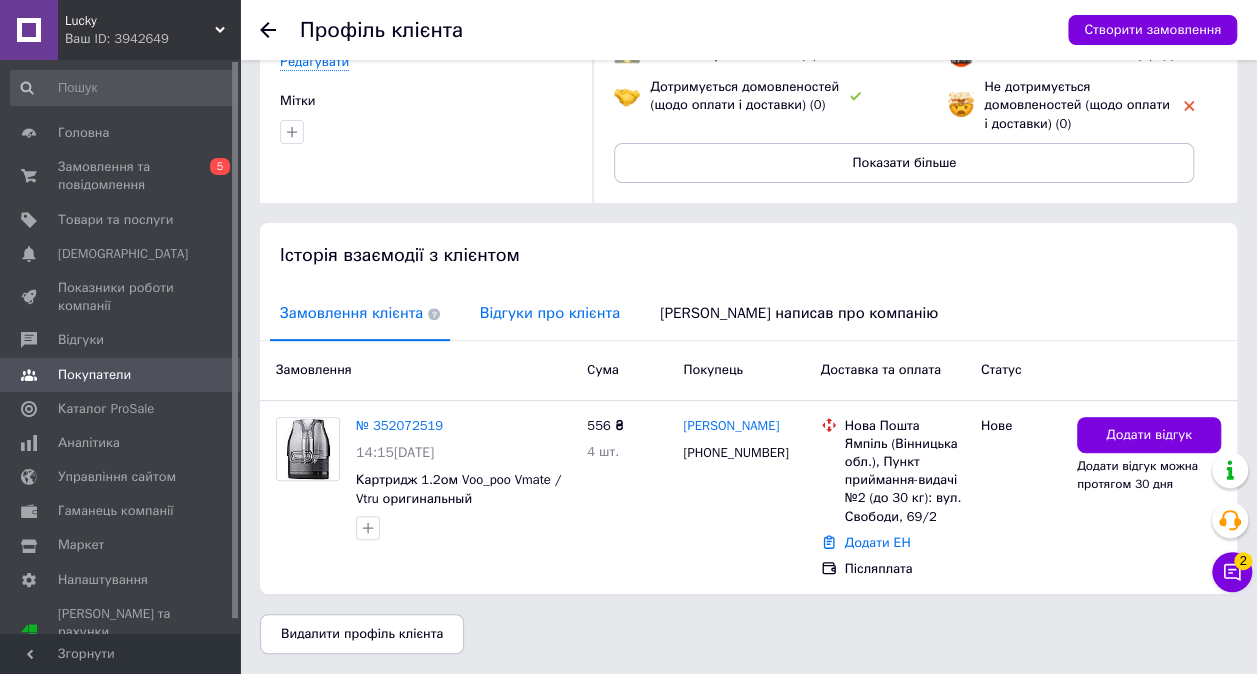 click on "Відгуки про клієнта" at bounding box center [550, 313] 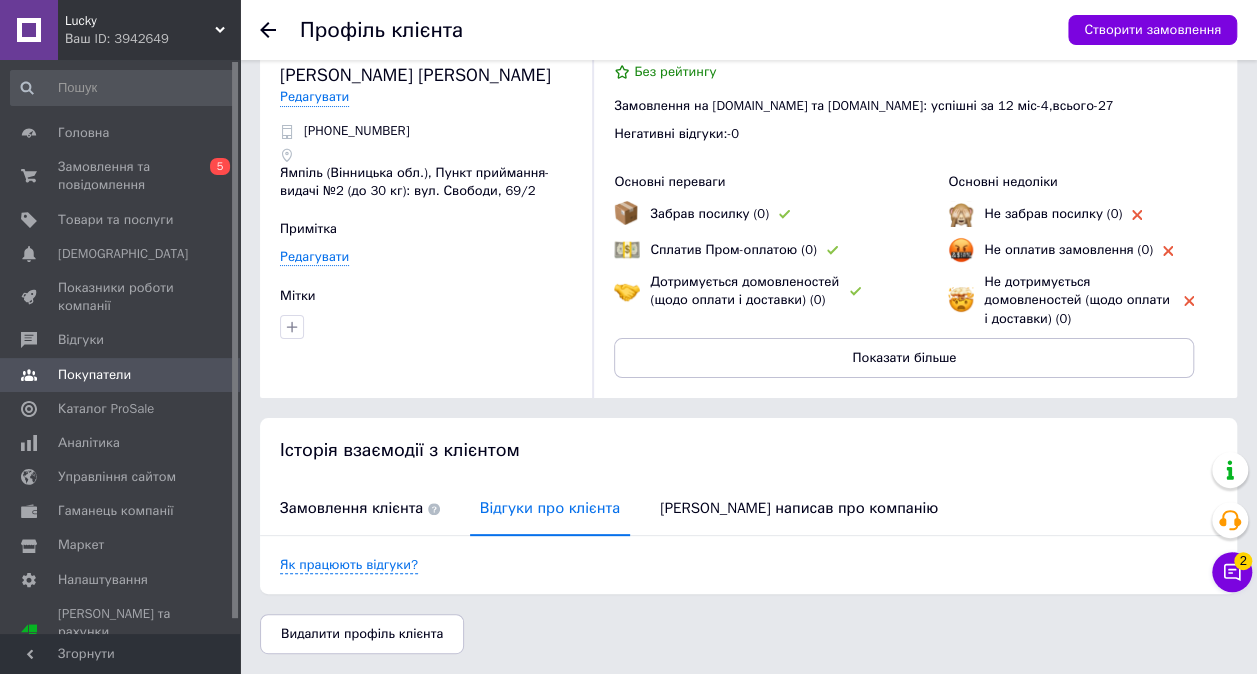 scroll, scrollTop: 36, scrollLeft: 0, axis: vertical 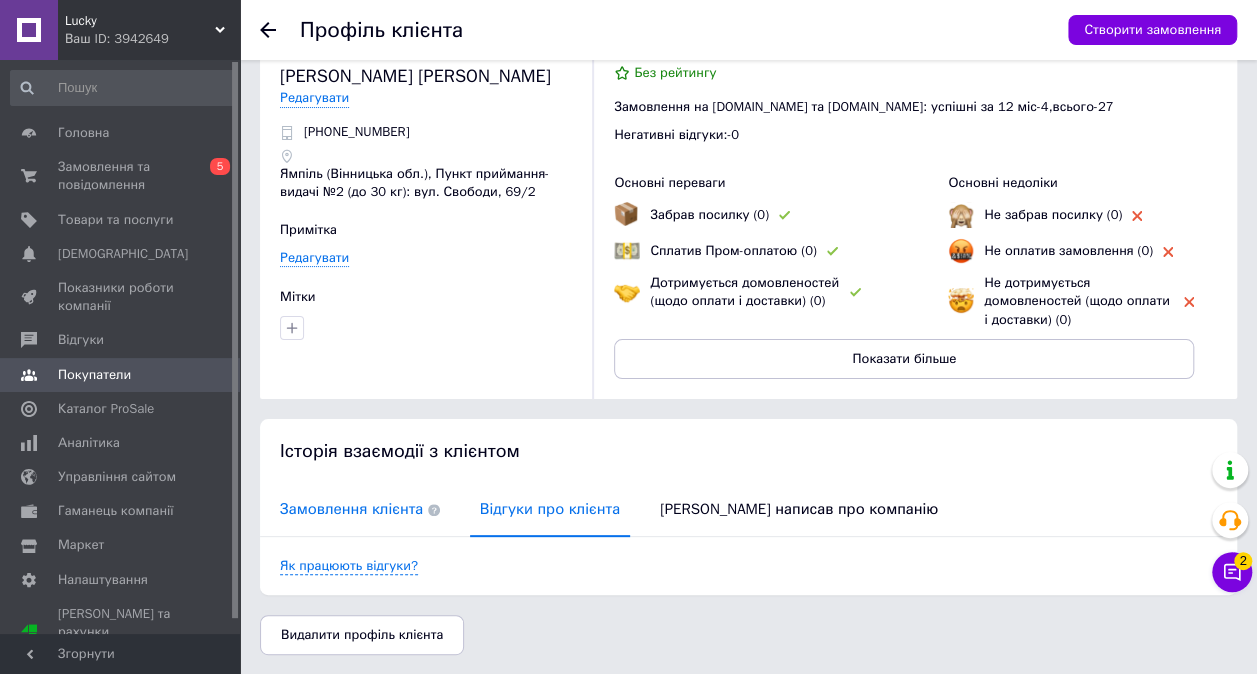 click on "Замовлення клієнта" at bounding box center (360, 509) 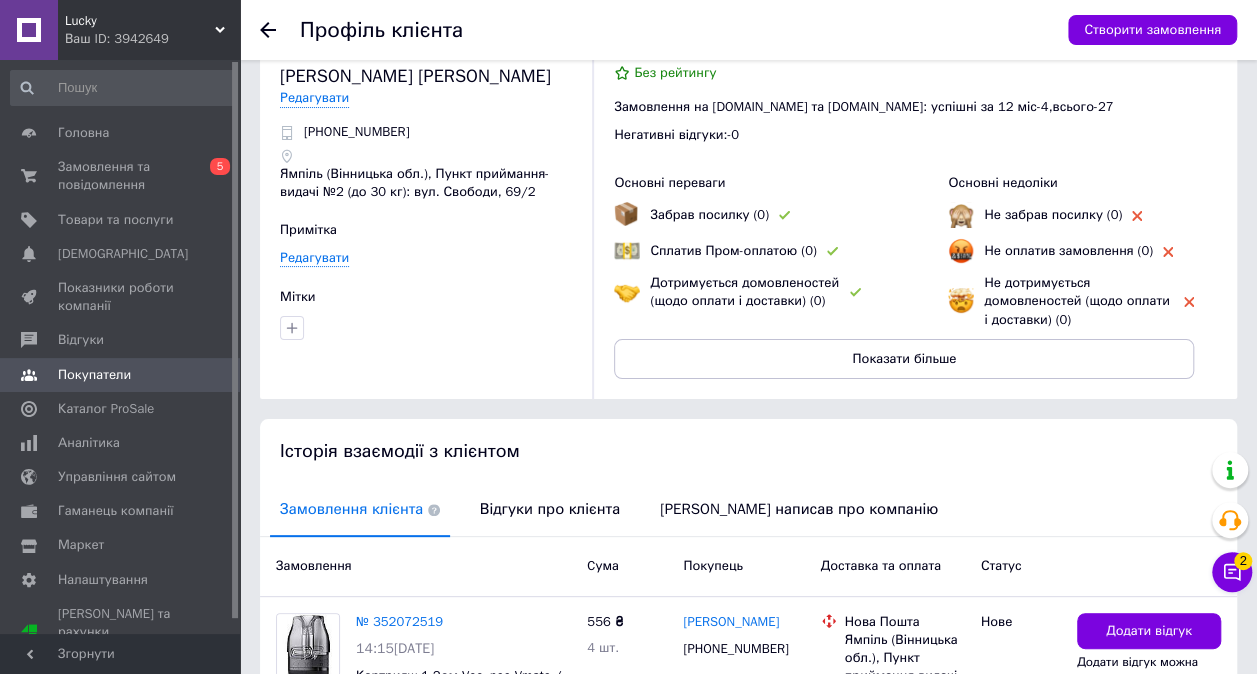 scroll, scrollTop: 232, scrollLeft: 0, axis: vertical 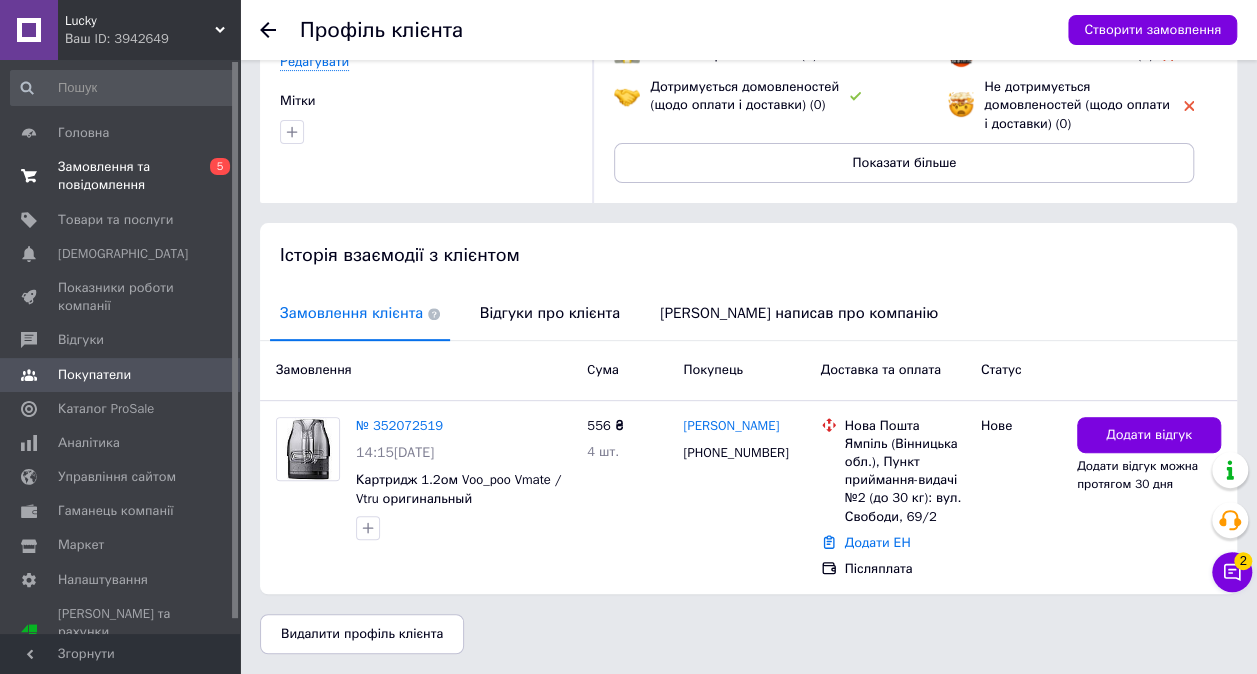 click on "Замовлення та повідомлення" at bounding box center [121, 176] 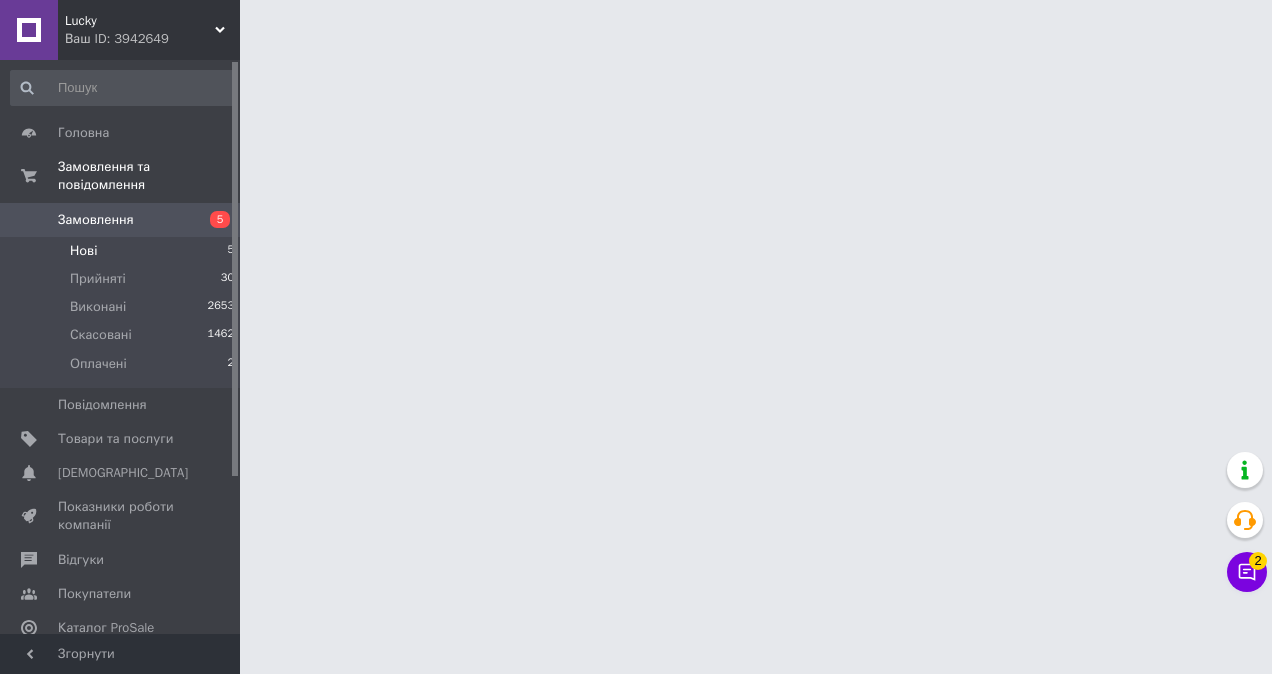 click on "Нові" at bounding box center (83, 251) 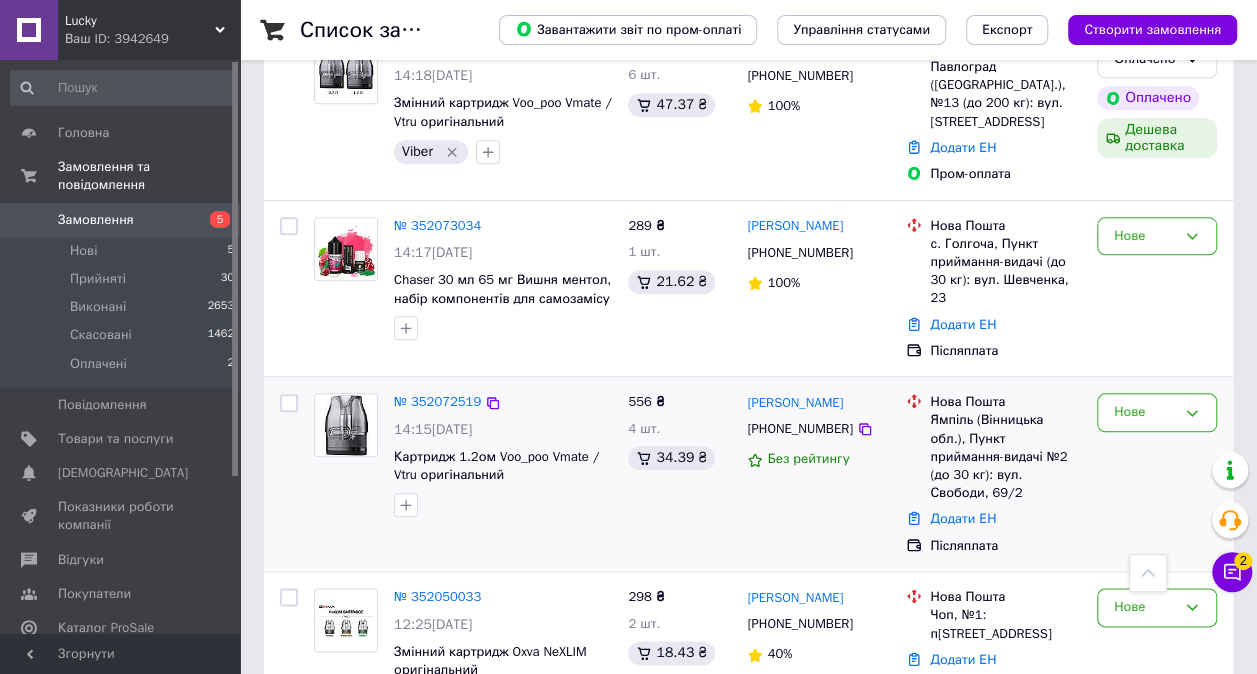 scroll, scrollTop: 900, scrollLeft: 0, axis: vertical 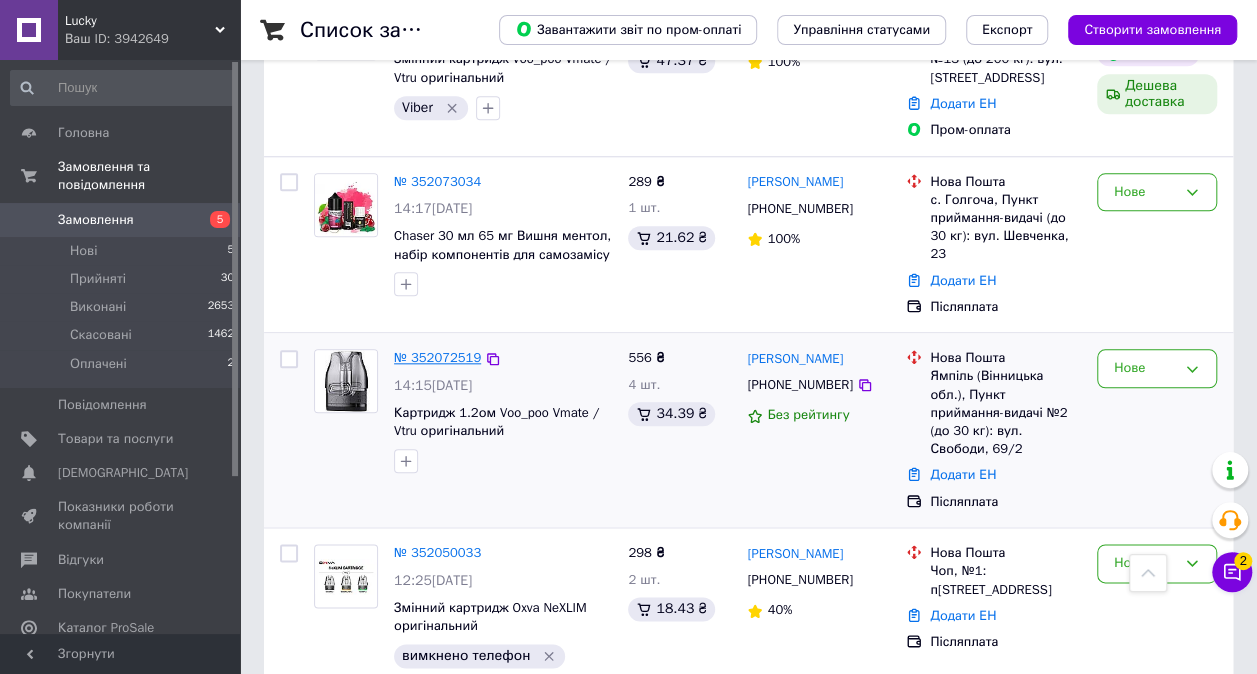 click on "№ 352072519" at bounding box center (437, 357) 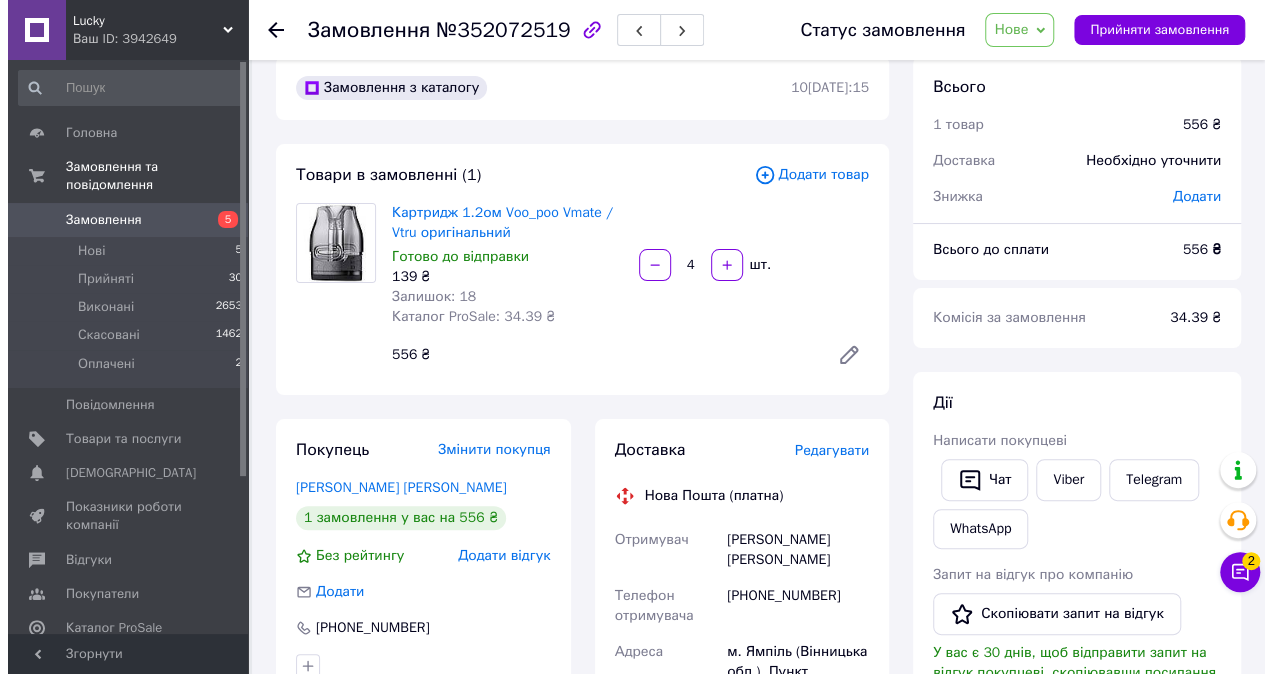 scroll, scrollTop: 0, scrollLeft: 0, axis: both 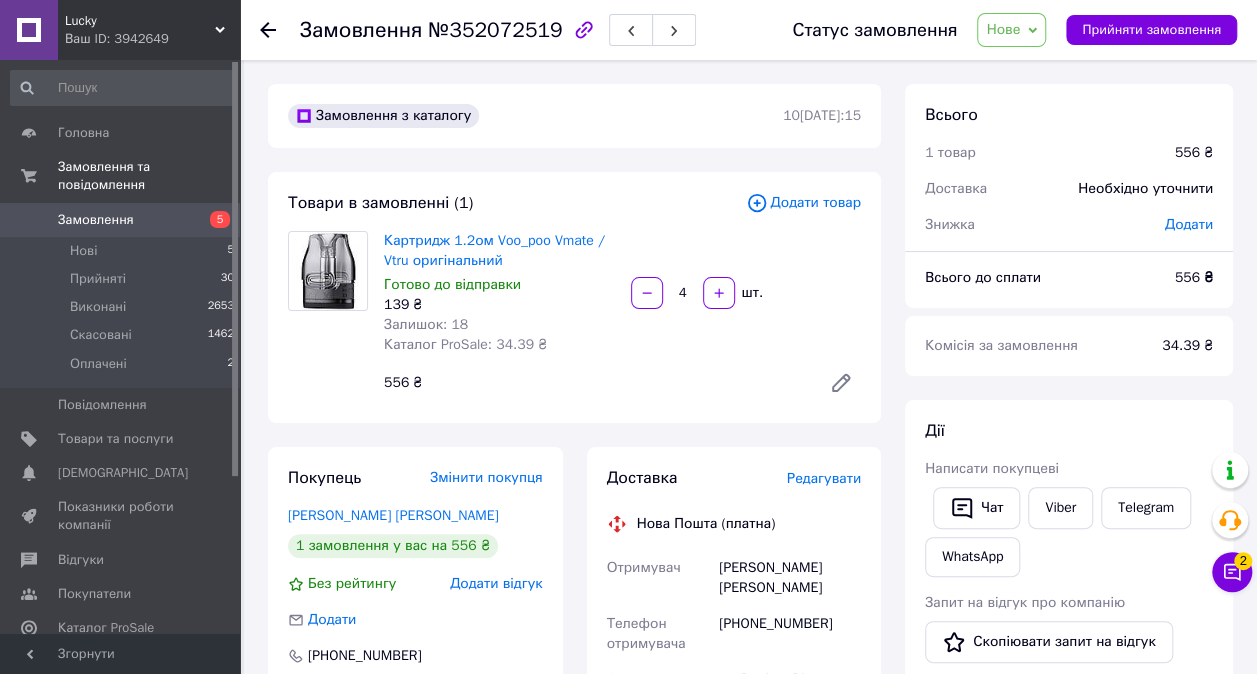 click on "Редагувати" at bounding box center [824, 478] 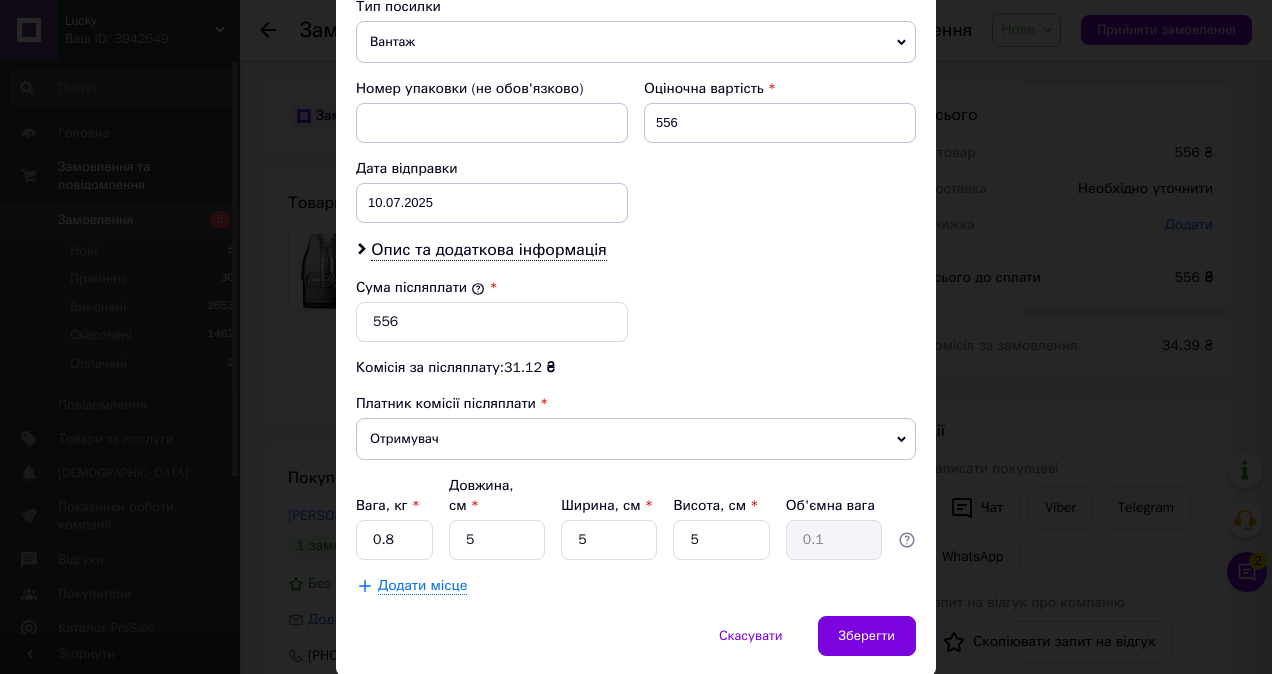 scroll, scrollTop: 862, scrollLeft: 0, axis: vertical 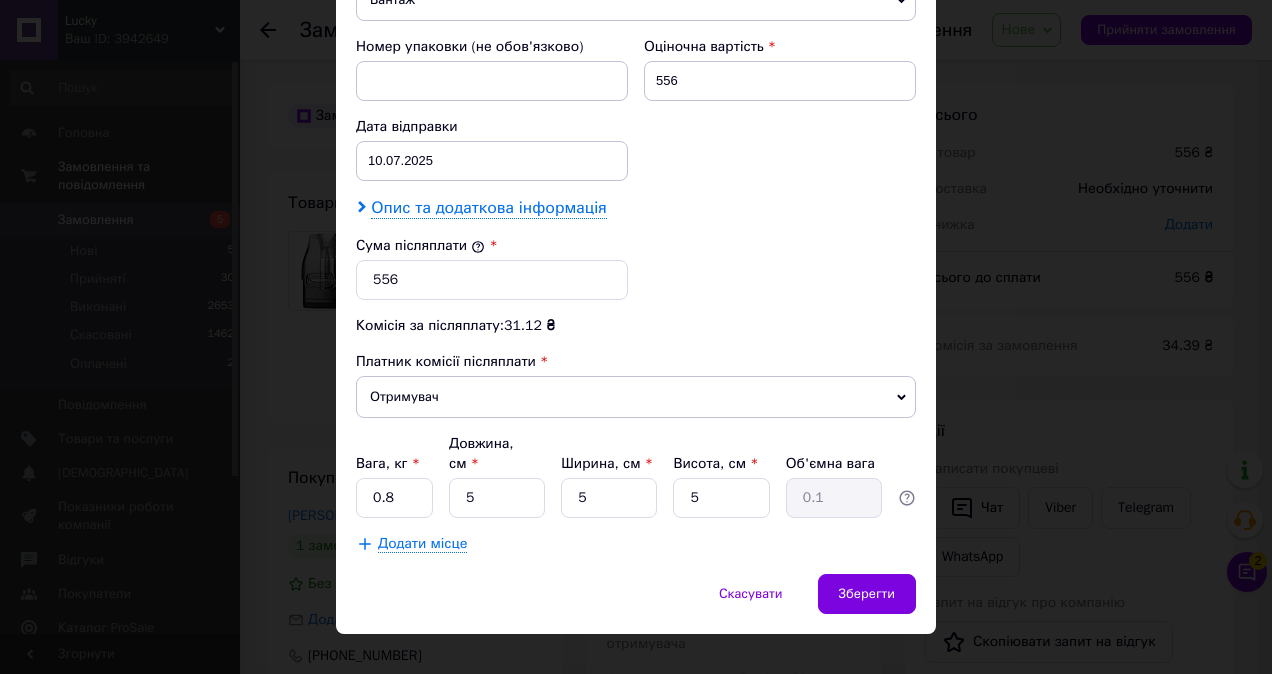 click on "Опис та додаткова інформація" at bounding box center [488, 208] 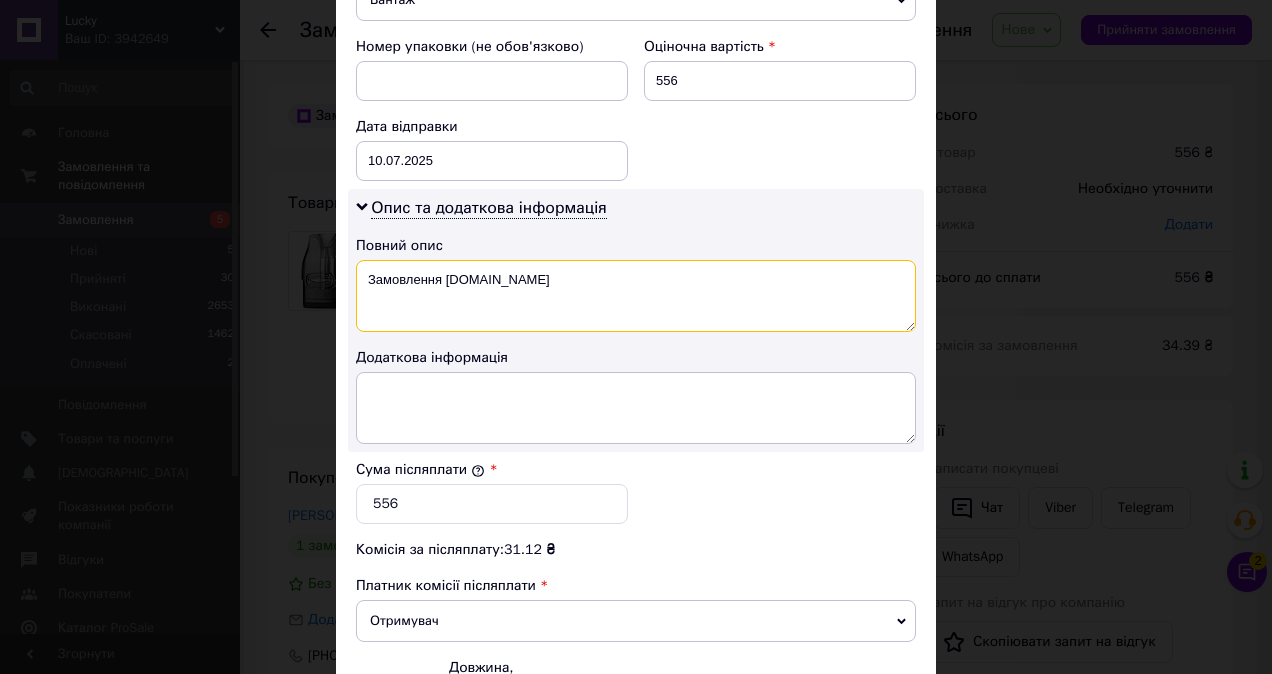 drag, startPoint x: 516, startPoint y: 284, endPoint x: 359, endPoint y: 286, distance: 157.01274 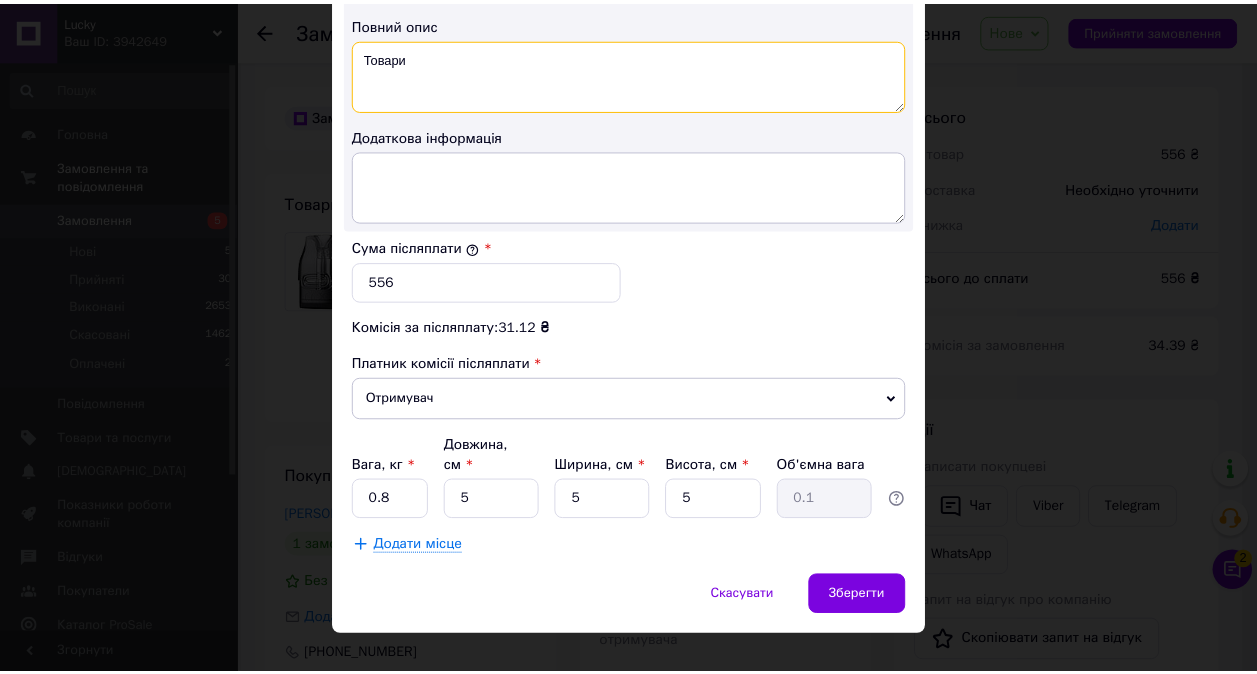 scroll, scrollTop: 1084, scrollLeft: 0, axis: vertical 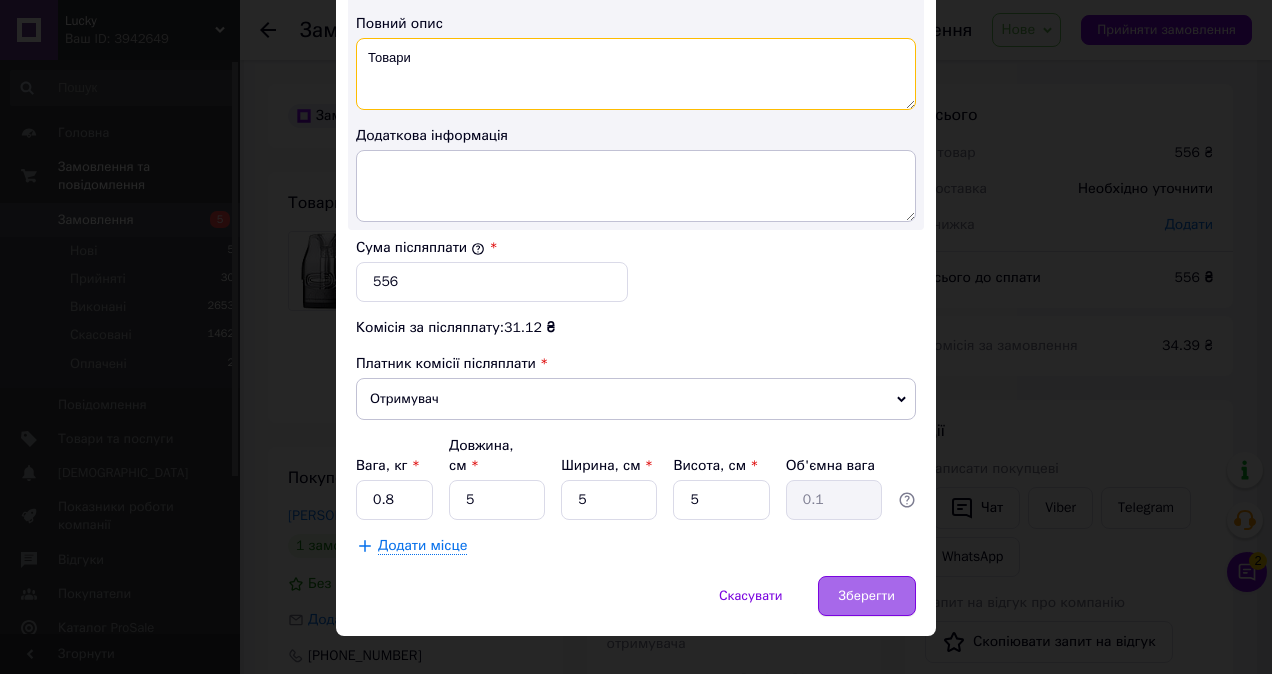 type on "Товари" 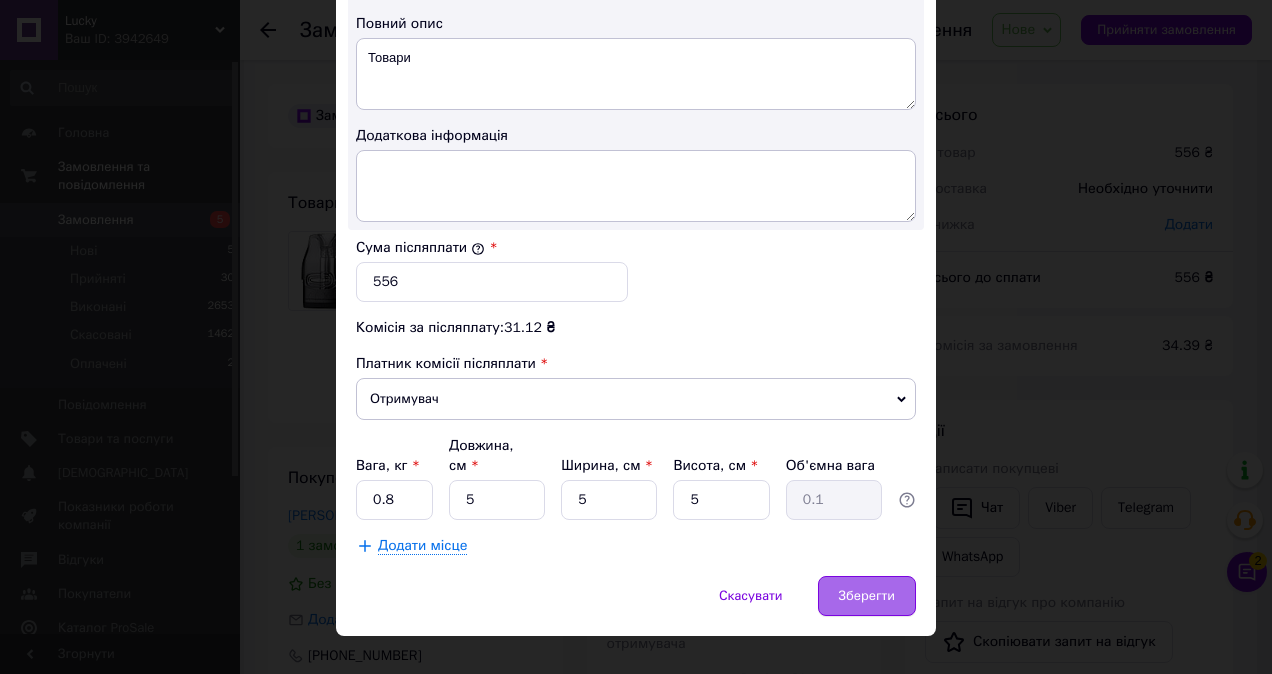 click on "Зберегти" at bounding box center [867, 596] 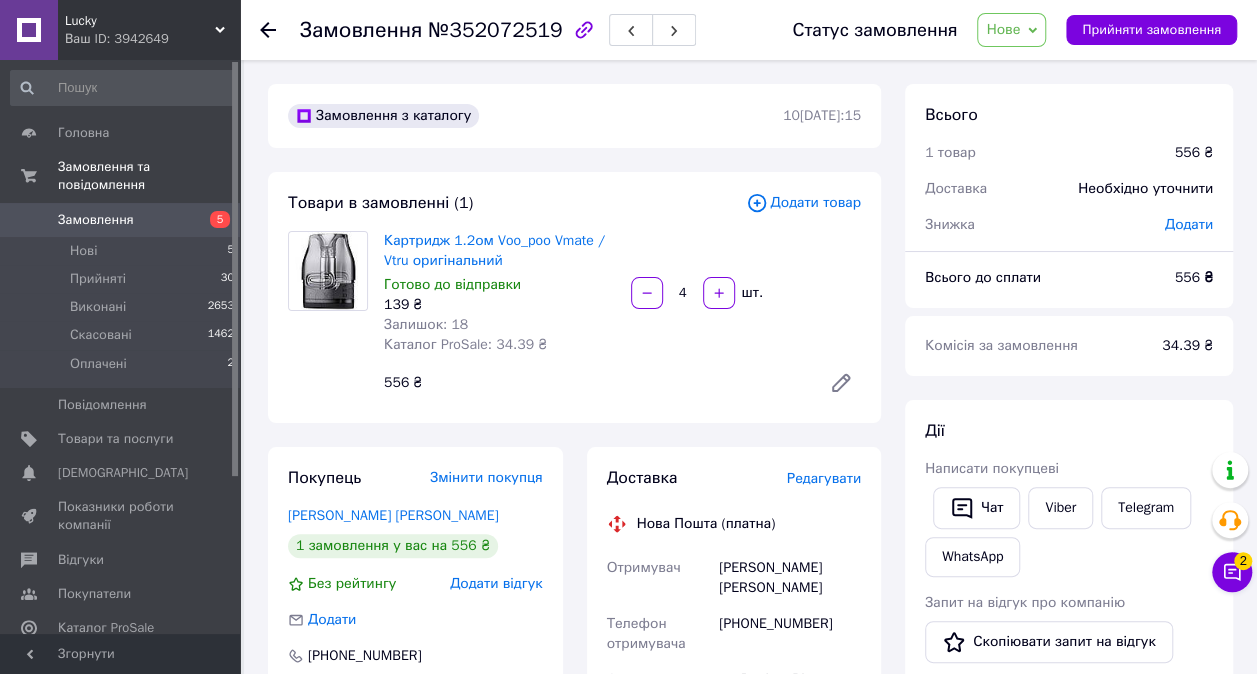 click on "Нове" at bounding box center [1003, 29] 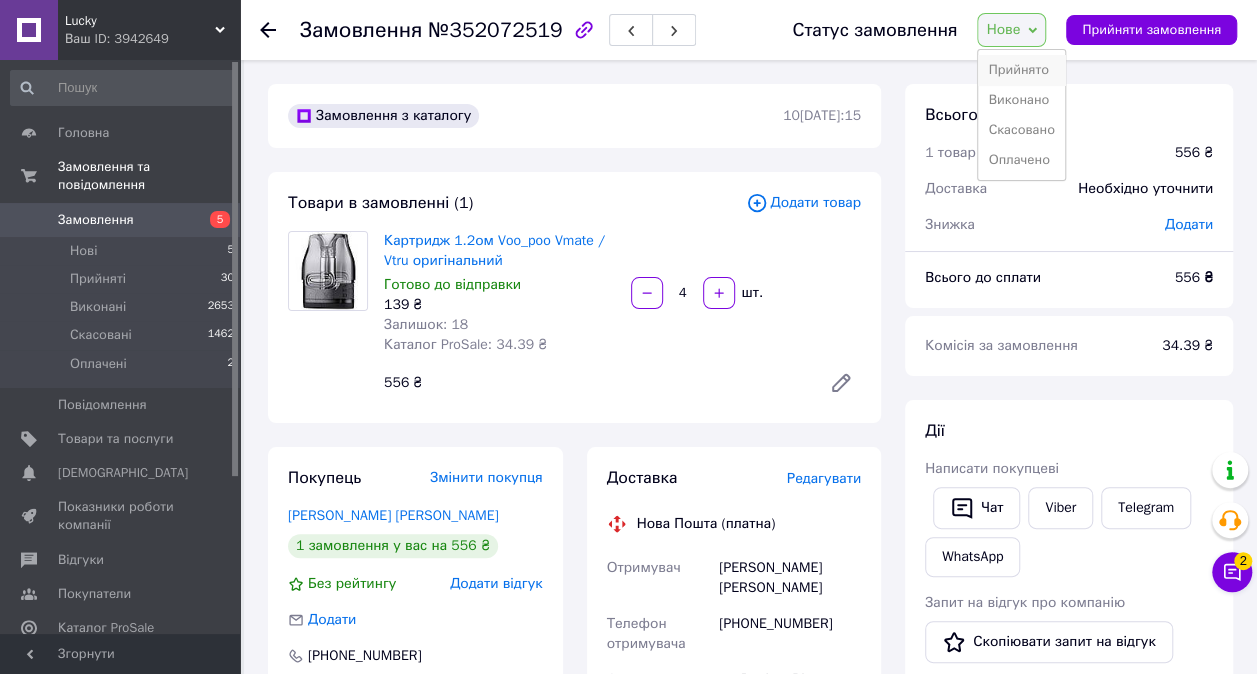 click on "Прийнято" at bounding box center [1021, 70] 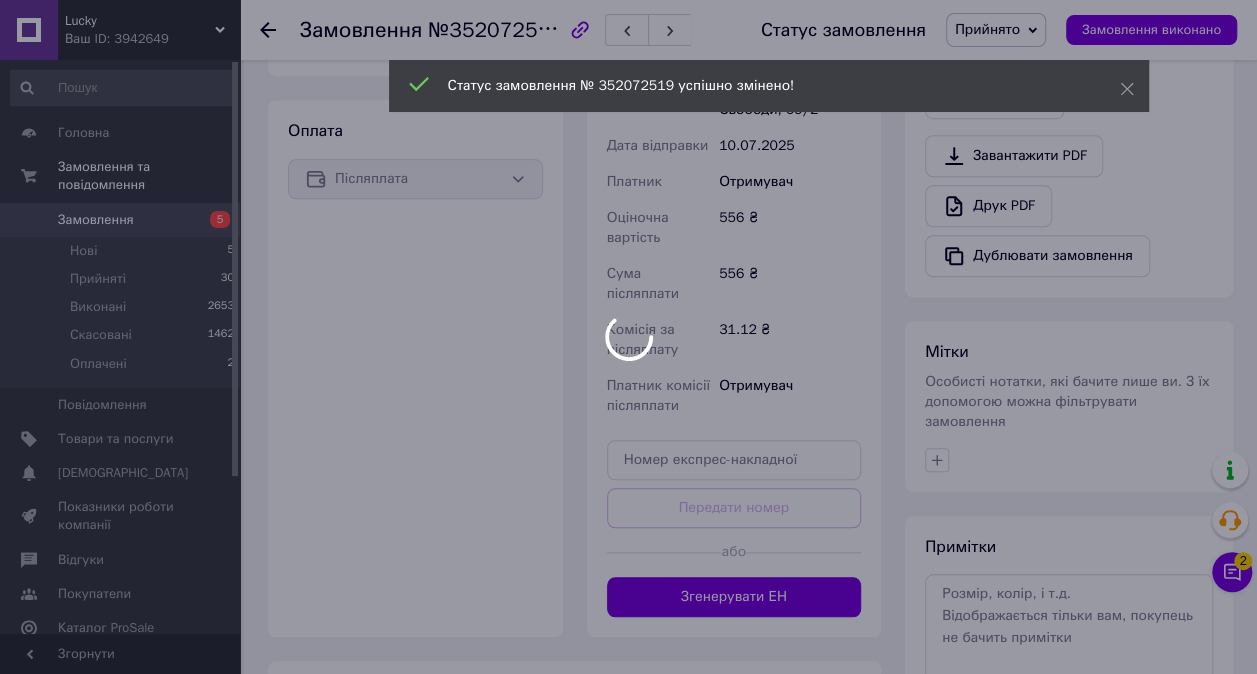 scroll, scrollTop: 800, scrollLeft: 0, axis: vertical 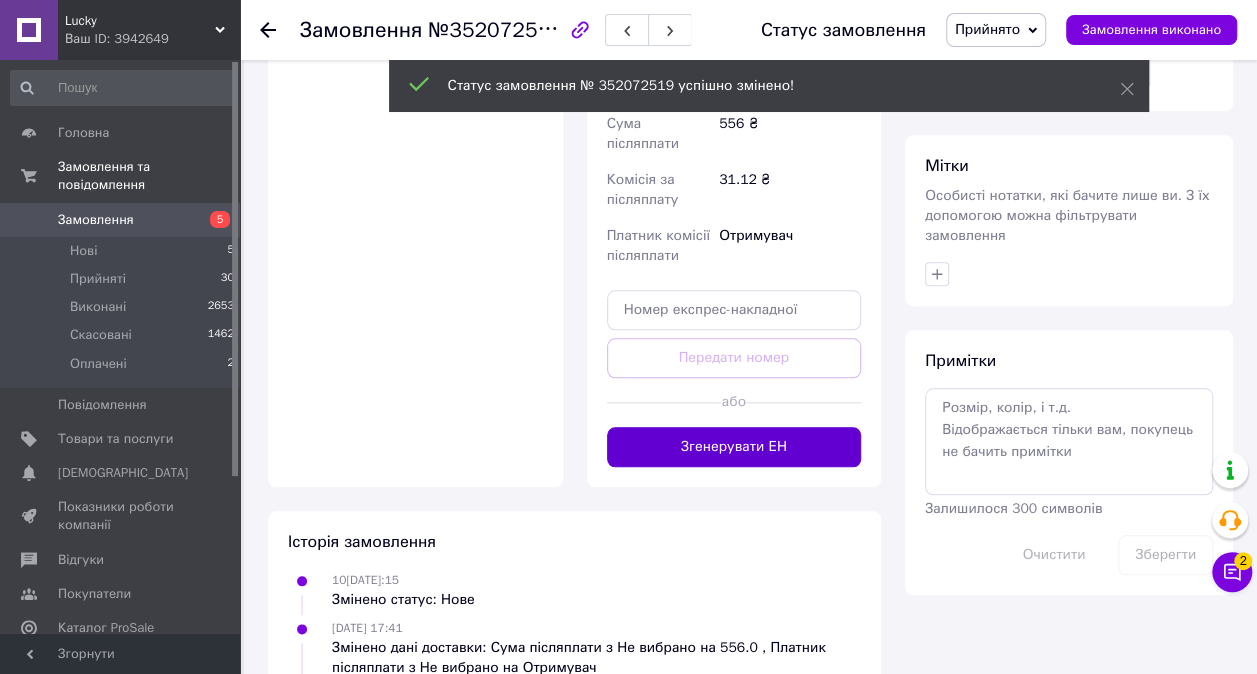 click on "Згенерувати ЕН" at bounding box center [734, 447] 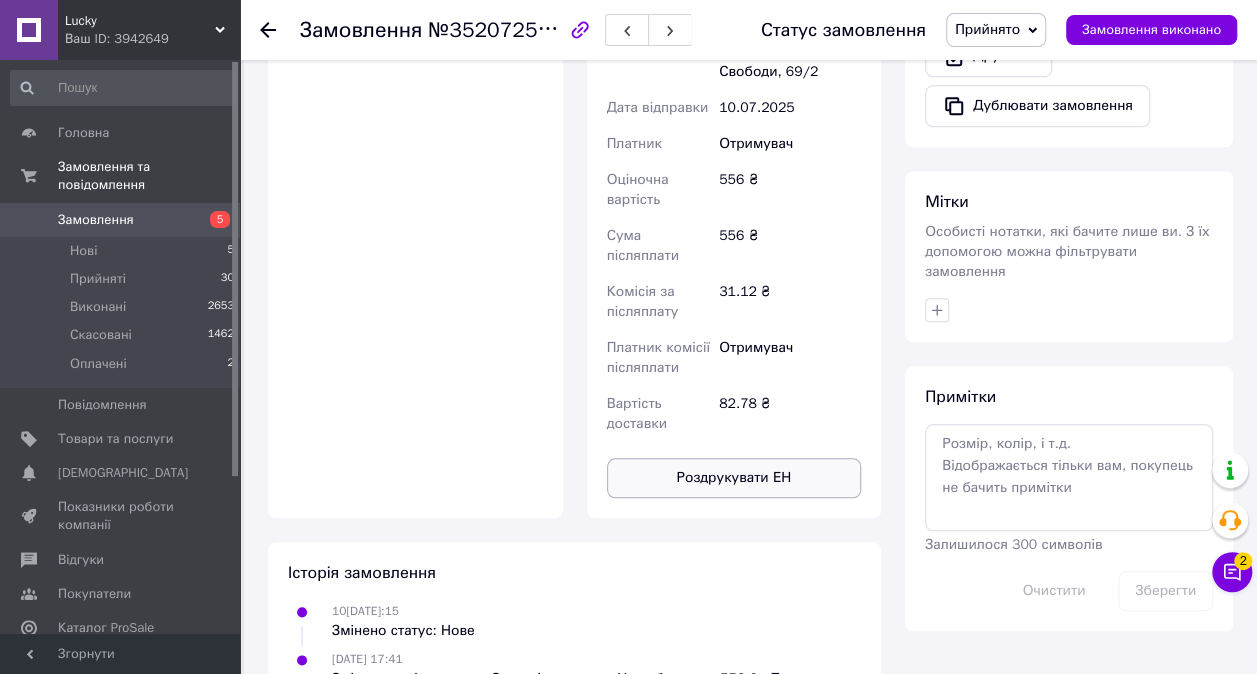 click on "Роздрукувати ЕН" at bounding box center (734, 478) 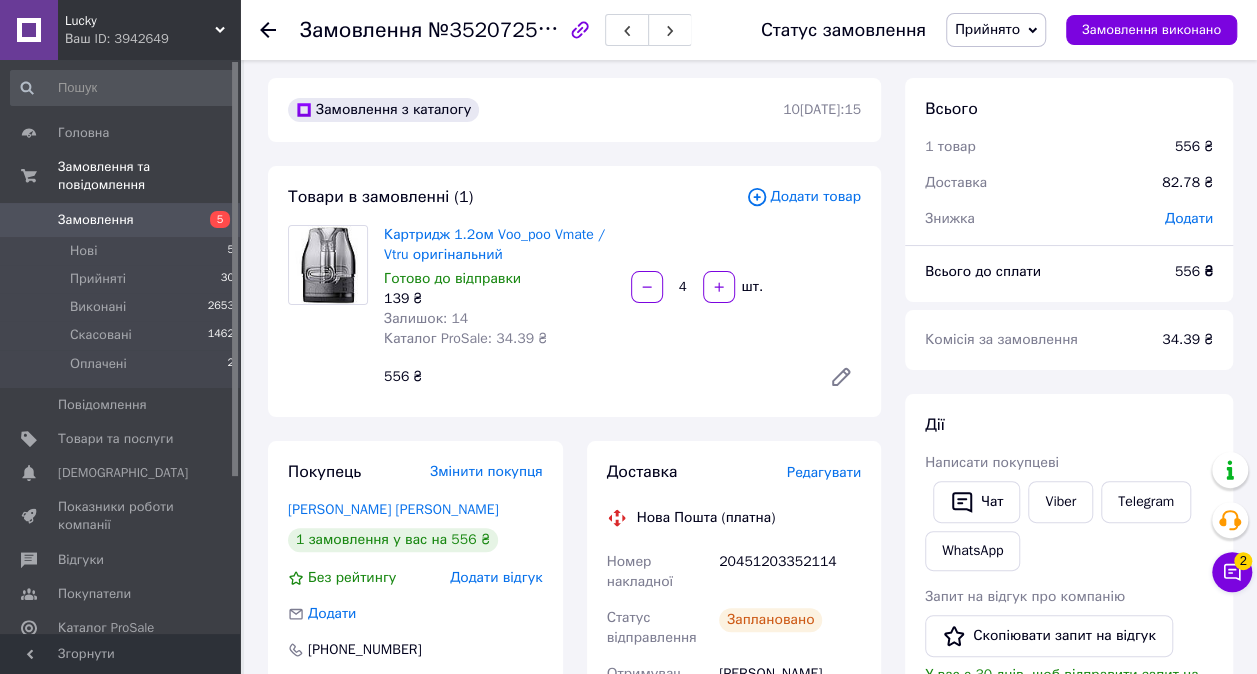 scroll, scrollTop: 0, scrollLeft: 0, axis: both 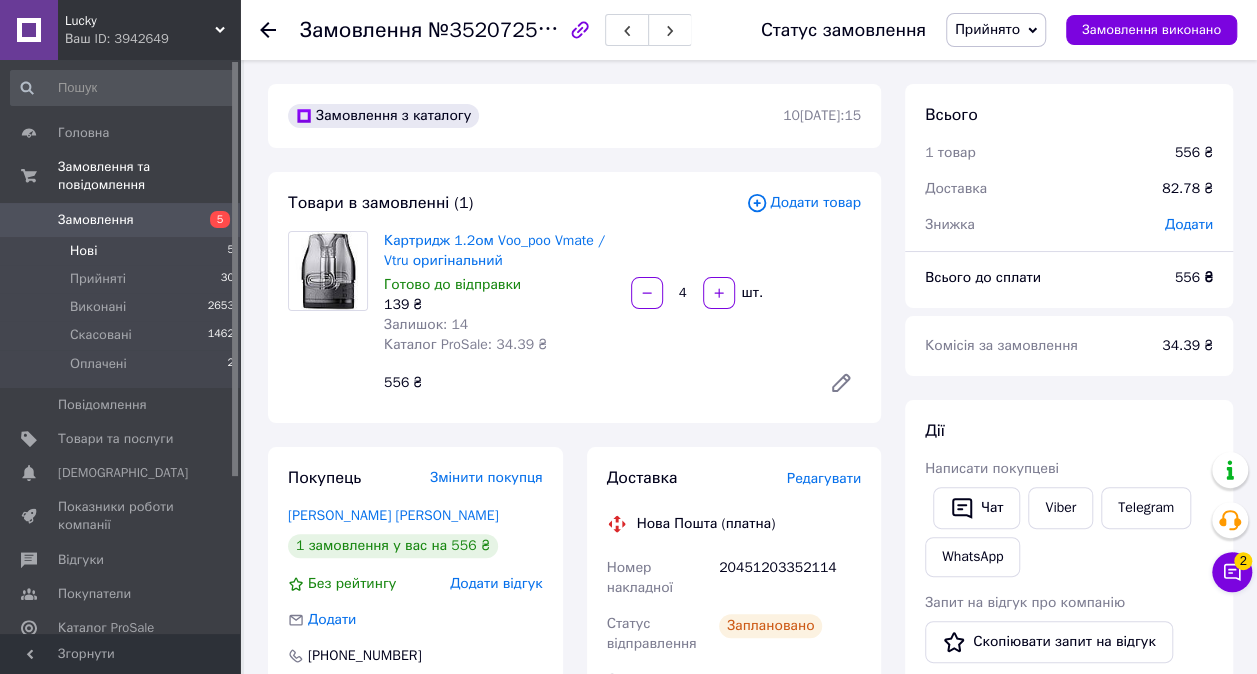 click on "Нові 5" at bounding box center [123, 251] 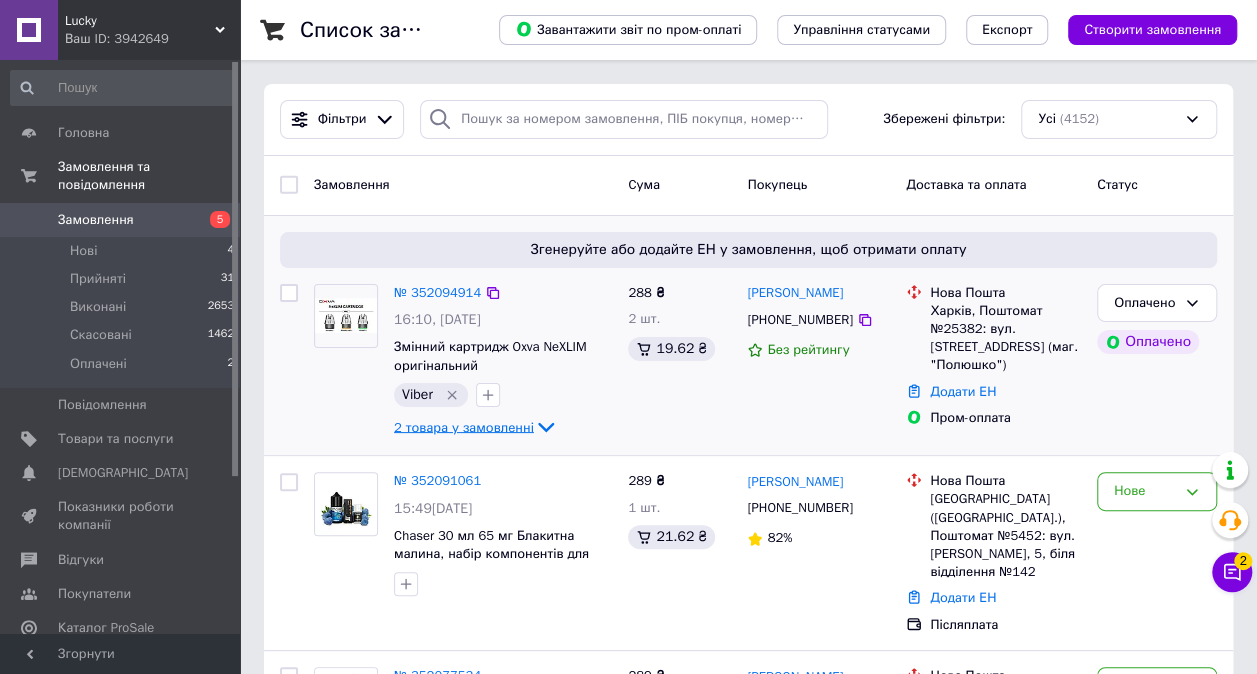 click on "2 товара у замовленні" at bounding box center [464, 426] 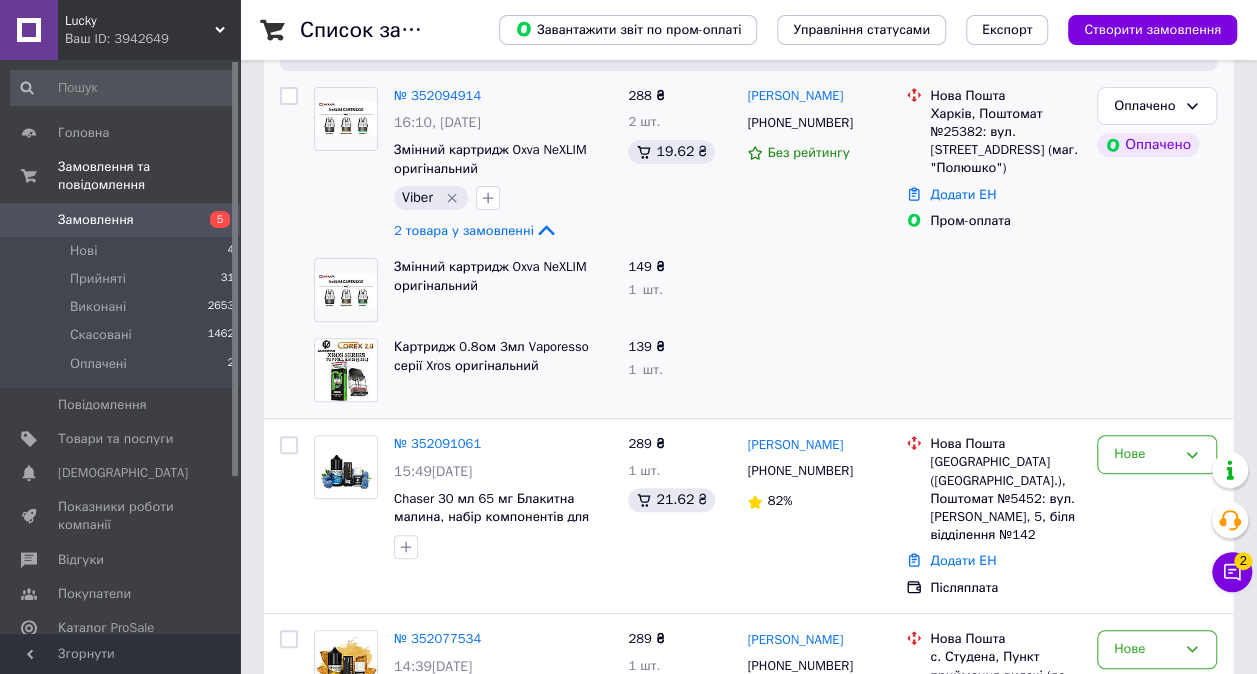 scroll, scrollTop: 200, scrollLeft: 0, axis: vertical 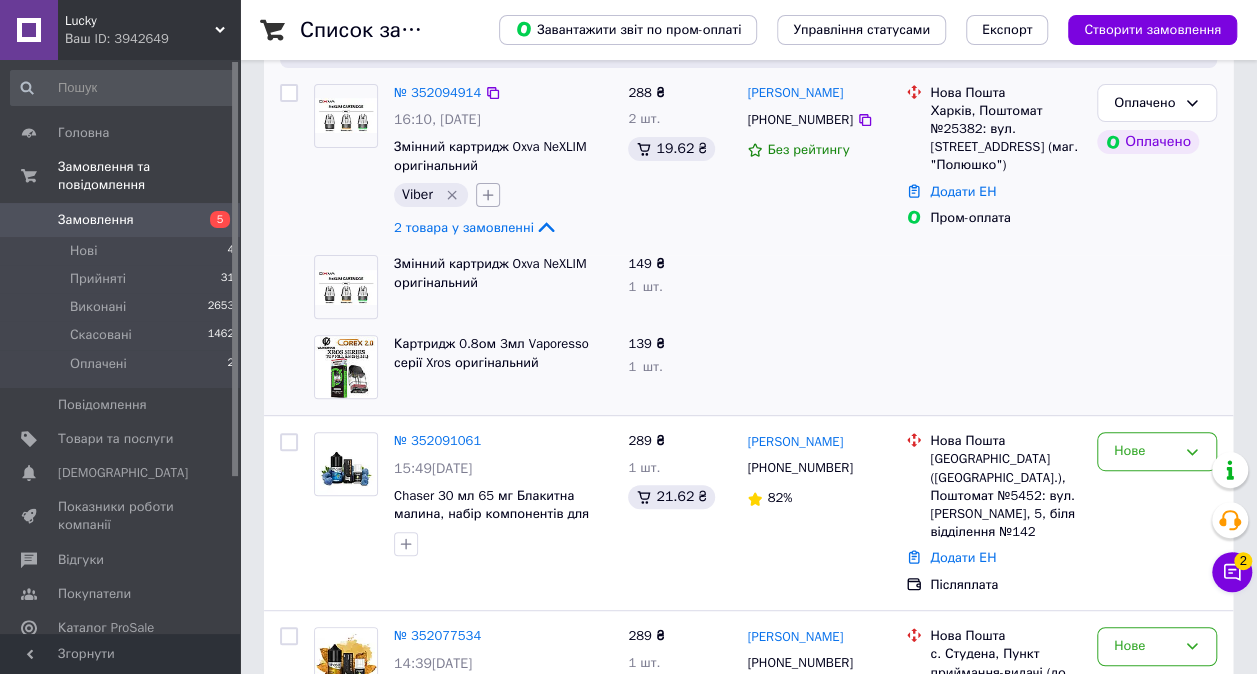 click 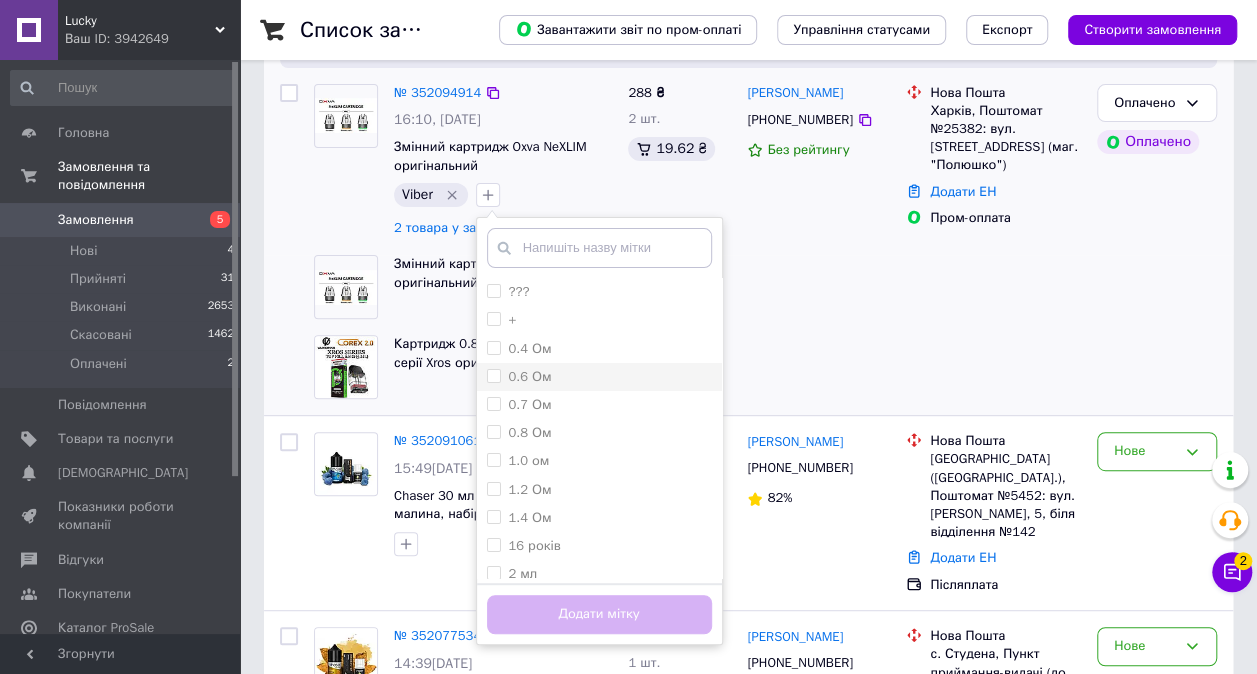 click on "0.6 Ом" at bounding box center [530, 376] 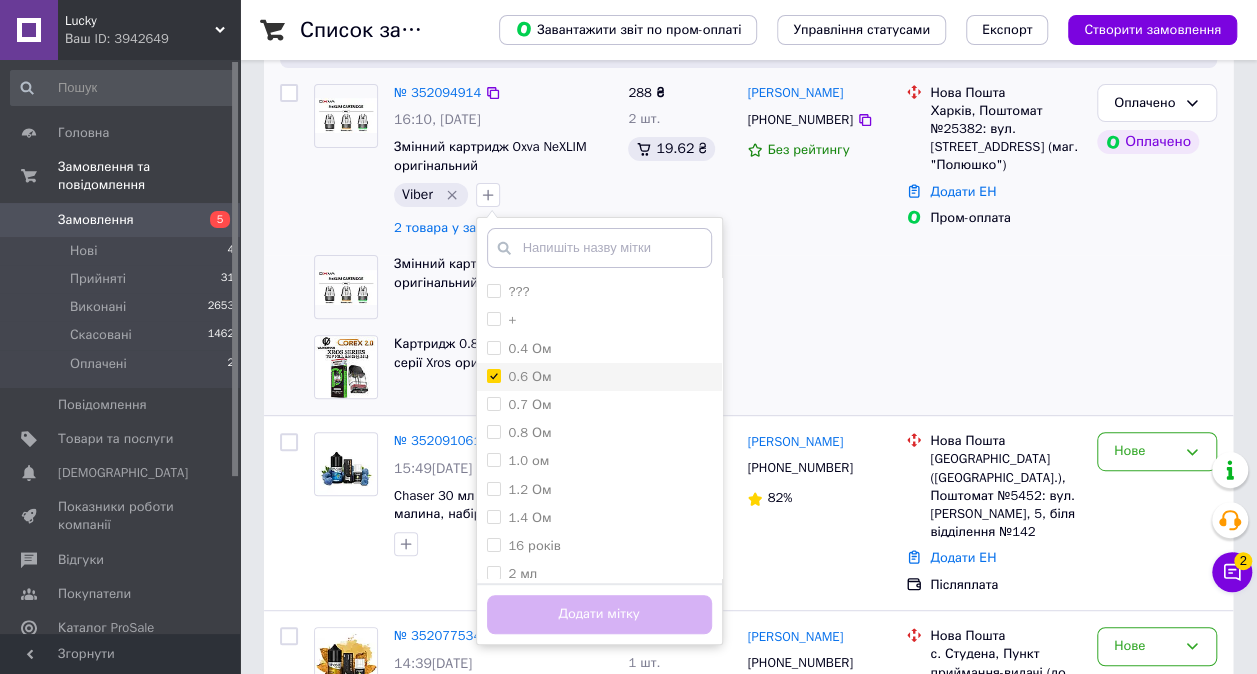 checkbox on "true" 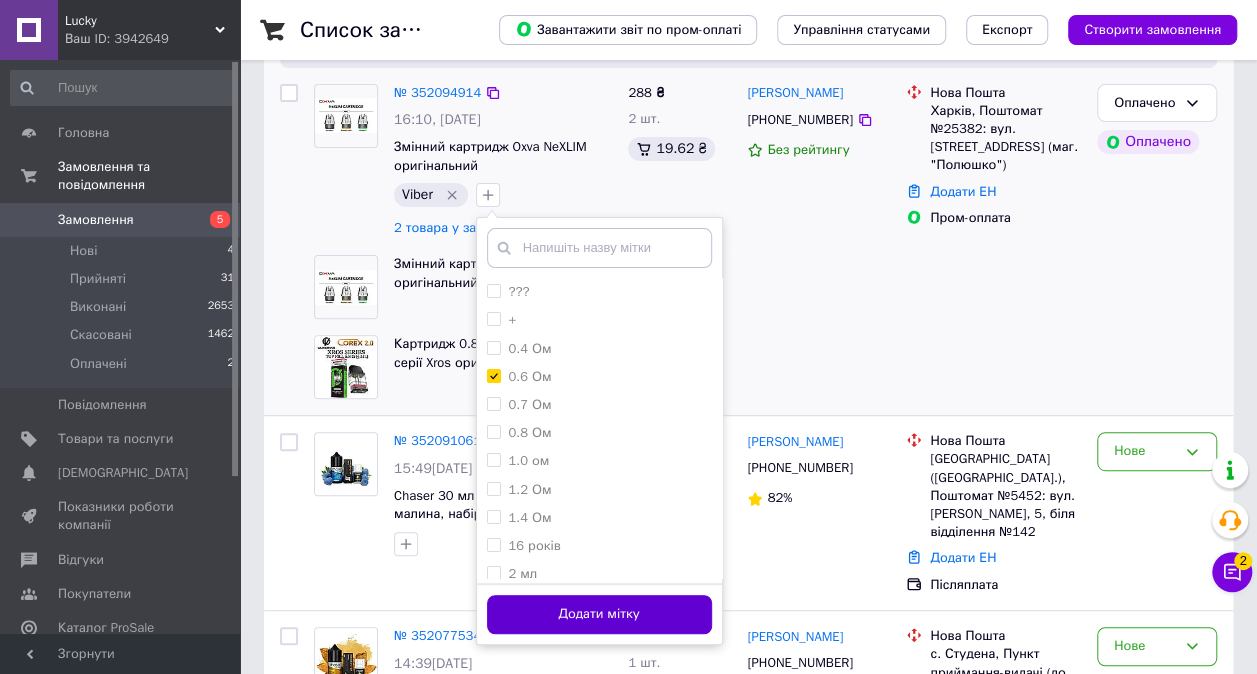 click on "Додати мітку" at bounding box center (599, 614) 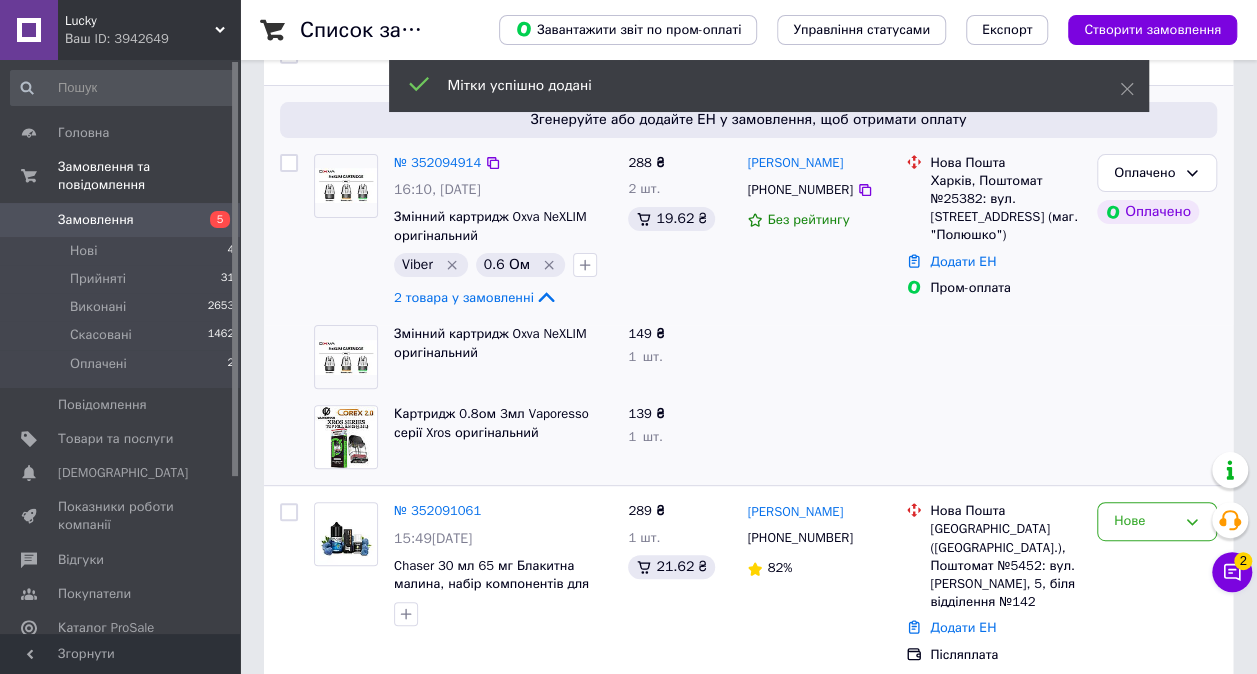 scroll, scrollTop: 100, scrollLeft: 0, axis: vertical 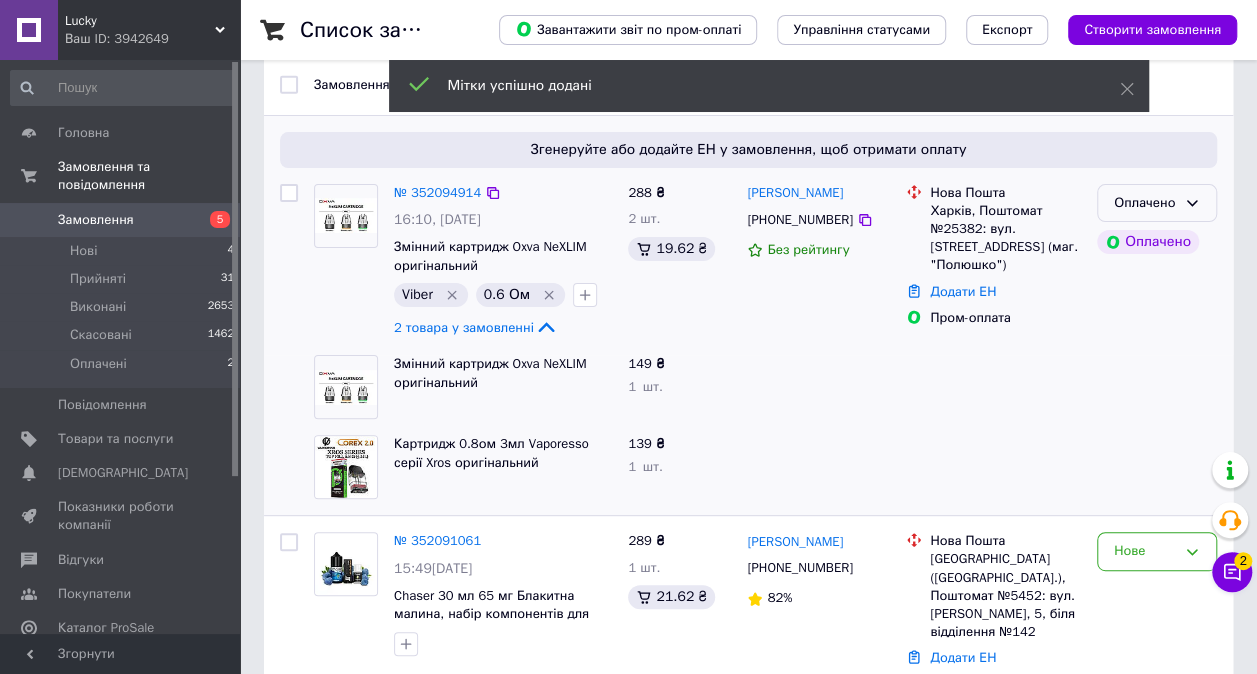 click 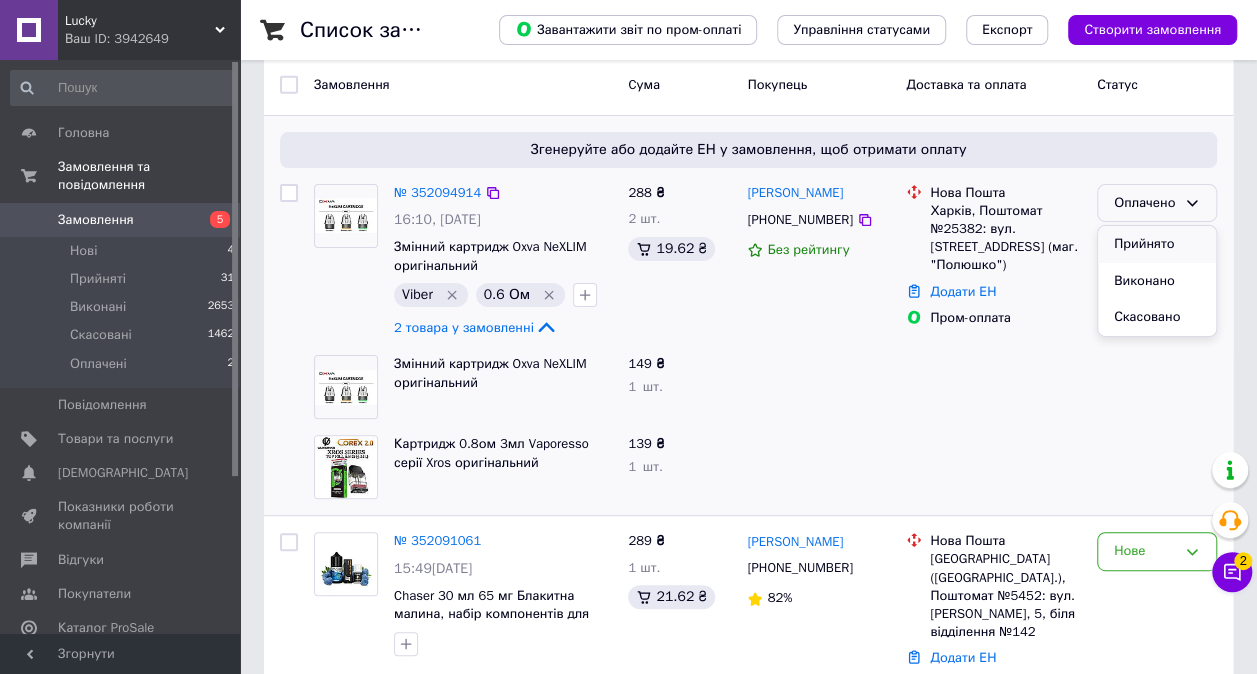 click on "Прийнято" at bounding box center (1157, 244) 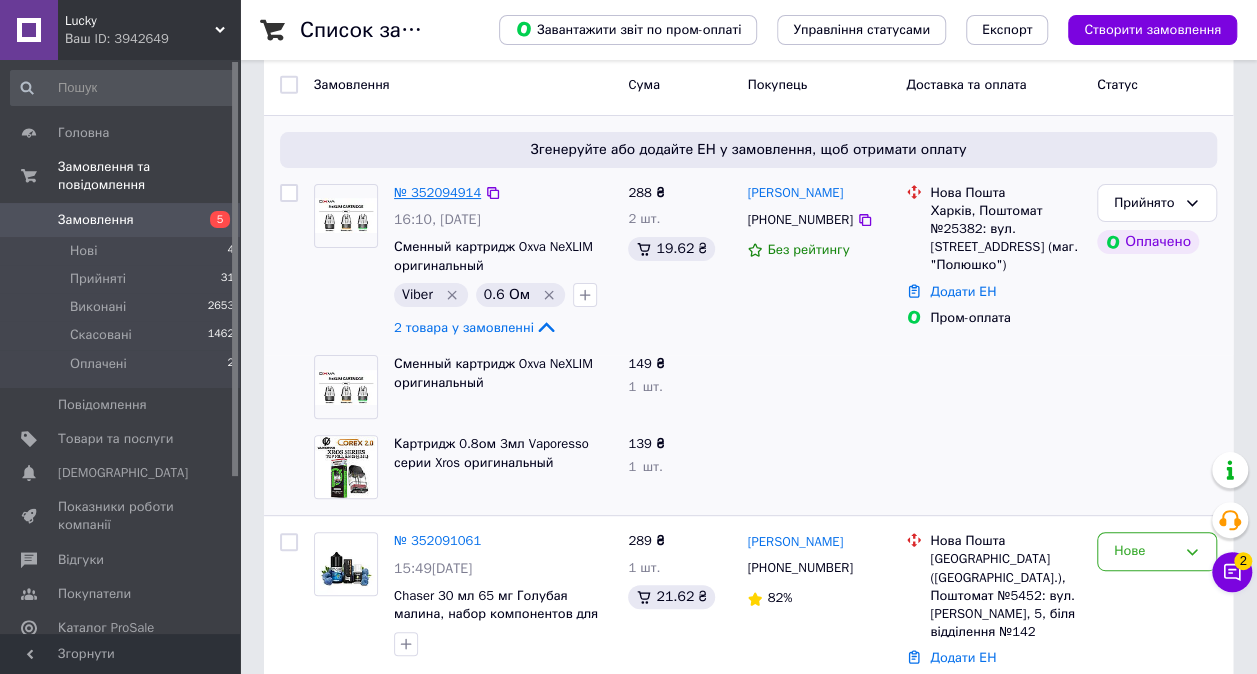 click on "№ 352094914" at bounding box center [437, 192] 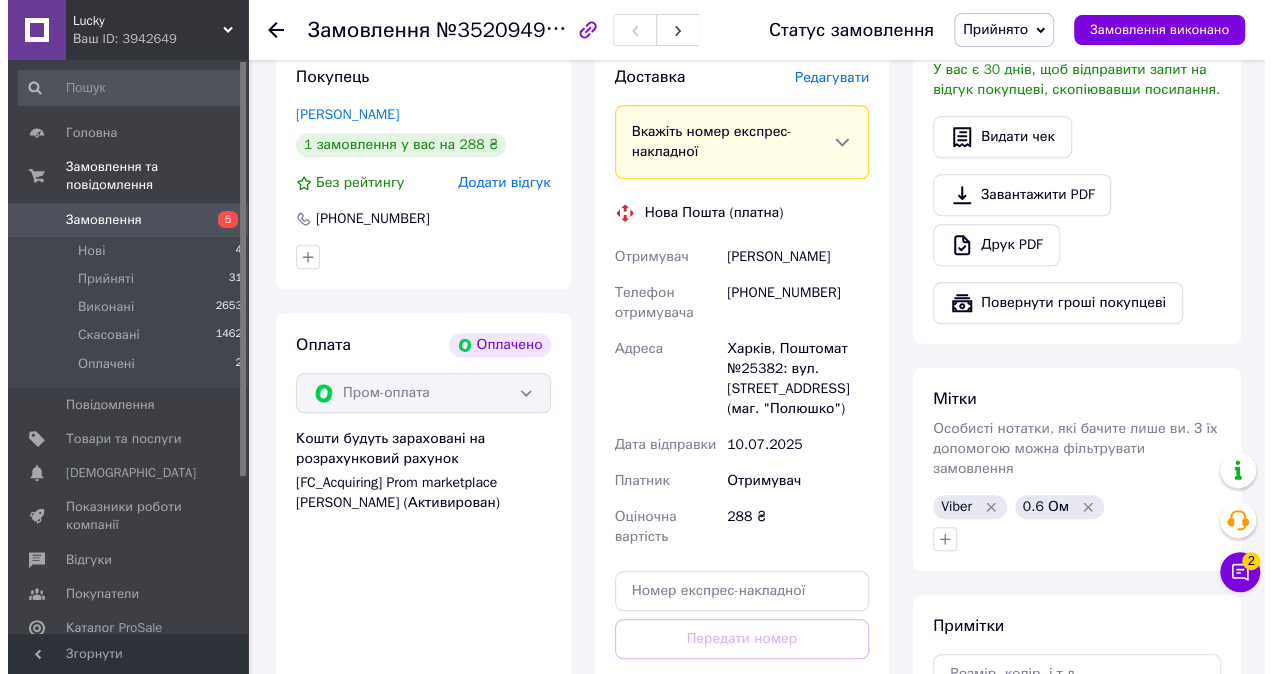 scroll, scrollTop: 500, scrollLeft: 0, axis: vertical 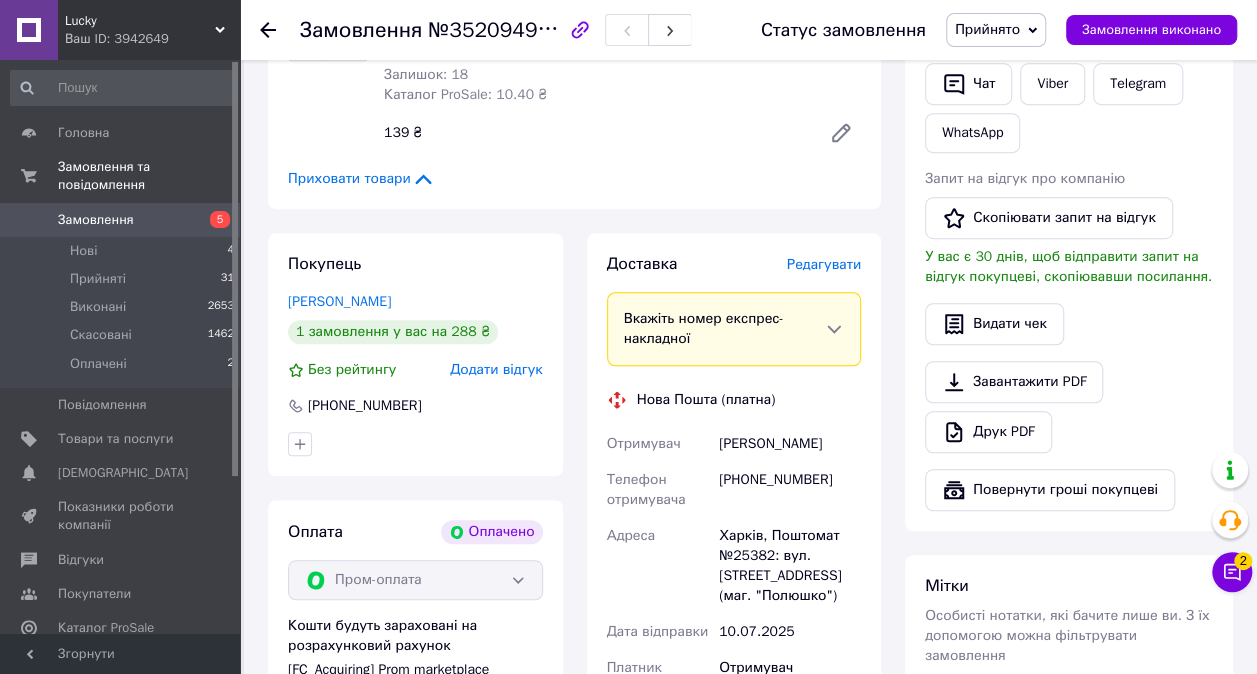 click on "Редагувати" at bounding box center (824, 264) 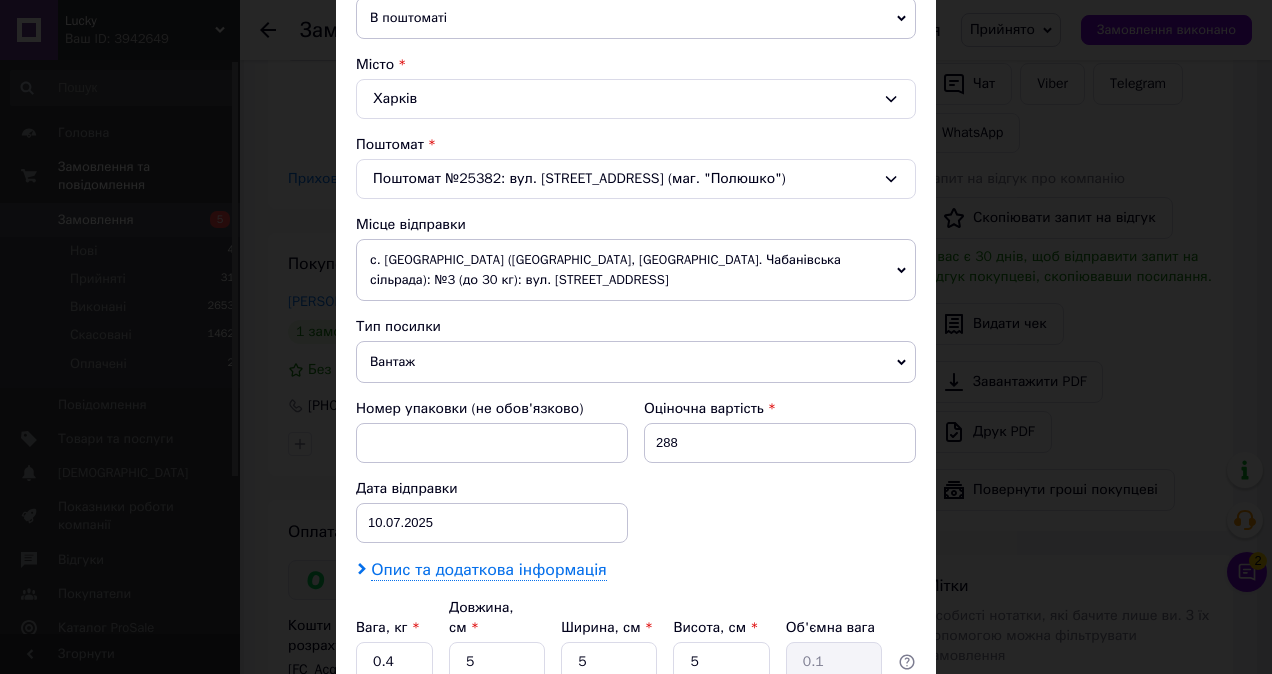 scroll, scrollTop: 665, scrollLeft: 0, axis: vertical 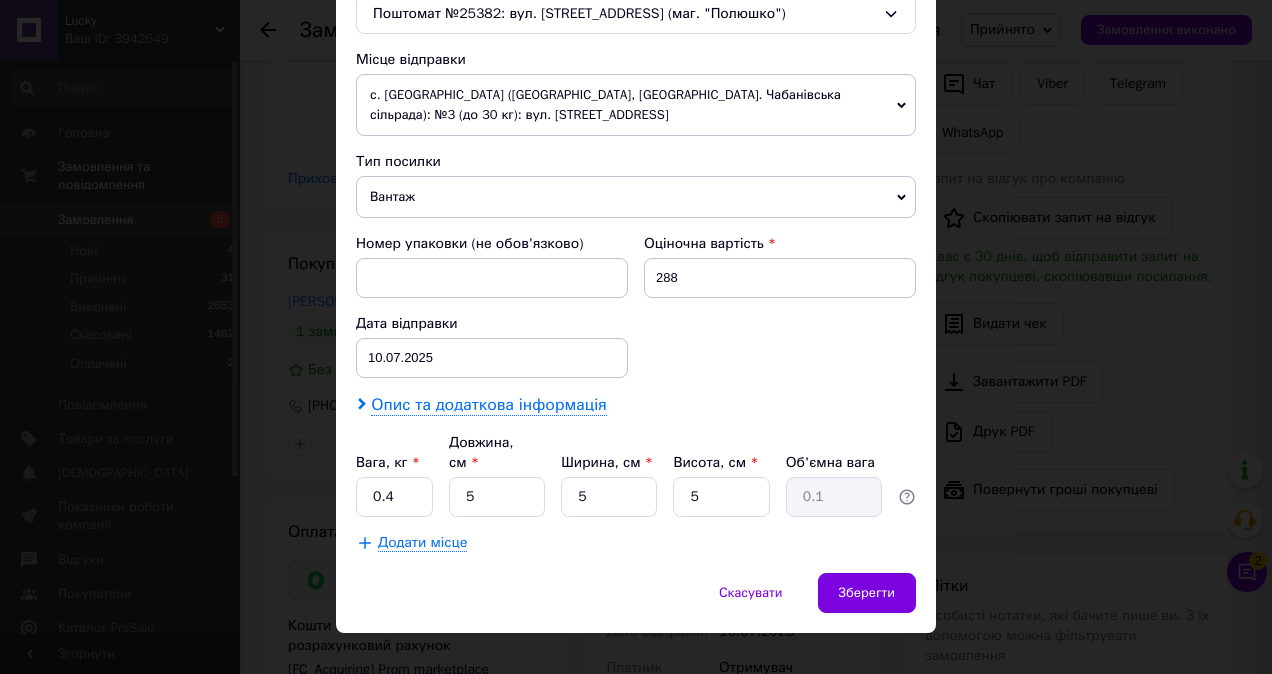 click on "Опис та додаткова інформація" at bounding box center [488, 405] 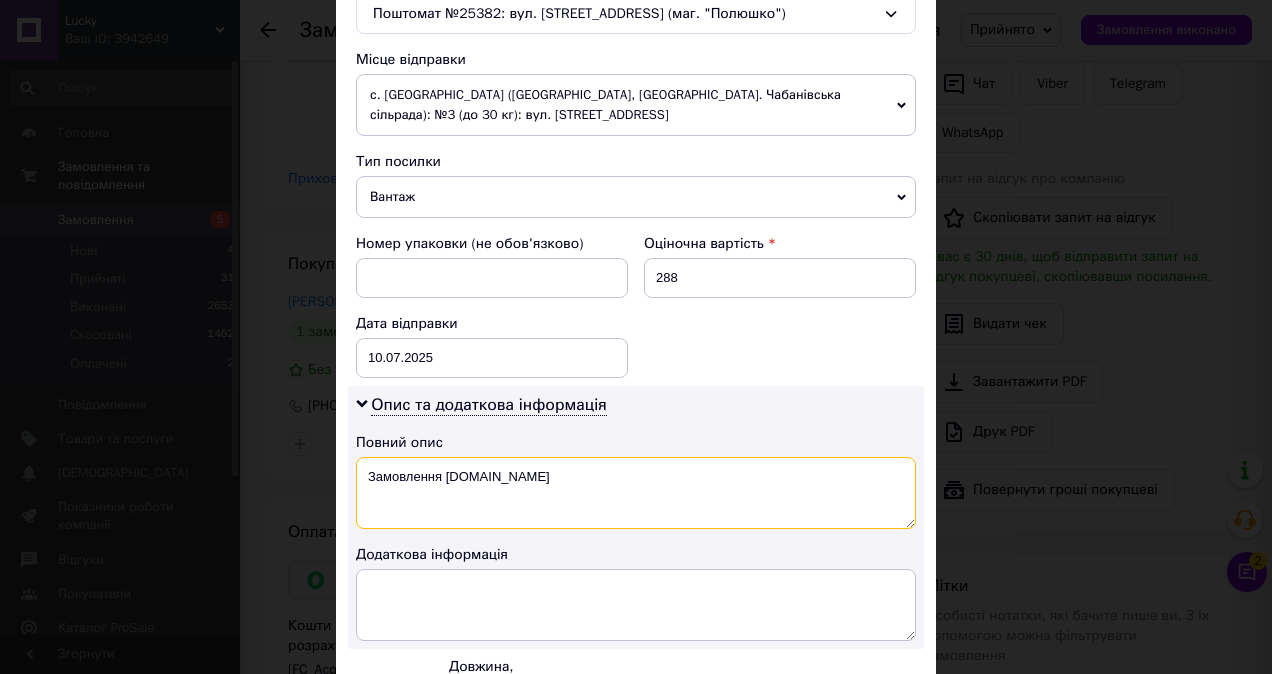 drag, startPoint x: 517, startPoint y: 468, endPoint x: 364, endPoint y: 446, distance: 154.57361 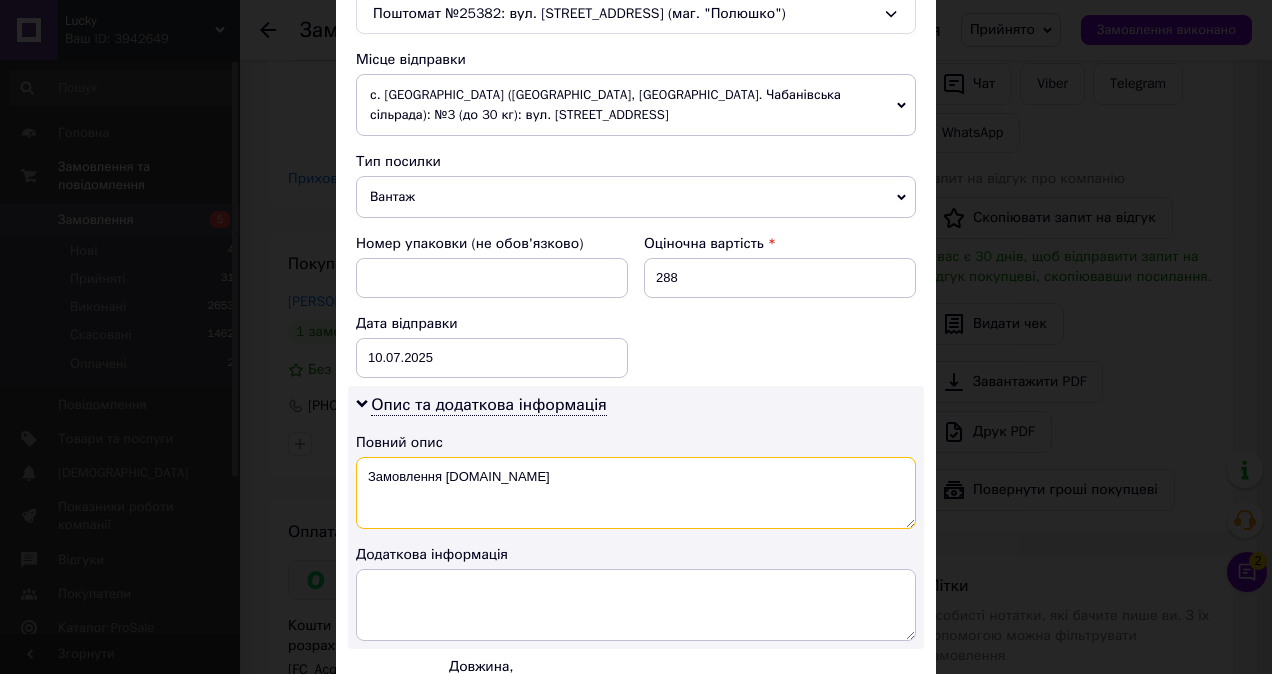 click on "Замовлення [DOMAIN_NAME]" at bounding box center [636, 493] 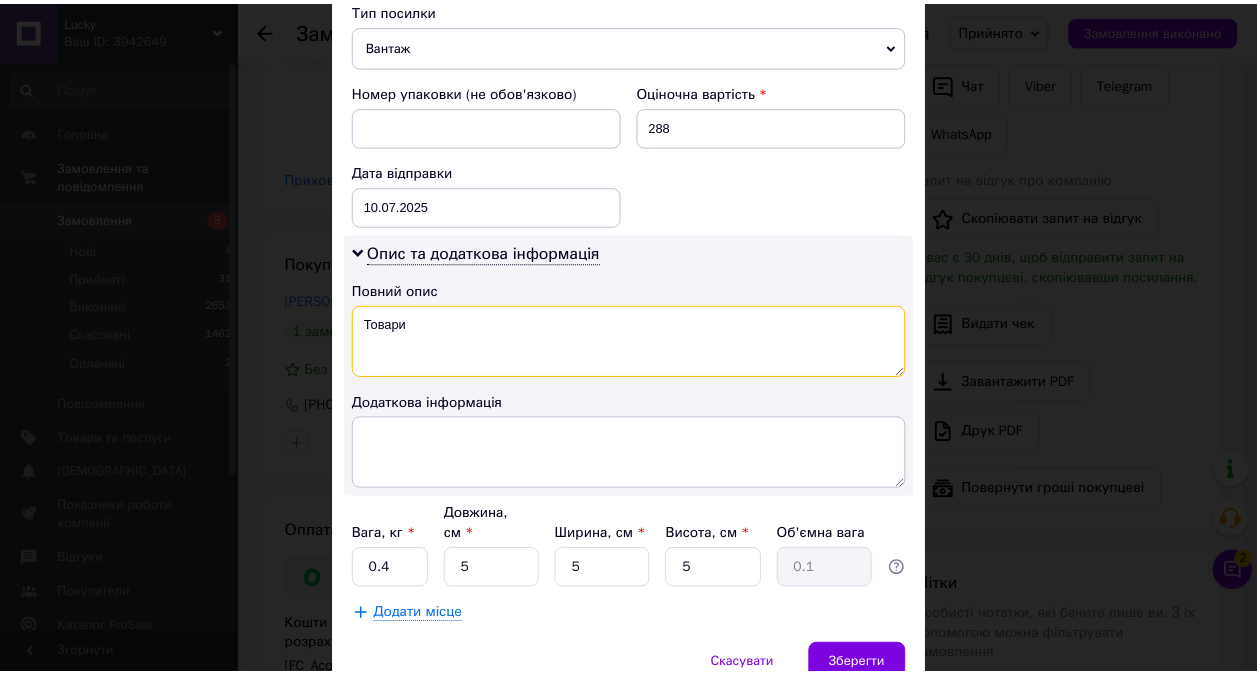 scroll, scrollTop: 888, scrollLeft: 0, axis: vertical 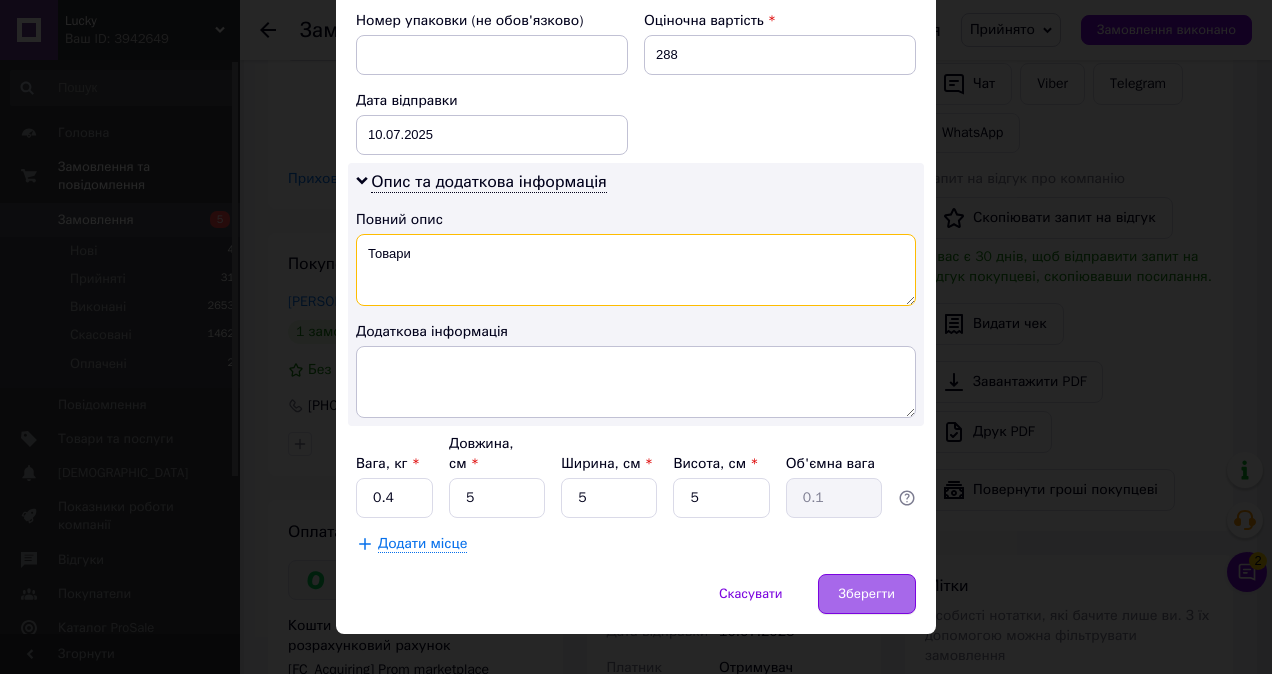 type on "Товари" 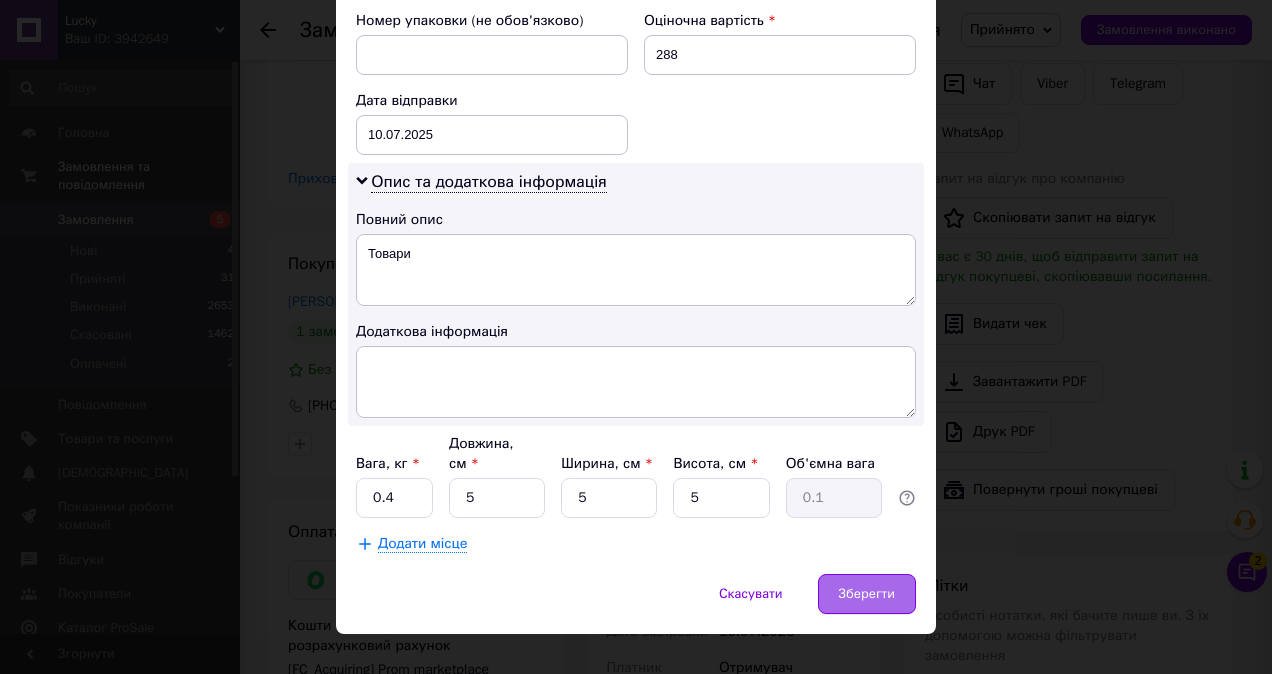 click on "Зберегти" at bounding box center [867, 594] 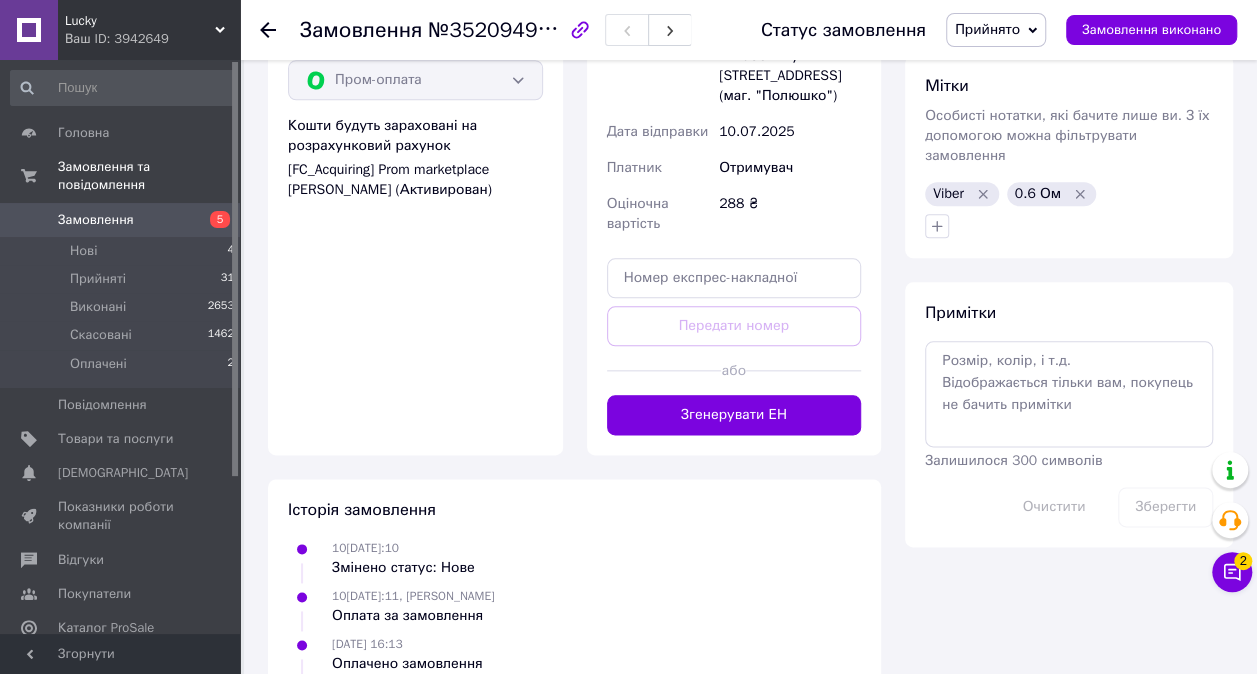 scroll, scrollTop: 1200, scrollLeft: 0, axis: vertical 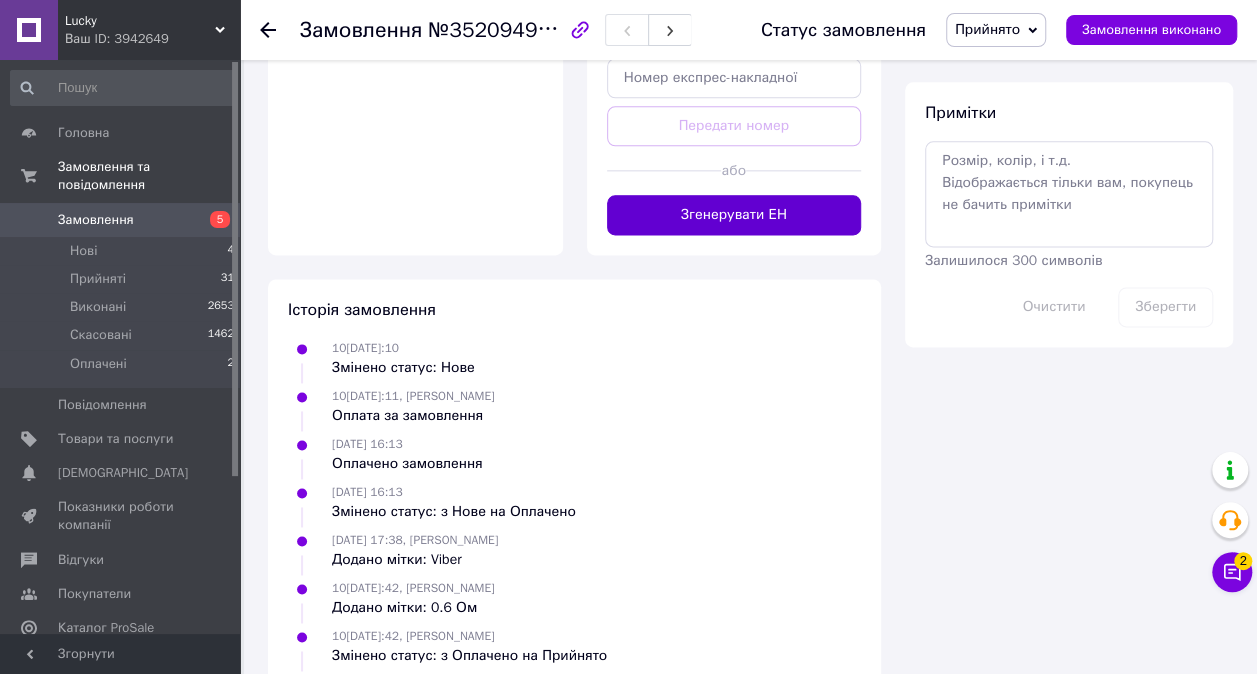 click on "Згенерувати ЕН" at bounding box center (734, 215) 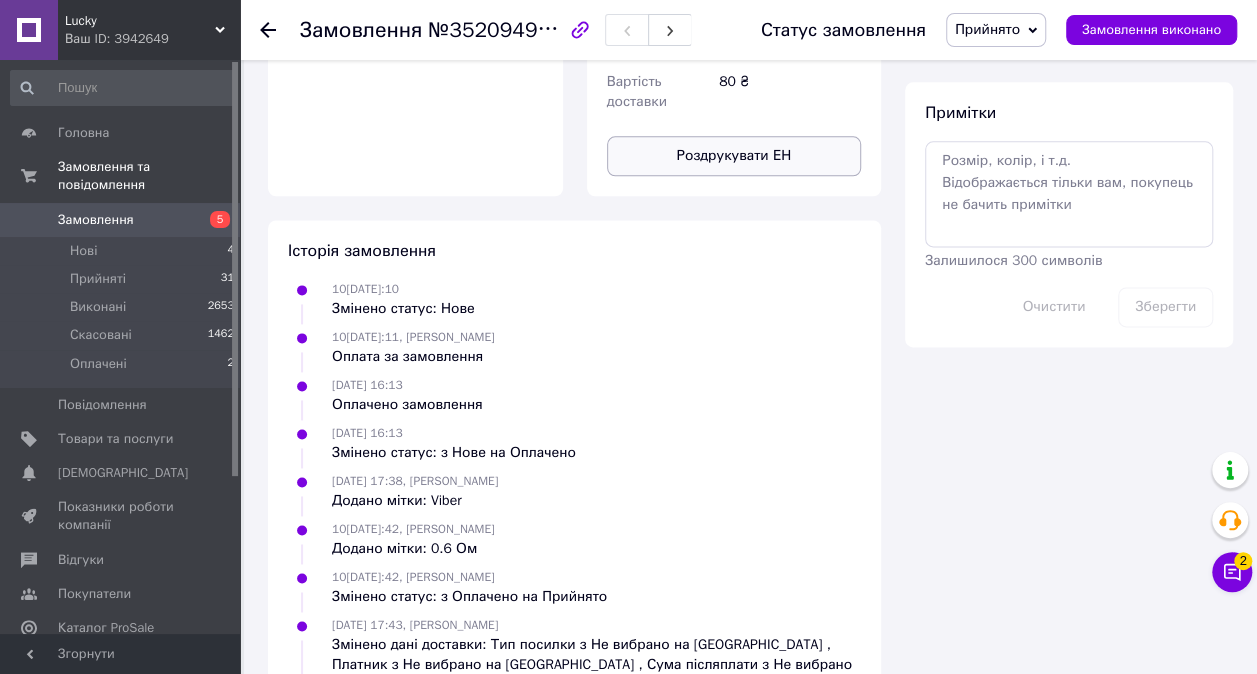 click on "Роздрукувати ЕН" at bounding box center [734, 156] 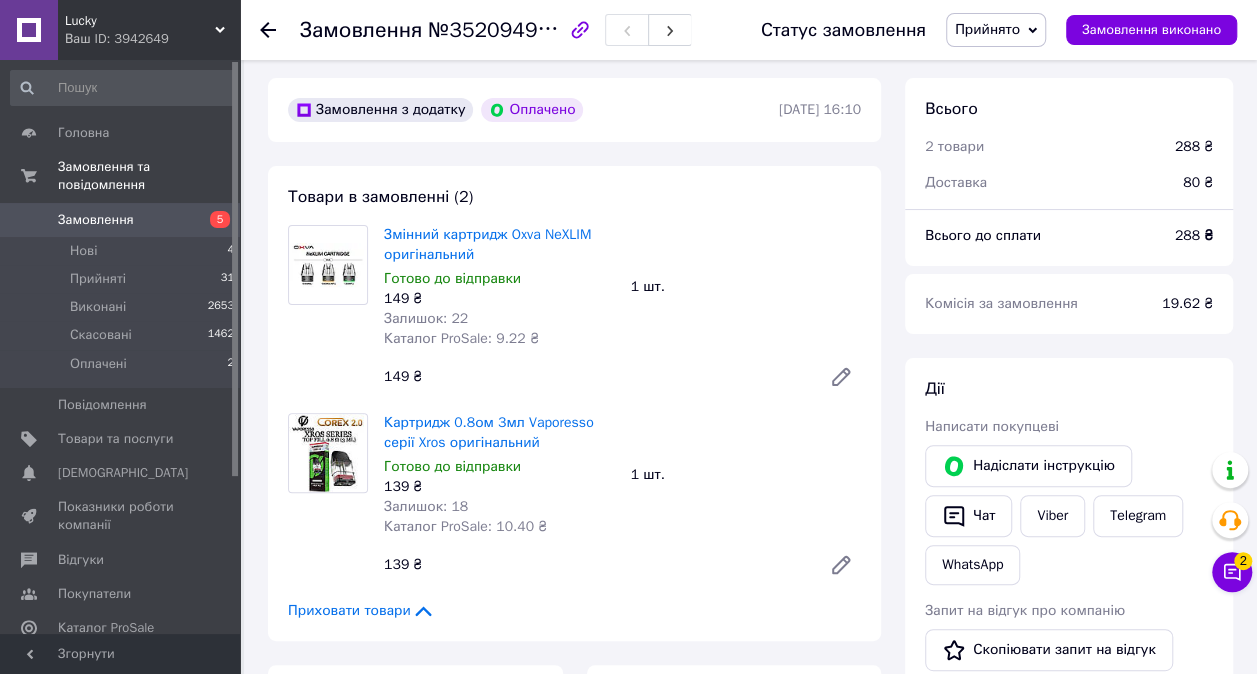 scroll, scrollTop: 100, scrollLeft: 0, axis: vertical 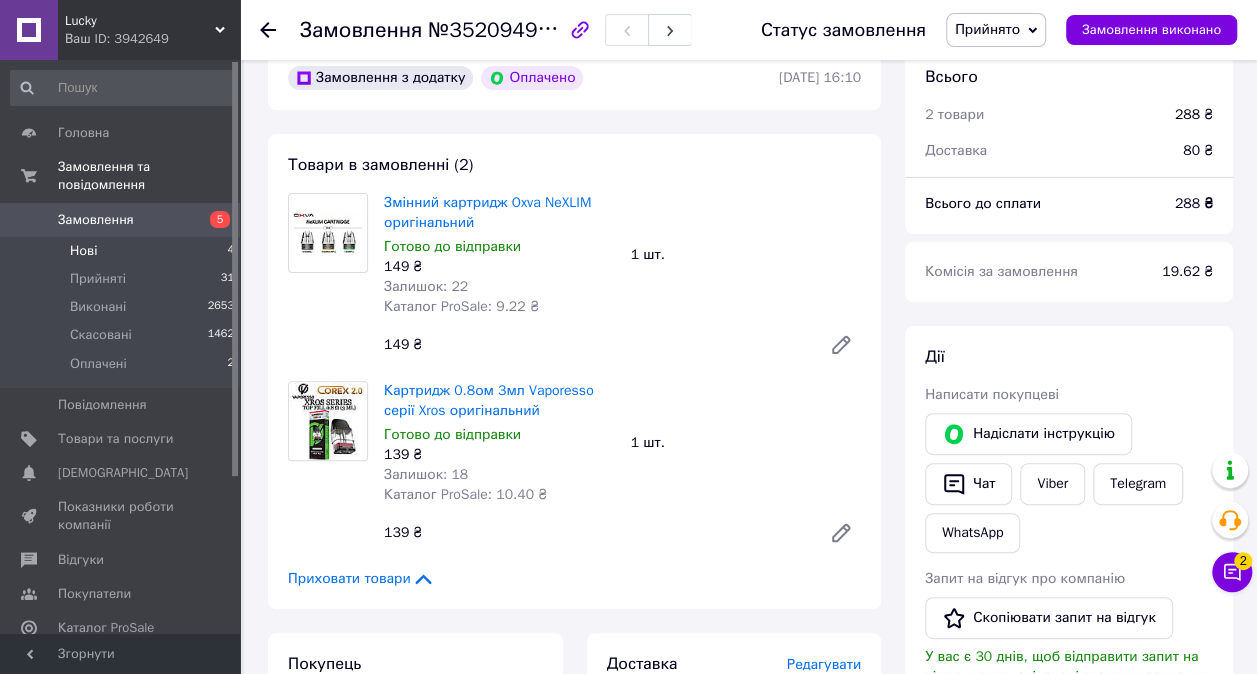 click on "Нові 4" at bounding box center [123, 251] 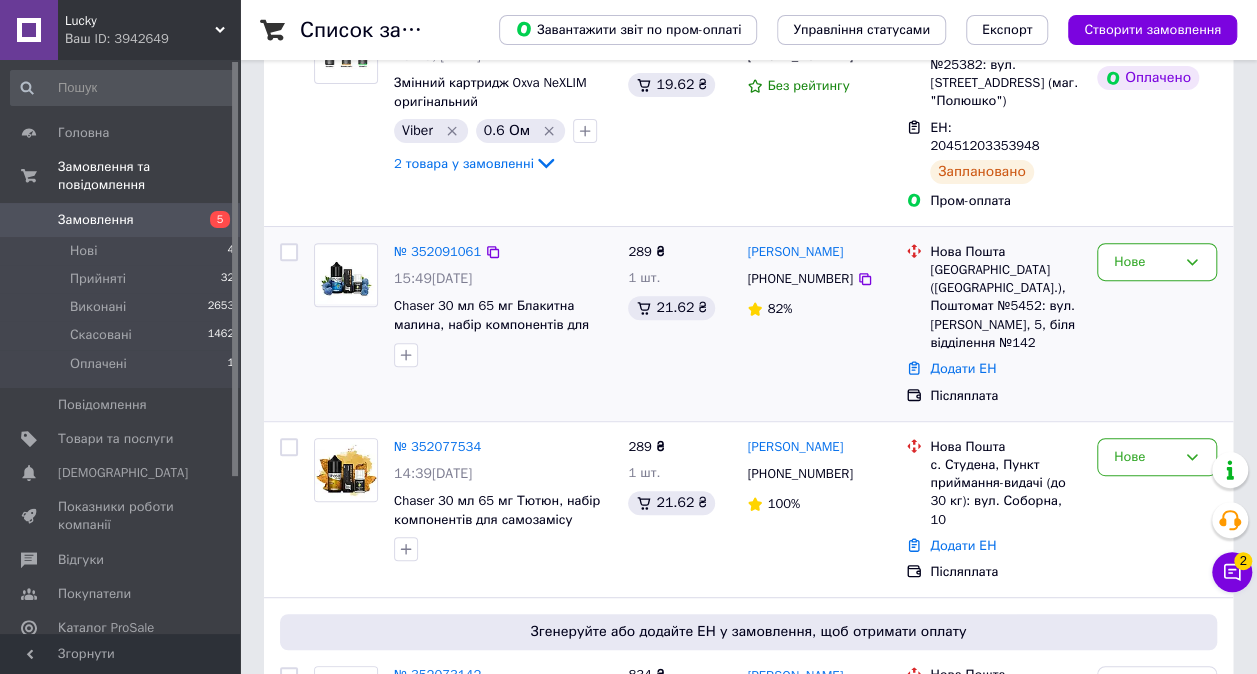 scroll, scrollTop: 400, scrollLeft: 0, axis: vertical 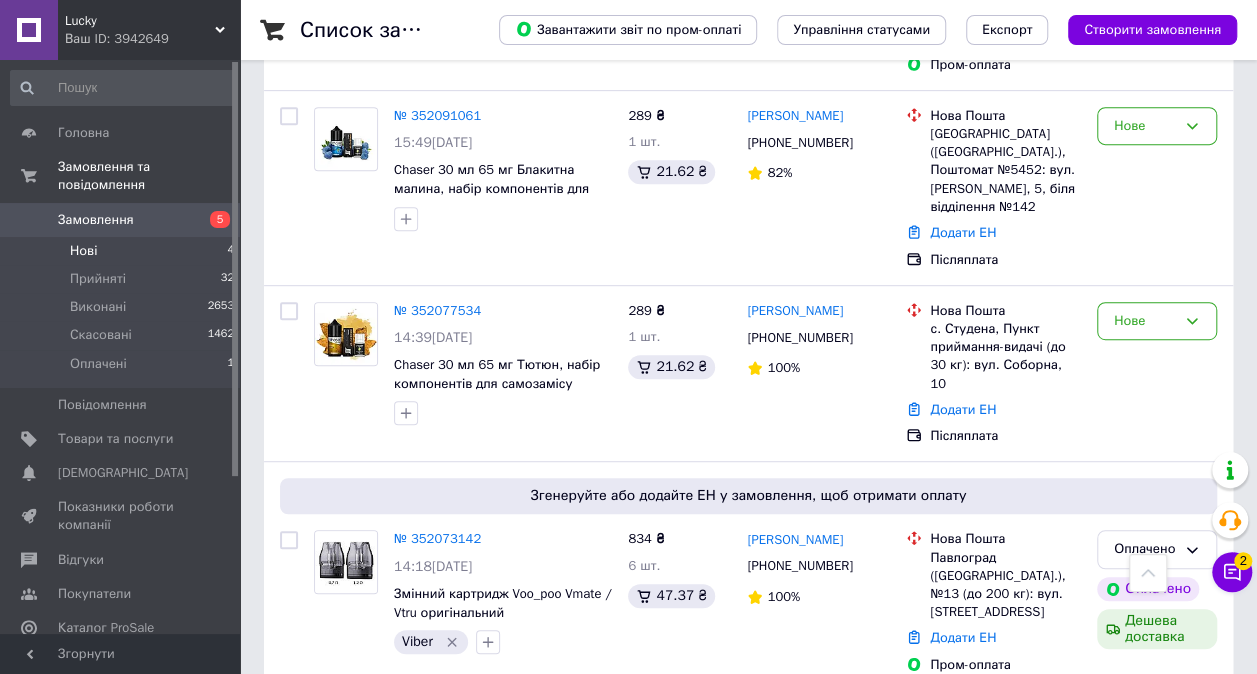 click on "Нові" at bounding box center (83, 251) 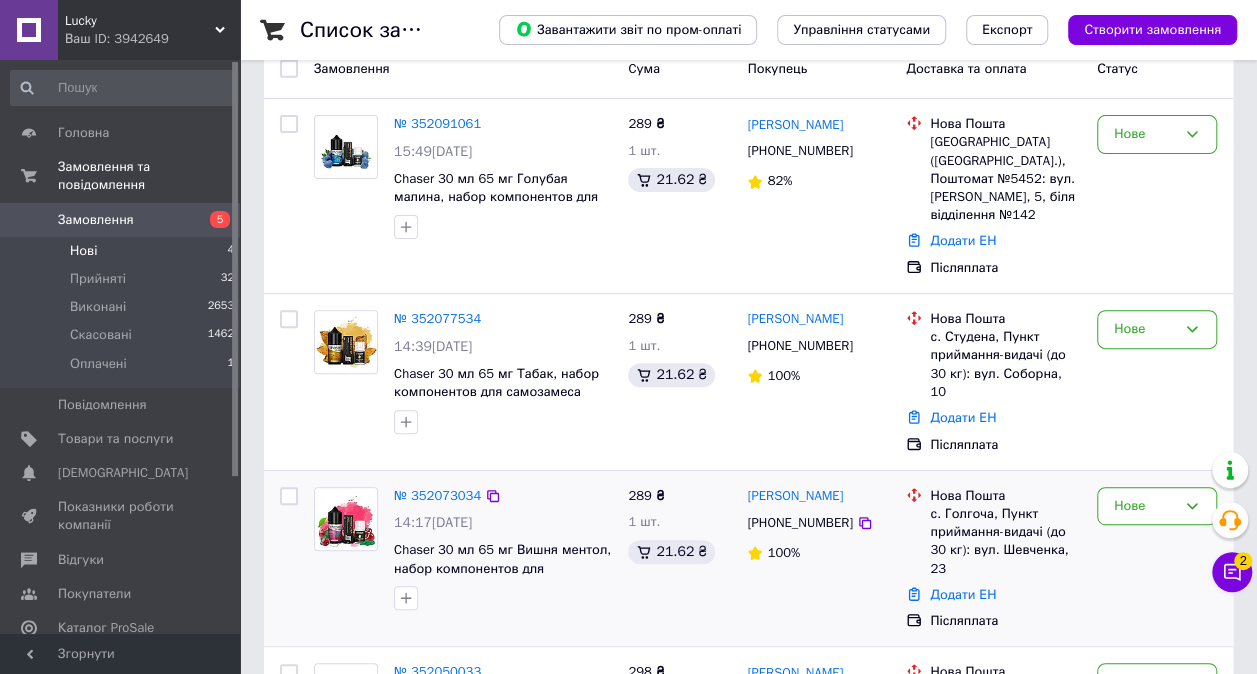 scroll, scrollTop: 316, scrollLeft: 0, axis: vertical 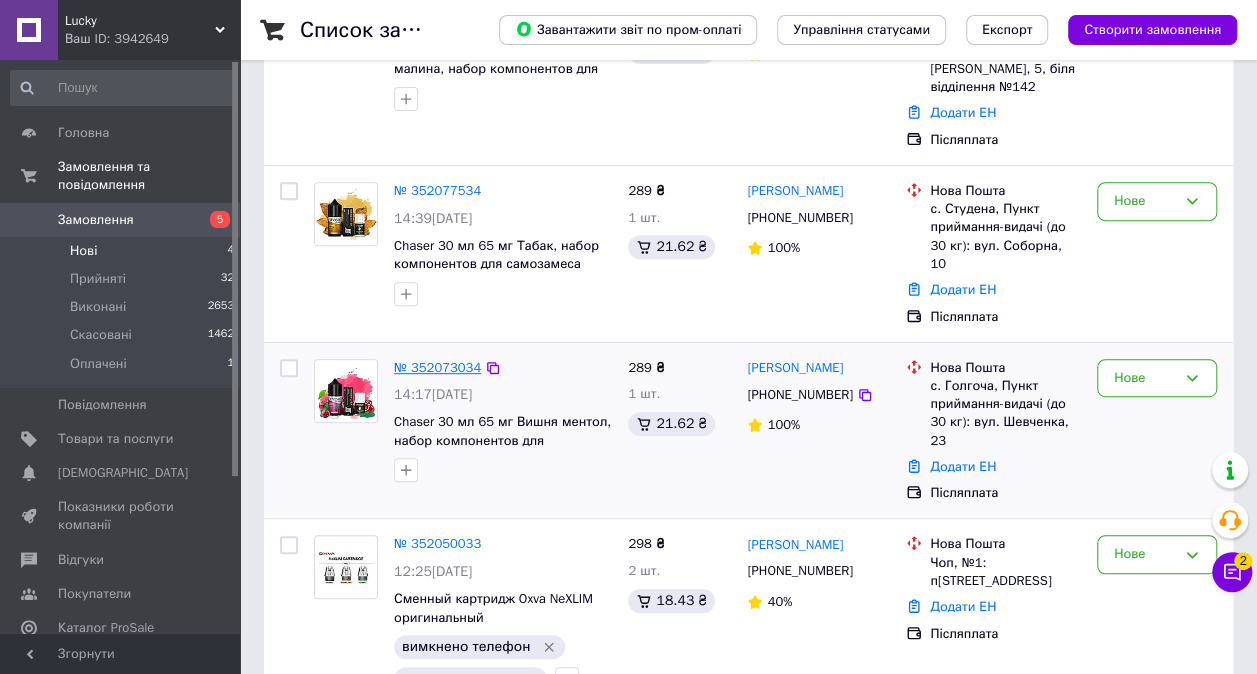 click on "№ 352073034" at bounding box center [437, 367] 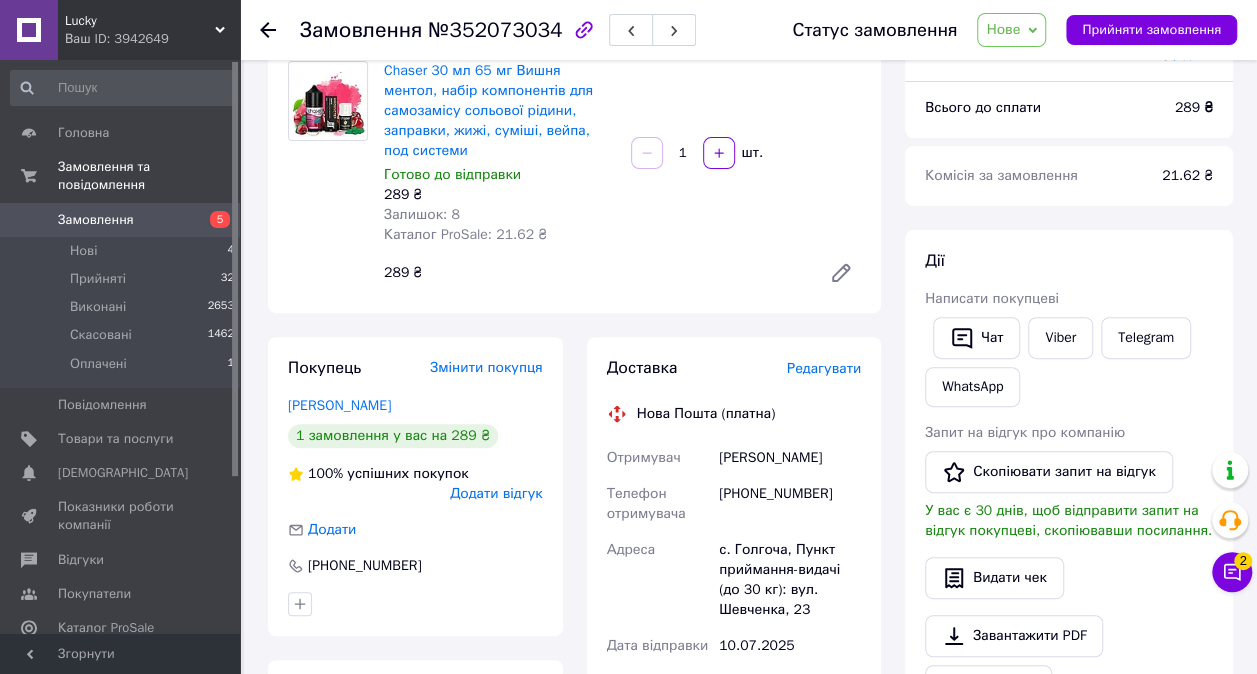 scroll, scrollTop: 116, scrollLeft: 0, axis: vertical 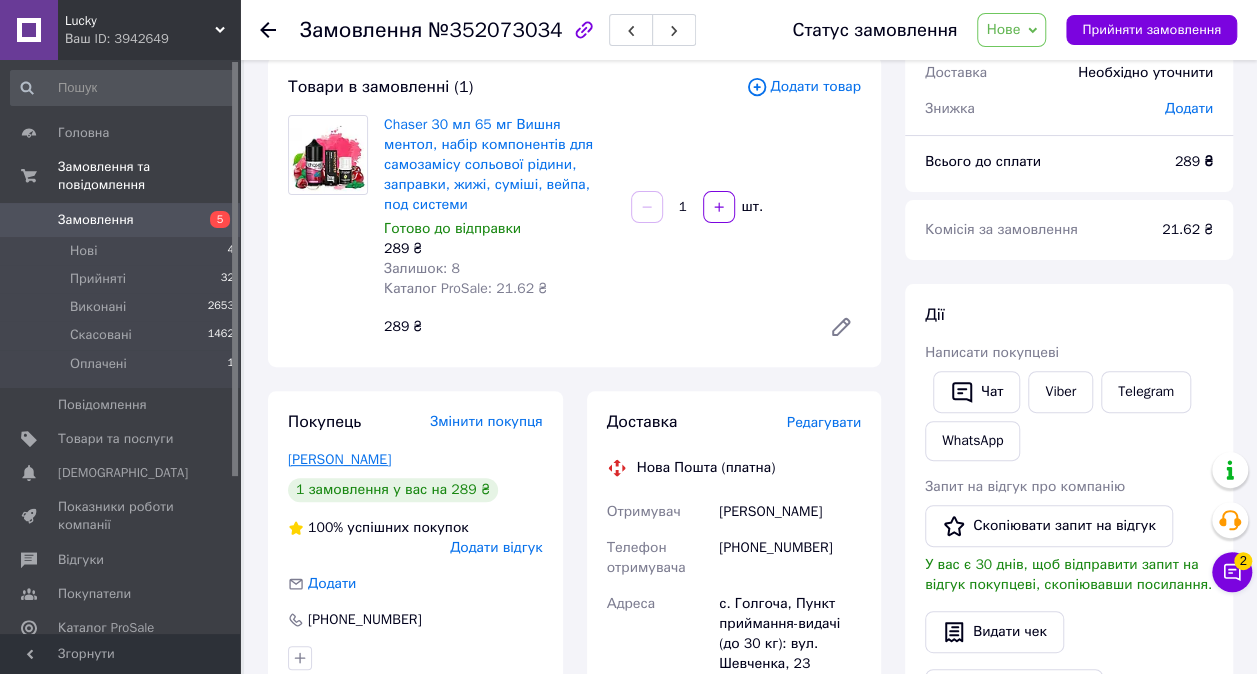 click on "[PERSON_NAME]" at bounding box center (339, 459) 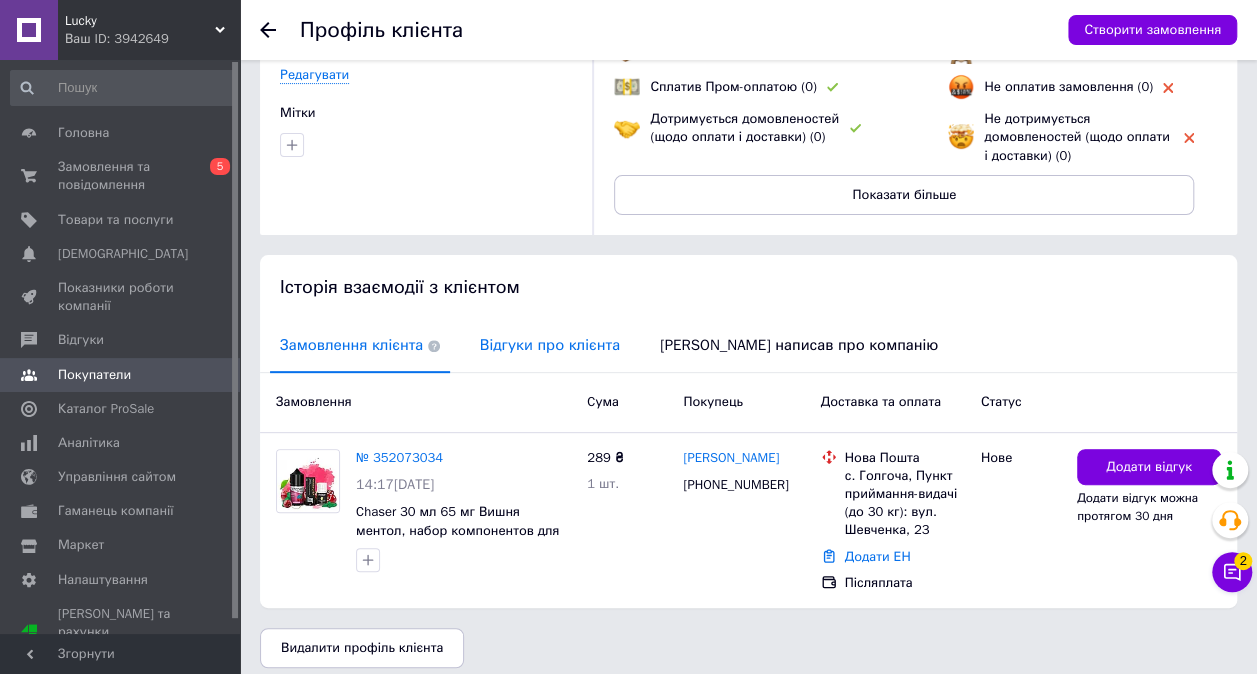 scroll, scrollTop: 0, scrollLeft: 0, axis: both 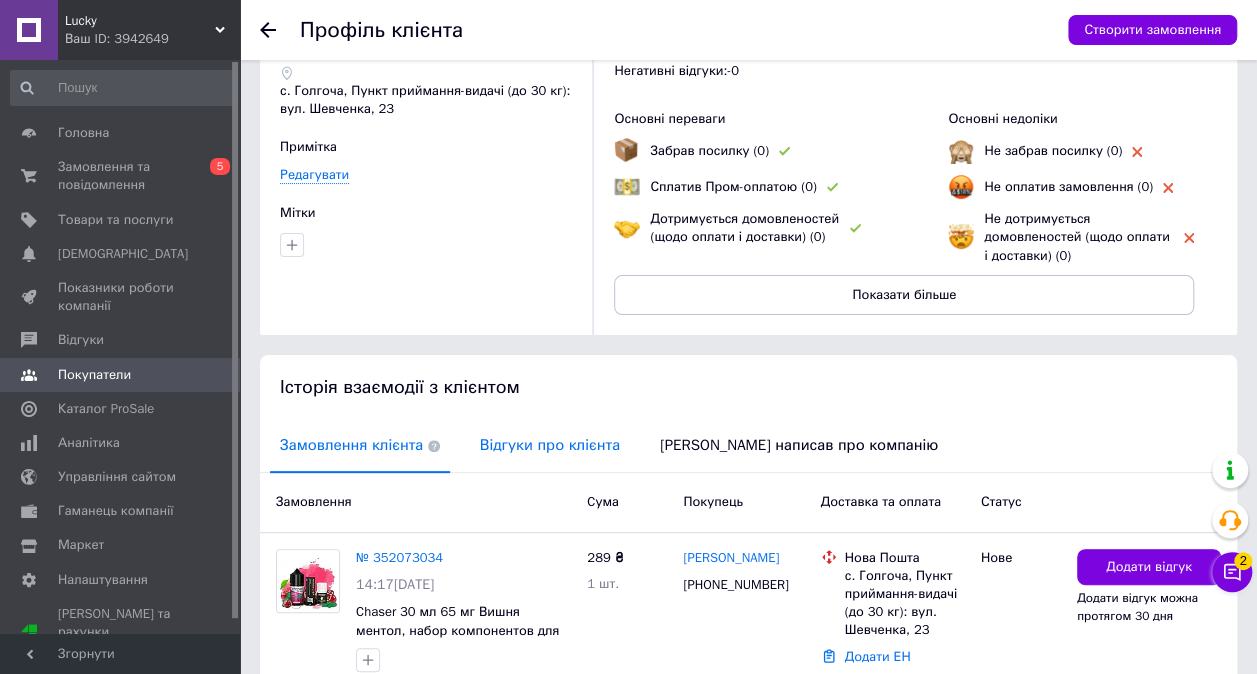 click on "Відгуки про клієнта" at bounding box center (550, 445) 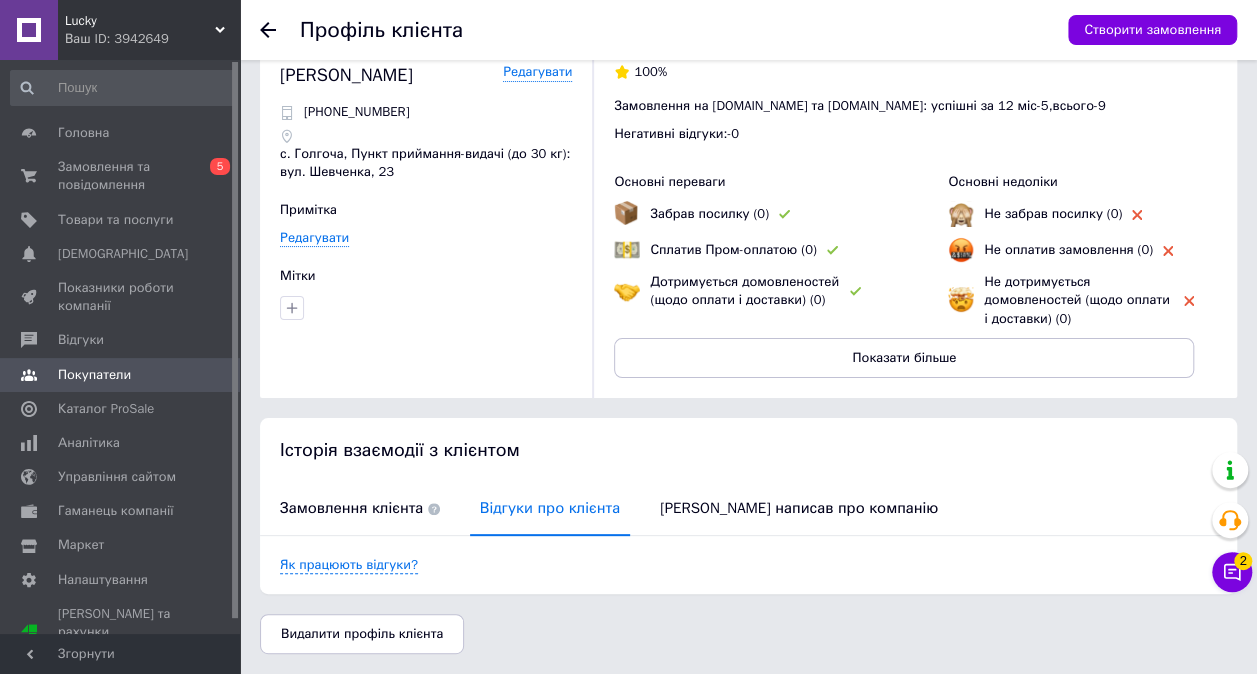 scroll, scrollTop: 36, scrollLeft: 0, axis: vertical 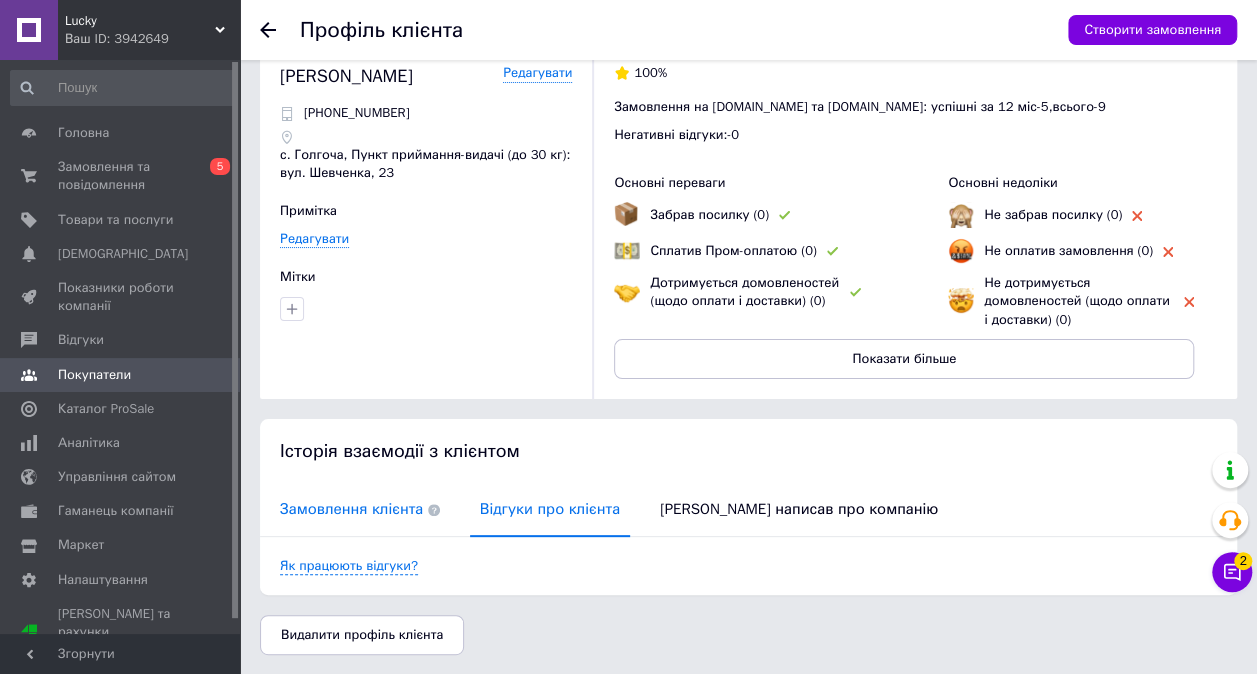 click on "Замовлення клієнта" at bounding box center (360, 509) 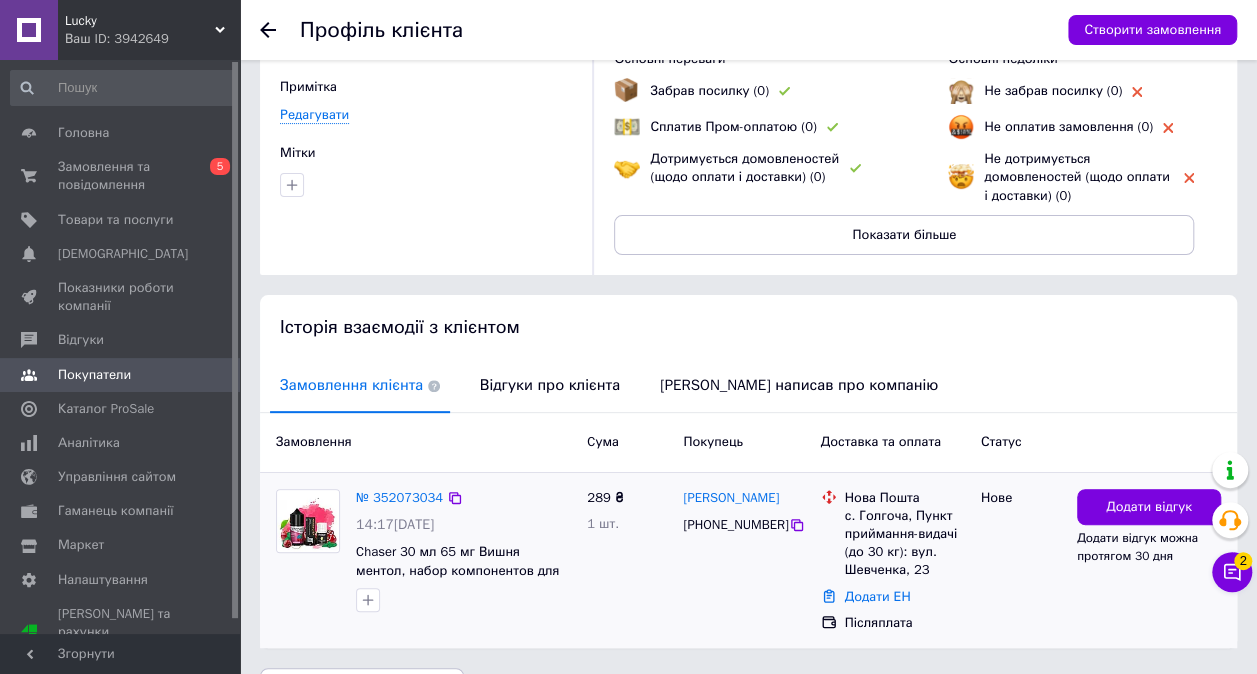 scroll, scrollTop: 213, scrollLeft: 0, axis: vertical 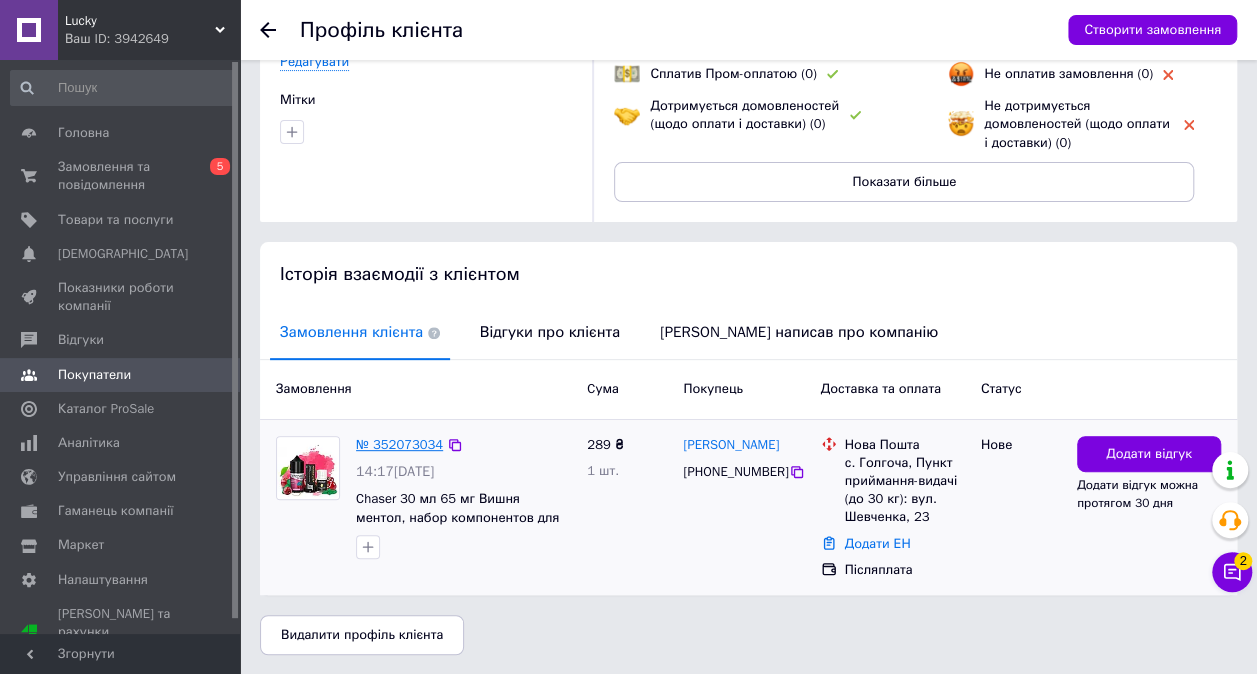 click on "№ 352073034" at bounding box center [399, 444] 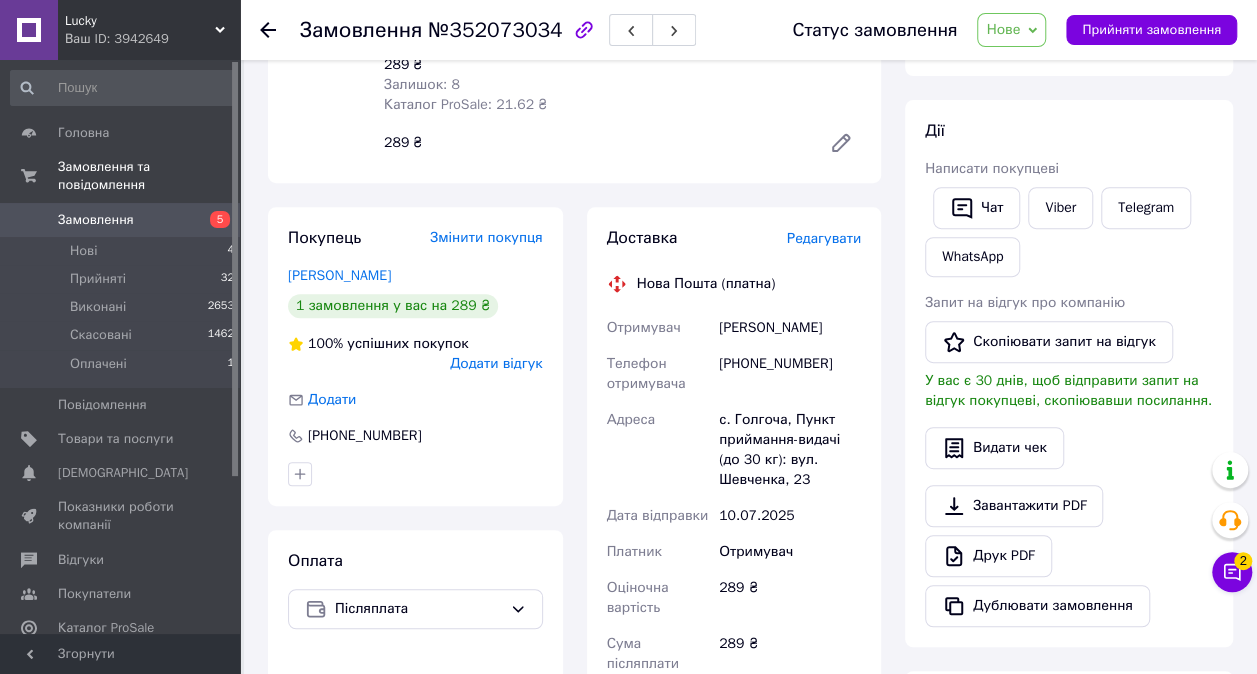 scroll, scrollTop: 100, scrollLeft: 0, axis: vertical 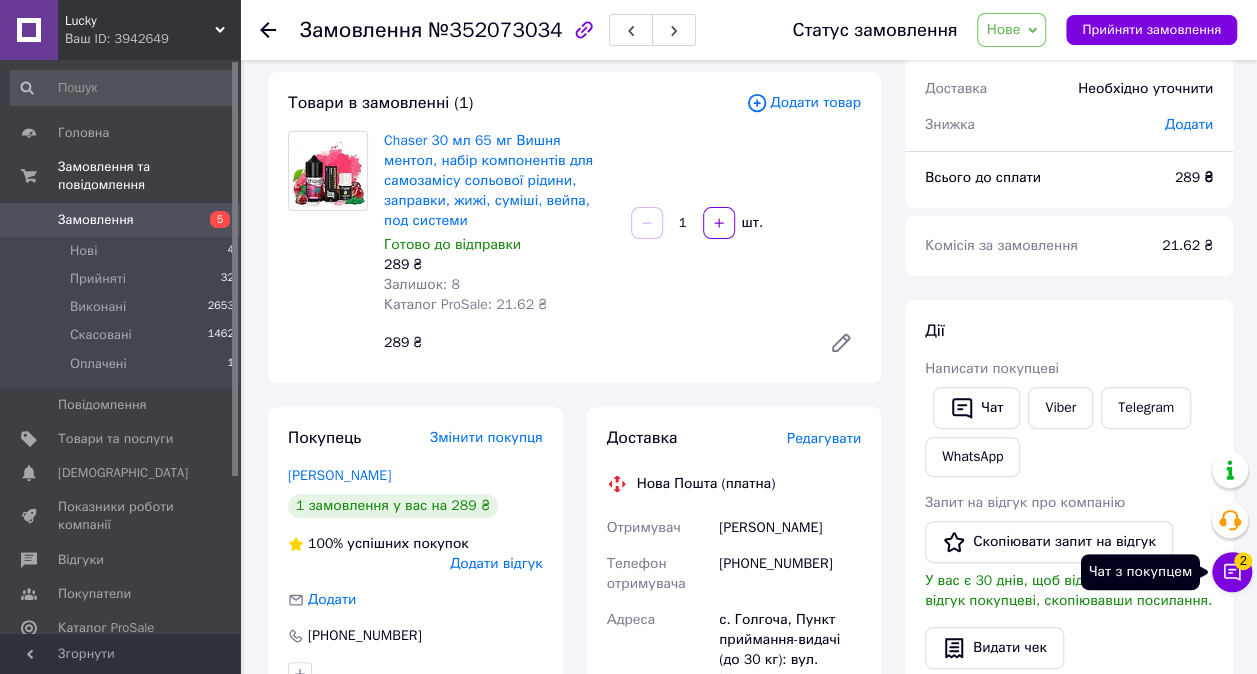 click 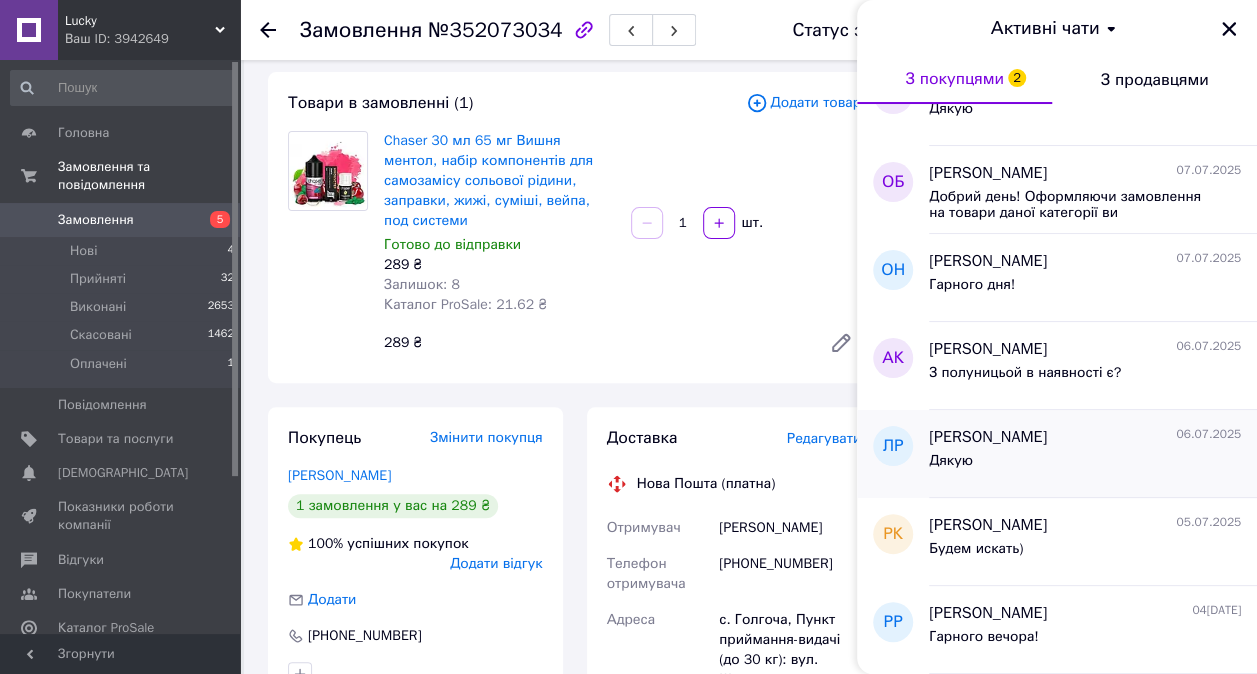 scroll, scrollTop: 1078, scrollLeft: 0, axis: vertical 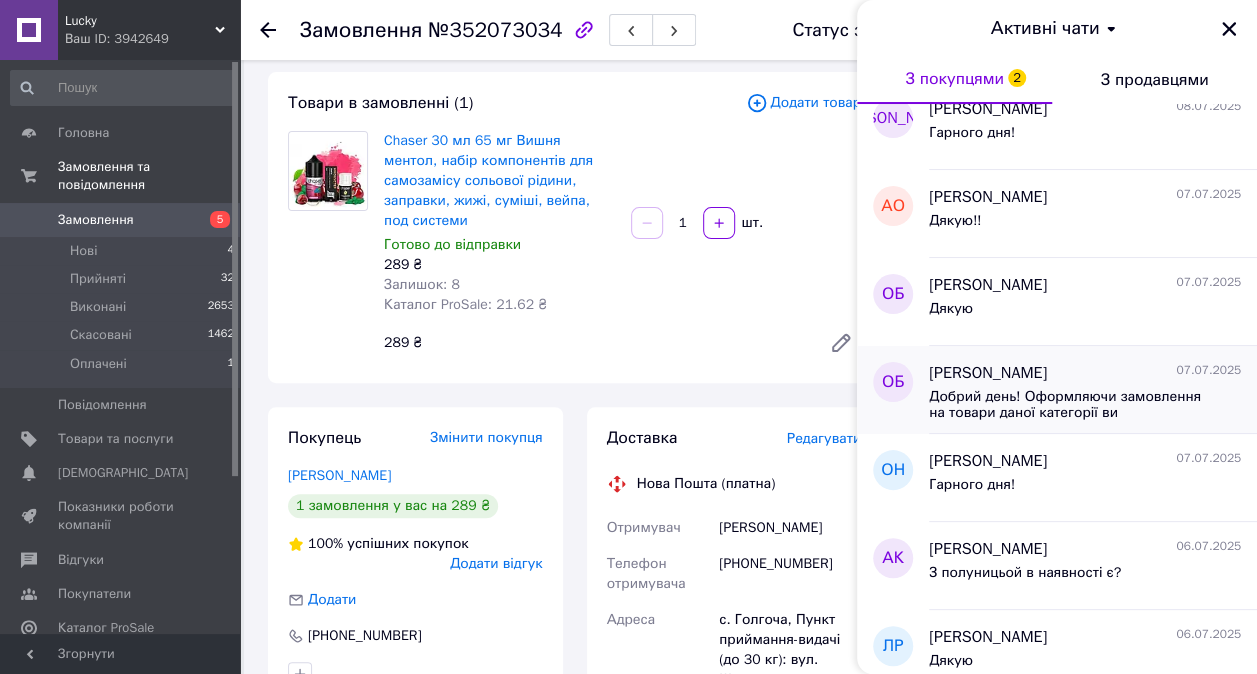 click on "Добрий день!
Оформляючи замовлення на товари даної категорії ви підтверджуєте, що вам вже є 18 років або більше.
Ваше замовлення:
- Набір для самозамісу Chaser for pods Кавун ментол 30 ml 50 mg ( 5%) - 1шт
Ваше замовлення прийнято та буде сьогодні відправлено.
Дякуємо за замовлення! Гарного дня!" at bounding box center (1071, 405) 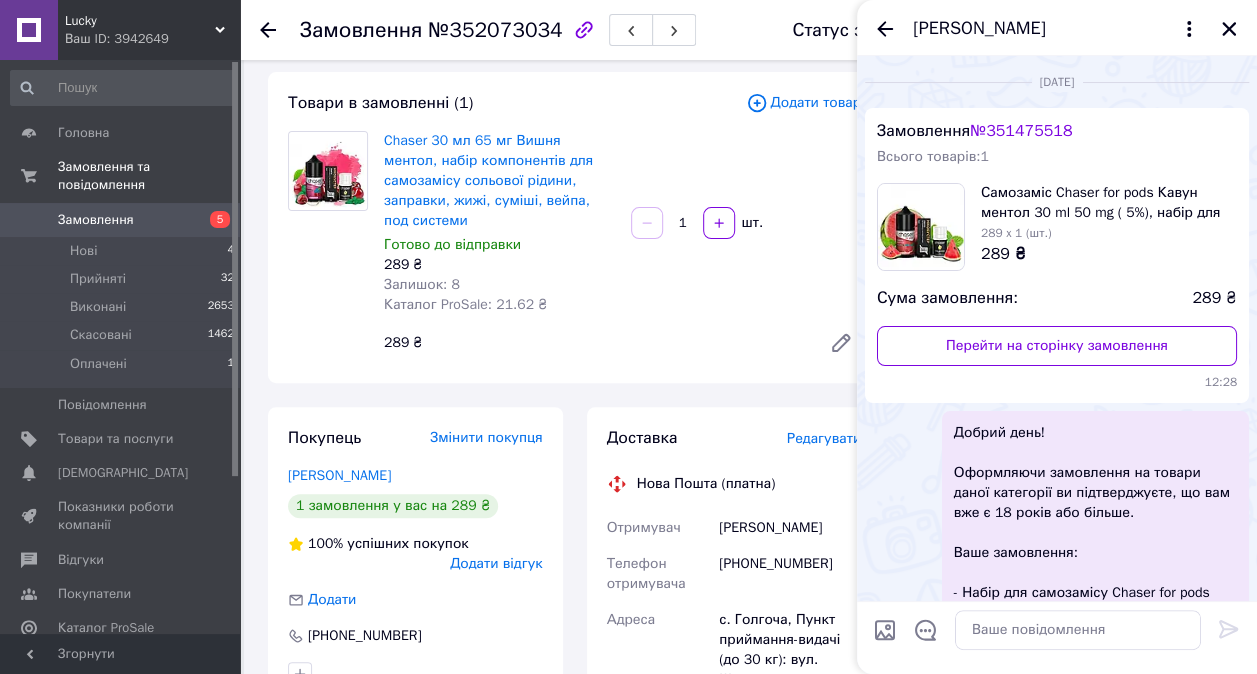 scroll, scrollTop: 162, scrollLeft: 0, axis: vertical 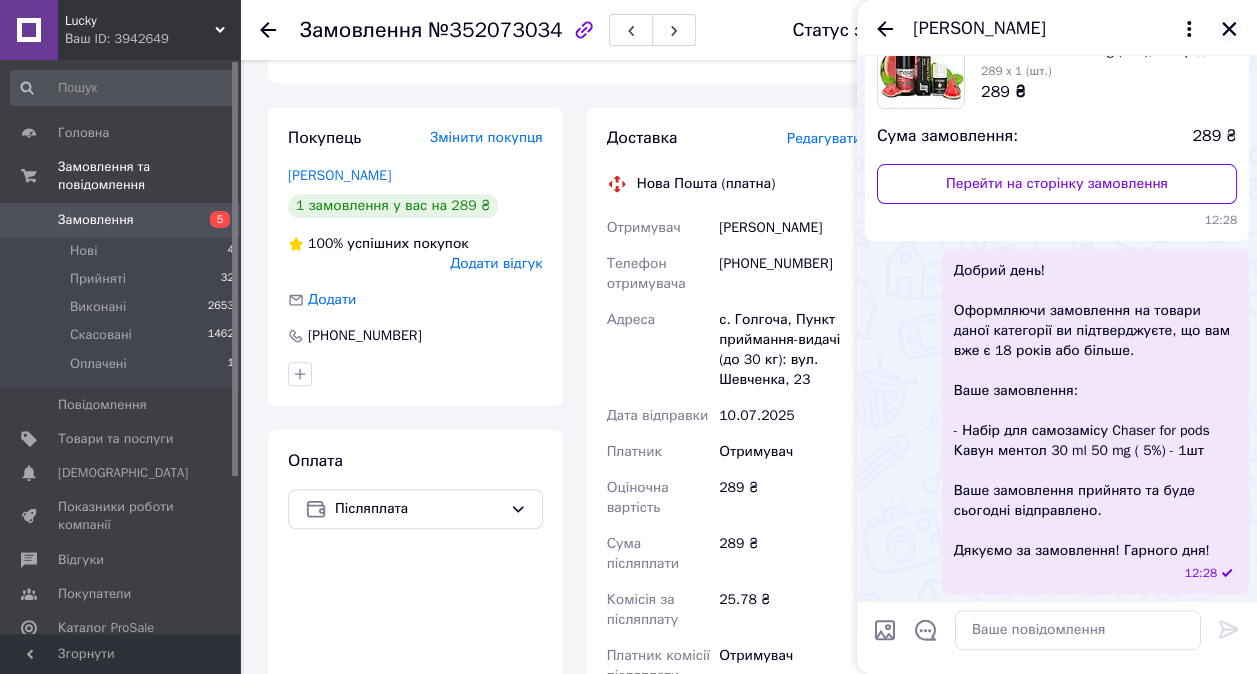 click 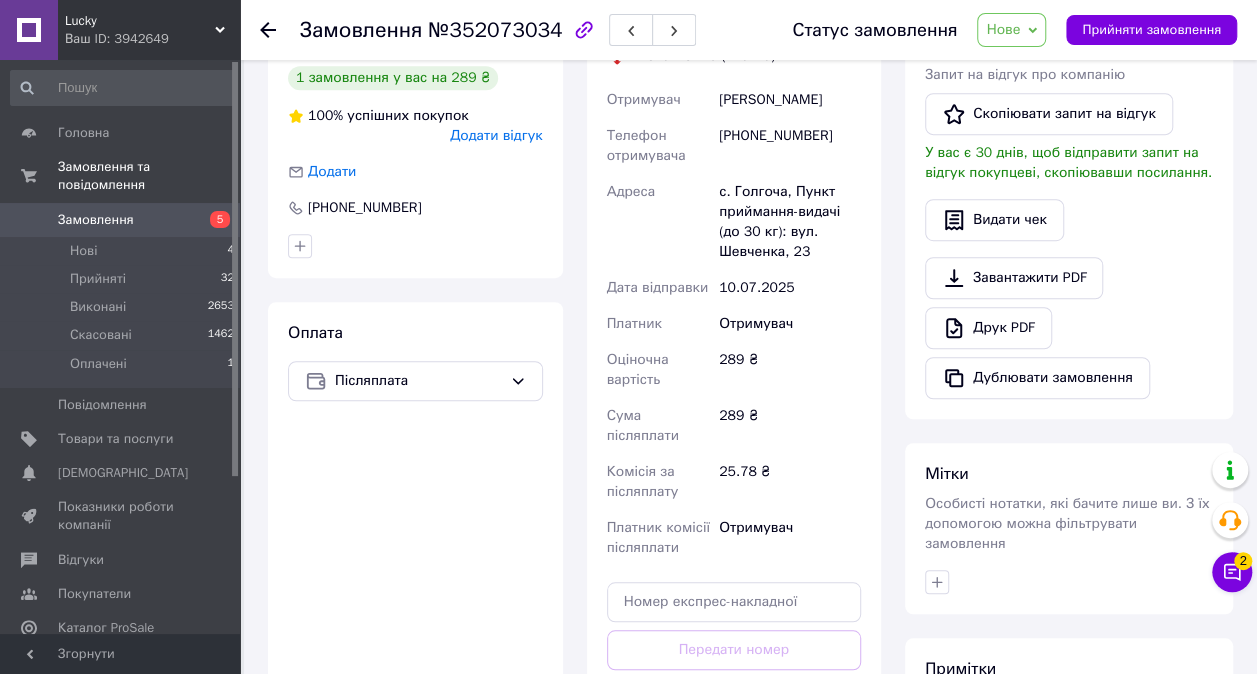 scroll, scrollTop: 700, scrollLeft: 0, axis: vertical 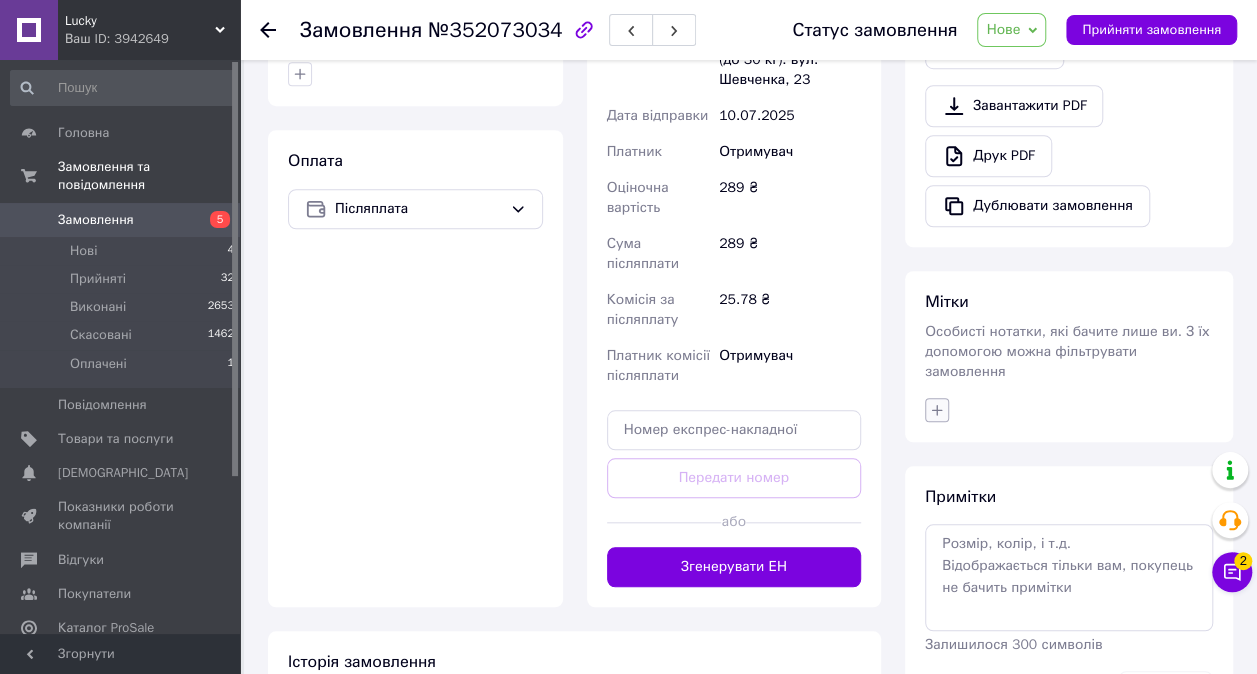 click 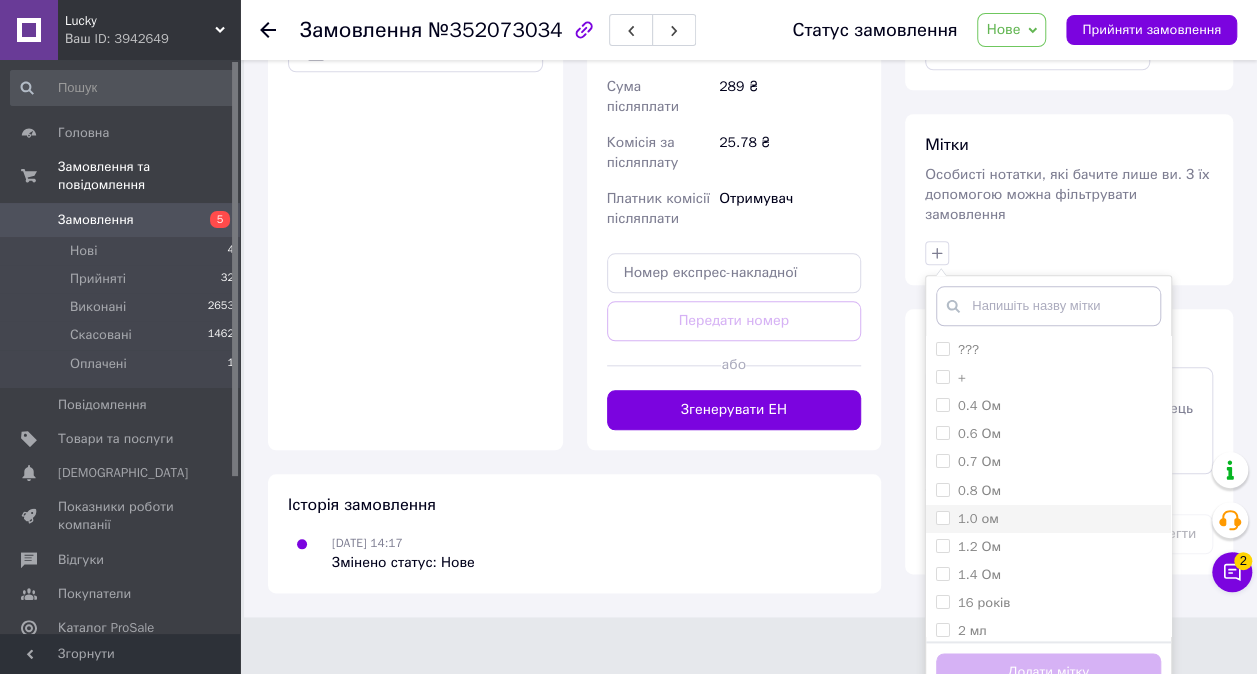 scroll, scrollTop: 859, scrollLeft: 0, axis: vertical 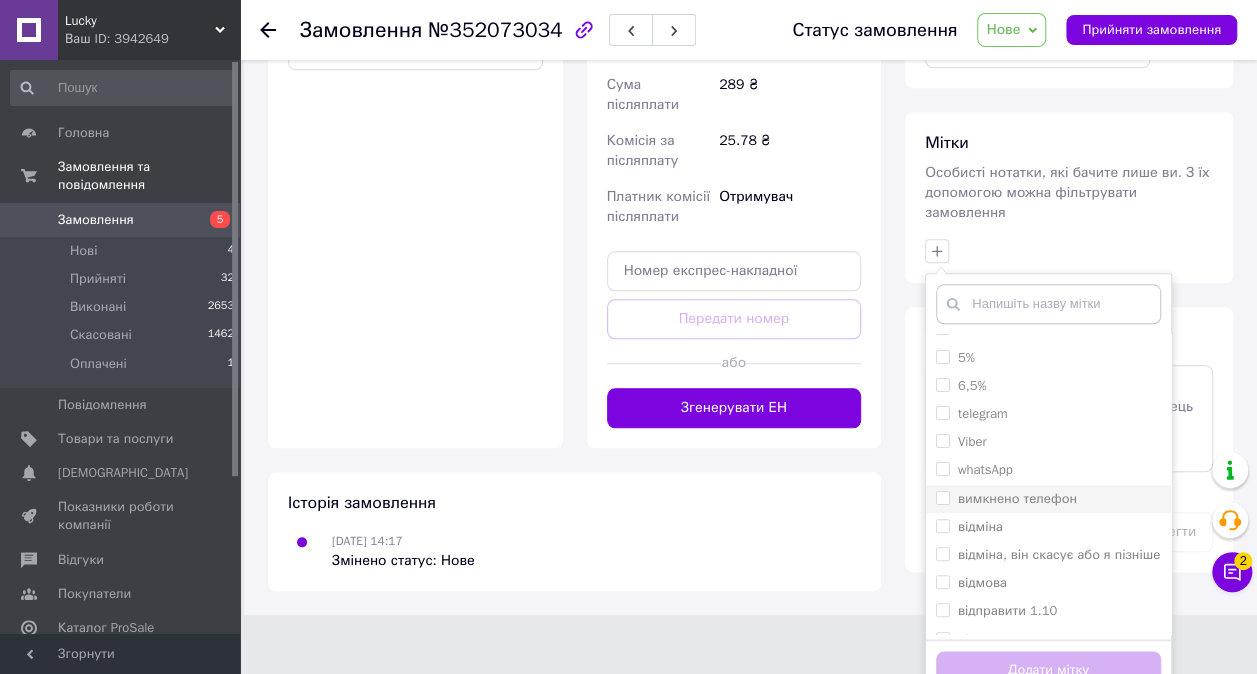 click on "вимкнено телефон" at bounding box center (1017, 498) 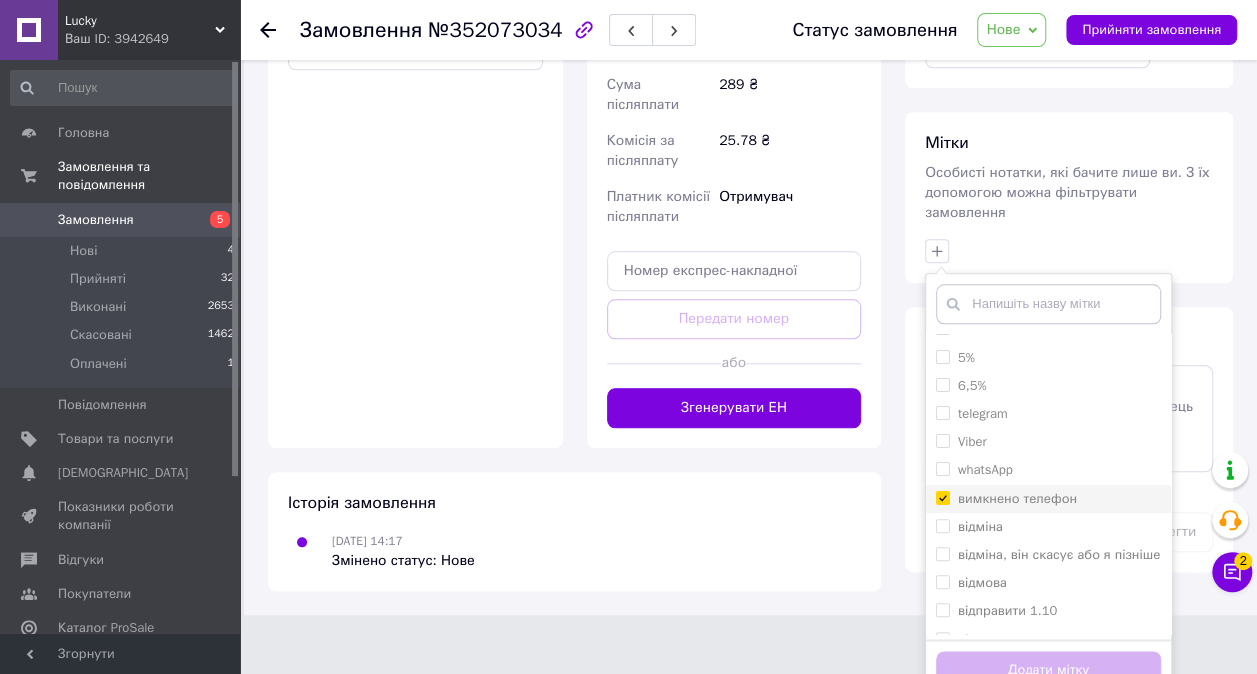 checkbox on "true" 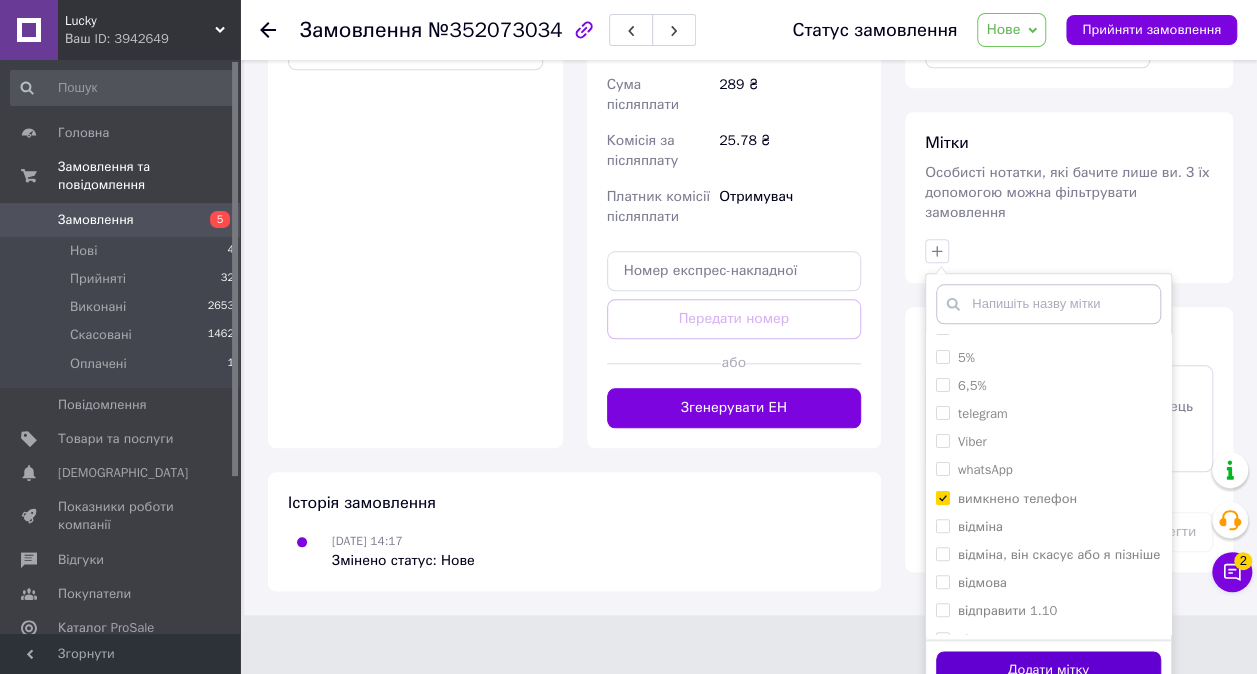 click on "Додати мітку" at bounding box center (1048, 670) 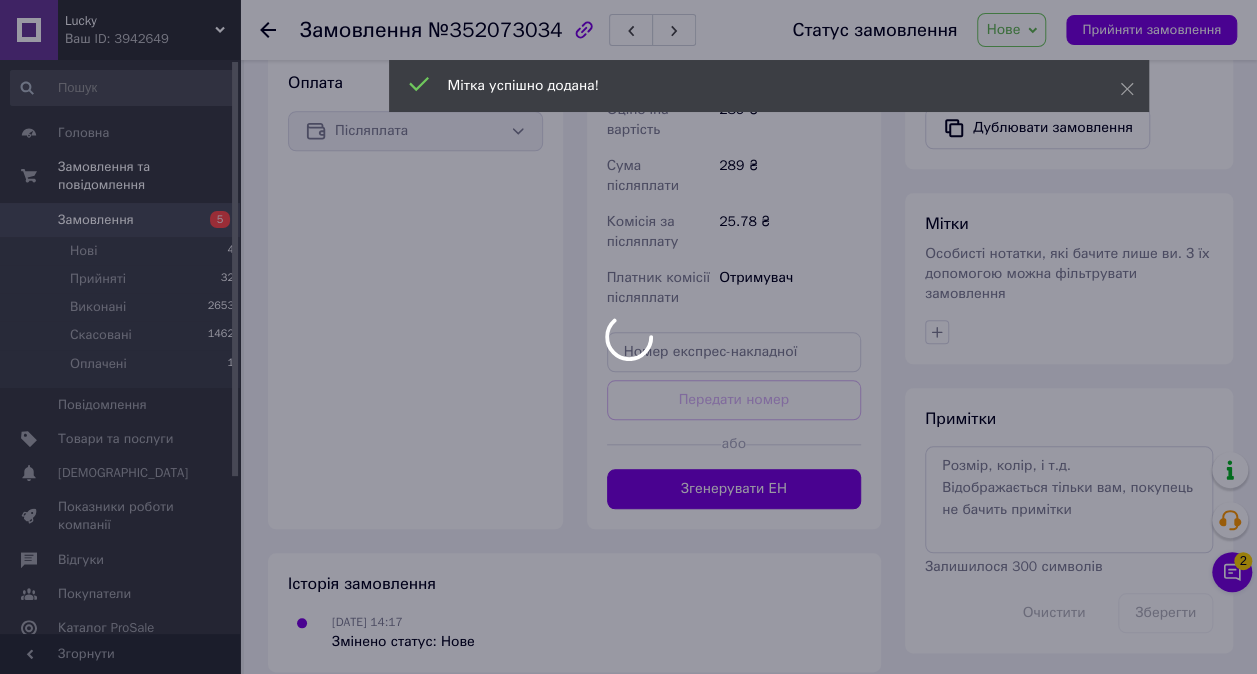 scroll, scrollTop: 827, scrollLeft: 0, axis: vertical 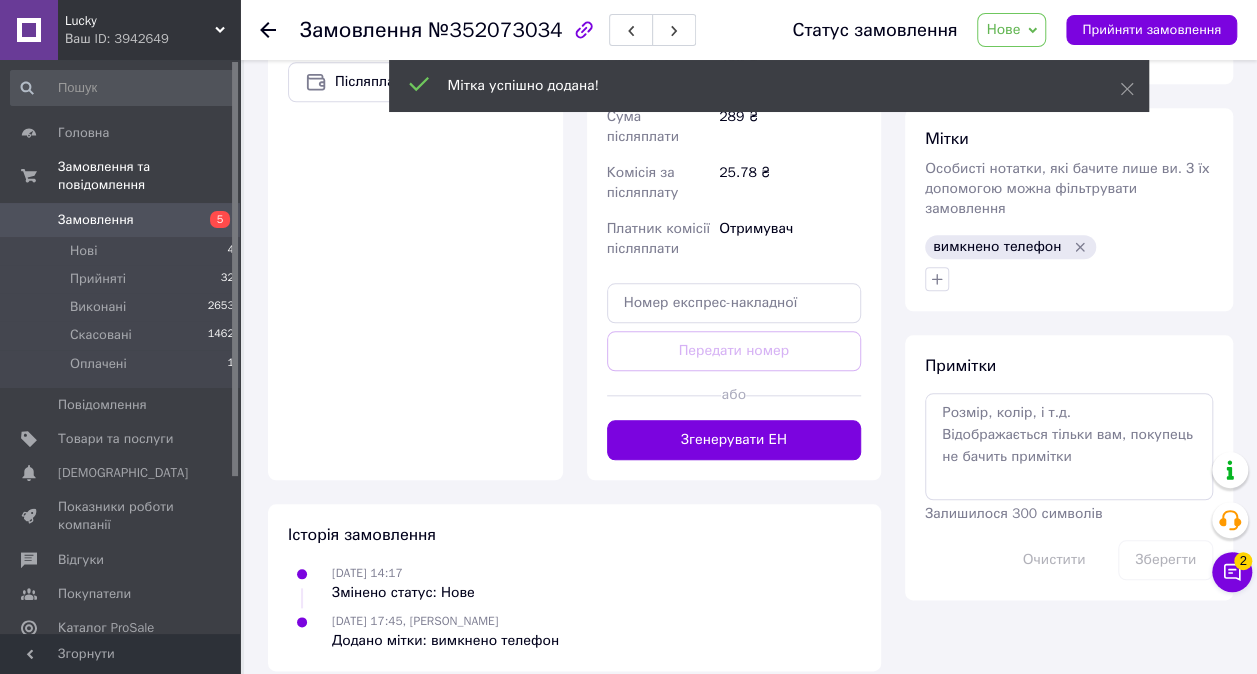 click on "Нові" at bounding box center (83, 251) 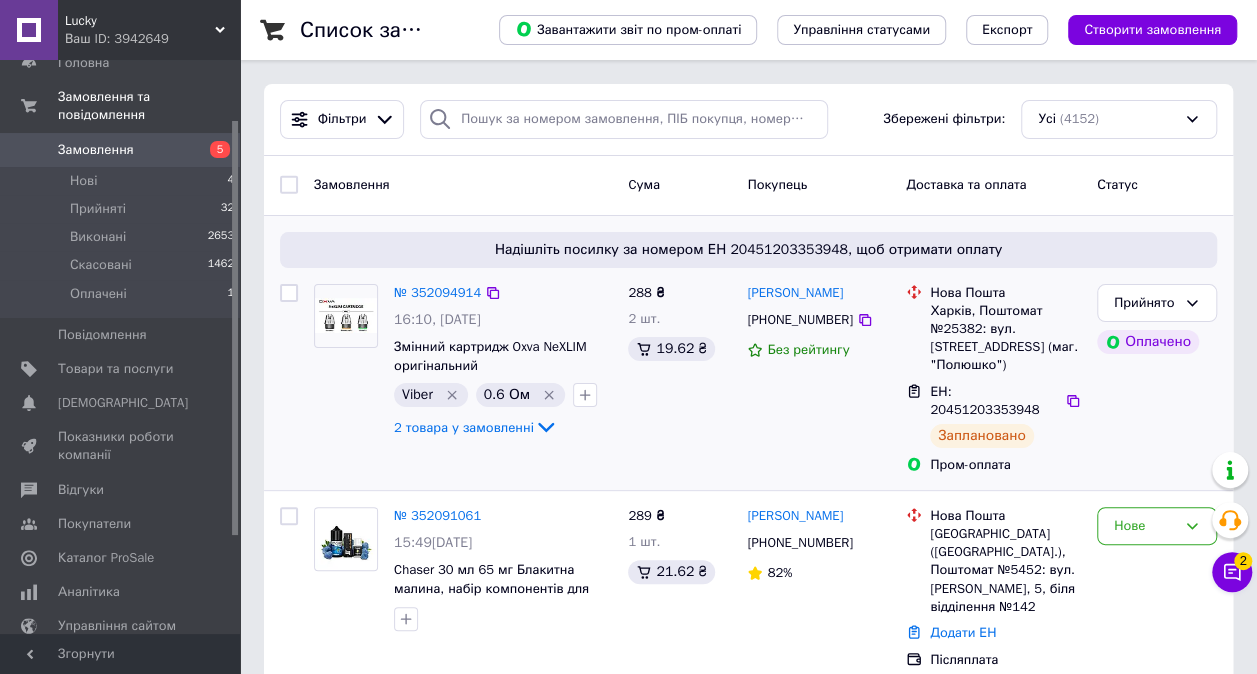 scroll, scrollTop: 100, scrollLeft: 0, axis: vertical 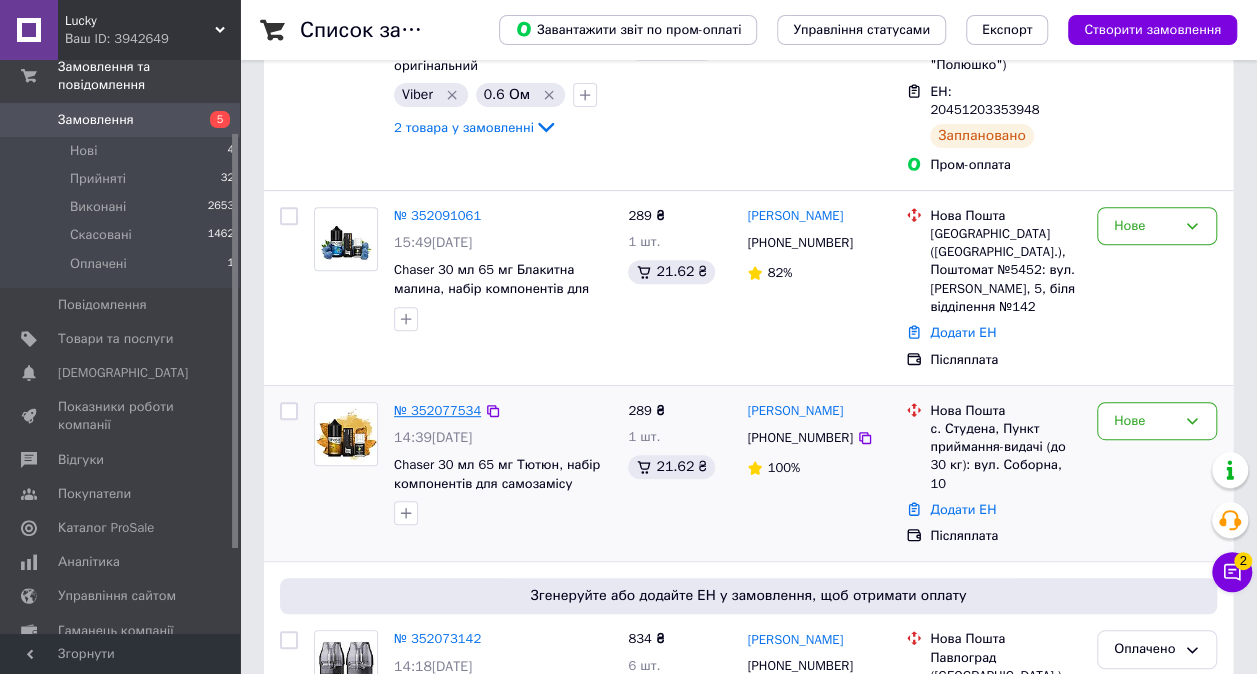 click on "№ 352077534" at bounding box center [437, 410] 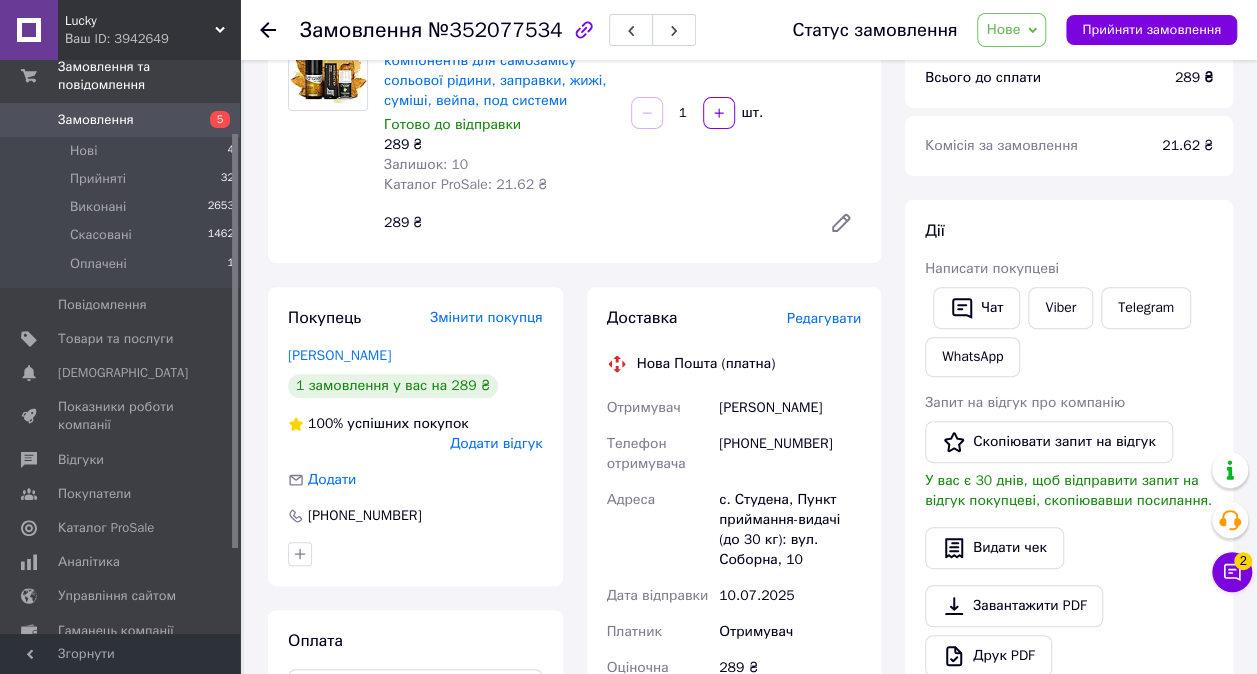 scroll, scrollTop: 0, scrollLeft: 0, axis: both 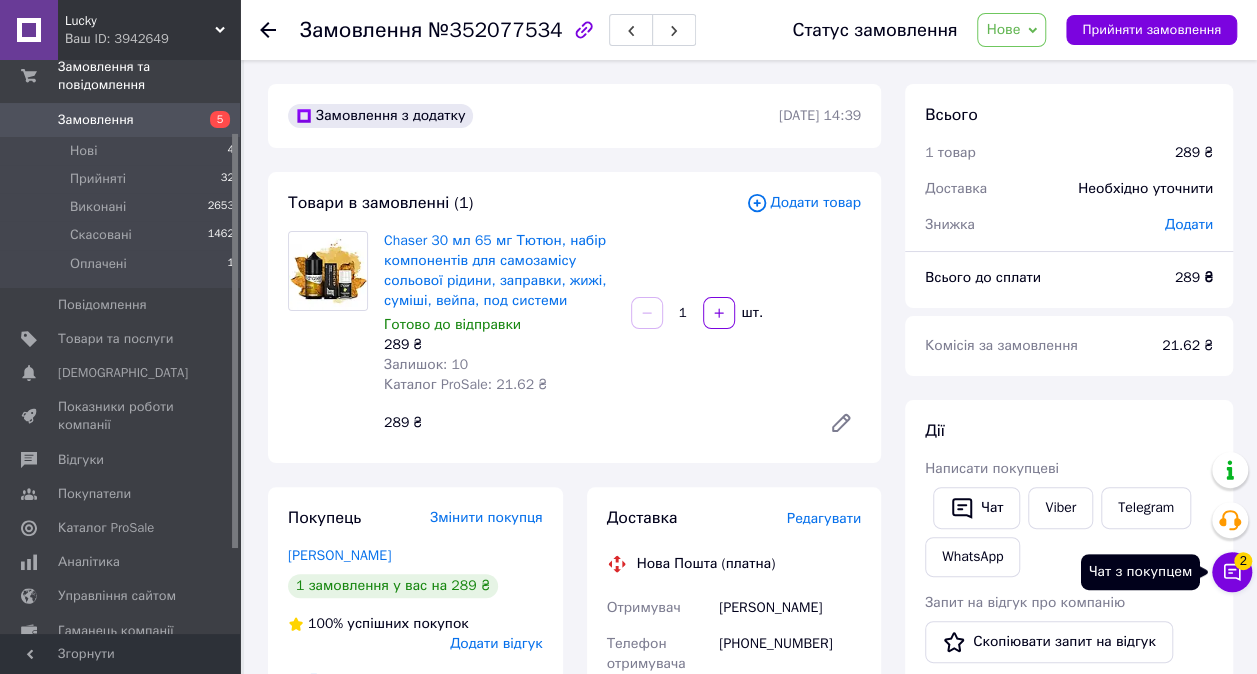click 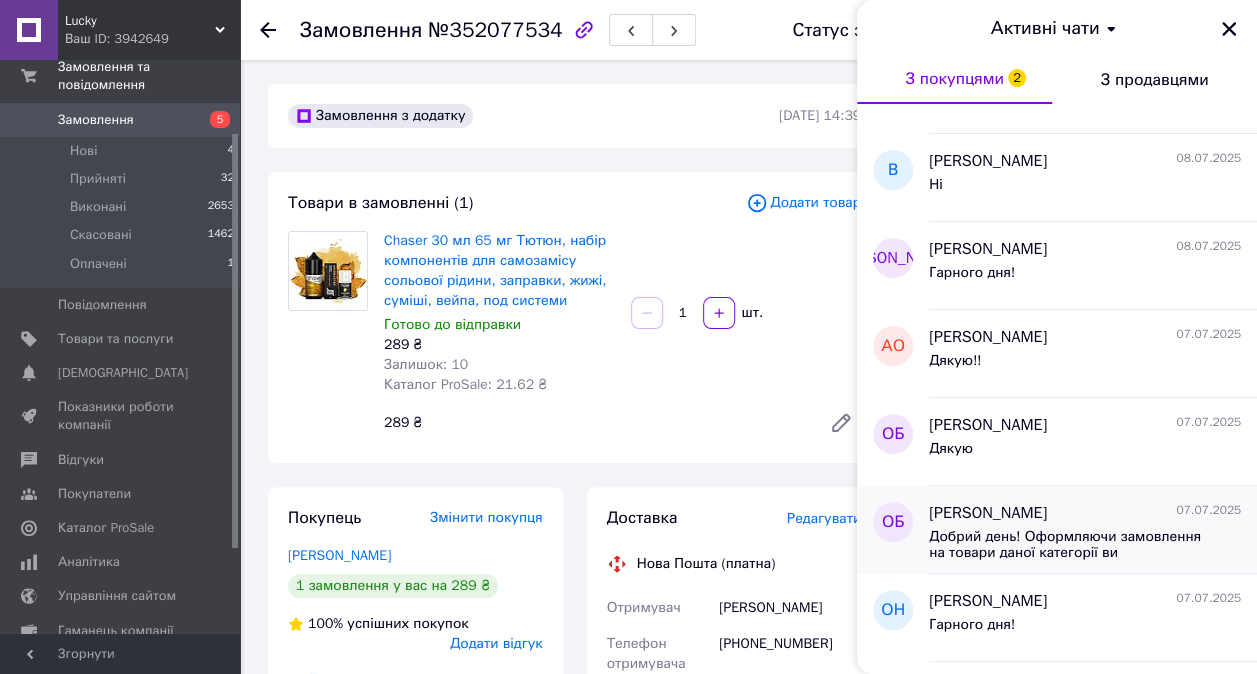scroll, scrollTop: 1000, scrollLeft: 0, axis: vertical 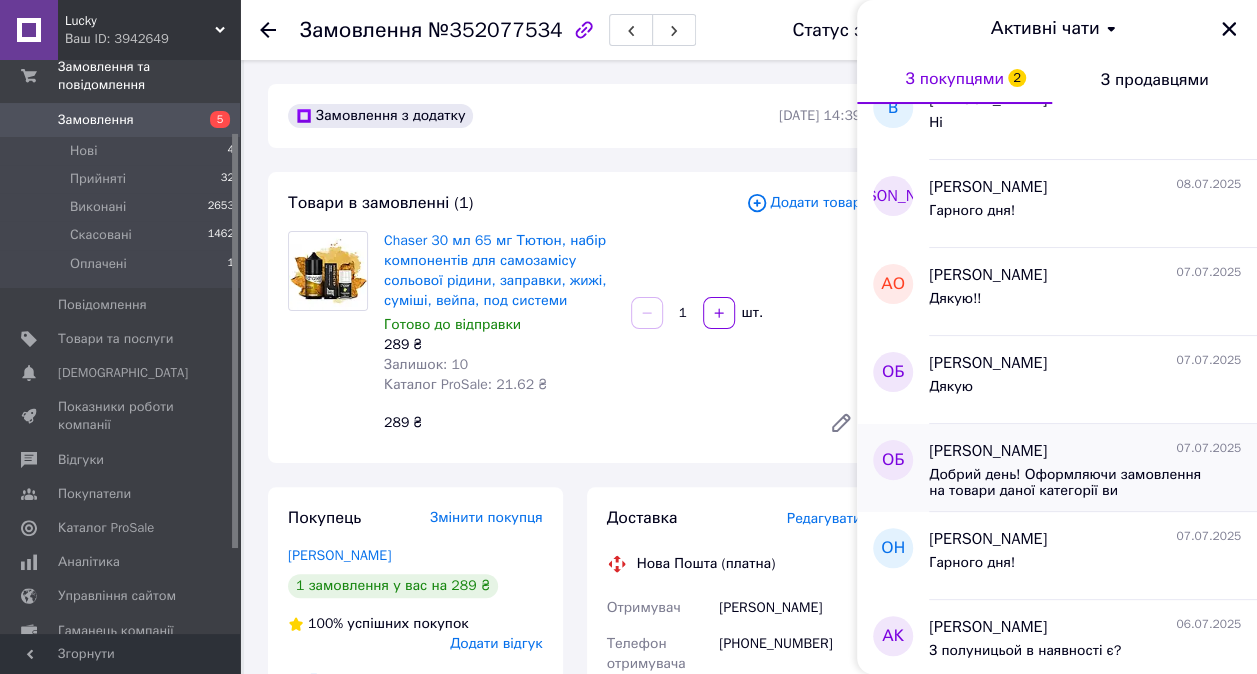 click on "Добрий день!
Оформляючи замовлення на товари даної категорії ви підтверджуєте, що вам вже є 18 років або більше.
Ваше замовлення:
- Набір для самозамісу Chaser for pods Кавун ментол 30 ml 50 mg ( 5%) - 1шт
Ваше замовлення прийнято та буде сьогодні відправлено.
Дякуємо за замовлення! Гарного дня!" at bounding box center [1071, 483] 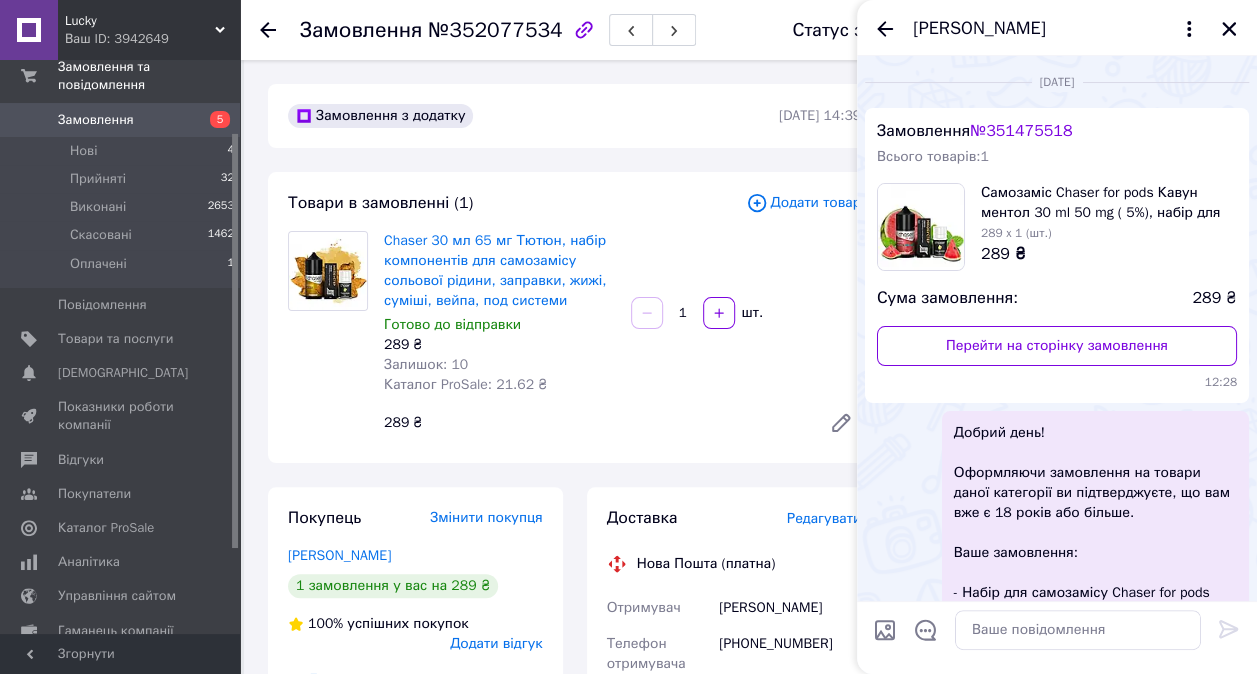 scroll, scrollTop: 162, scrollLeft: 0, axis: vertical 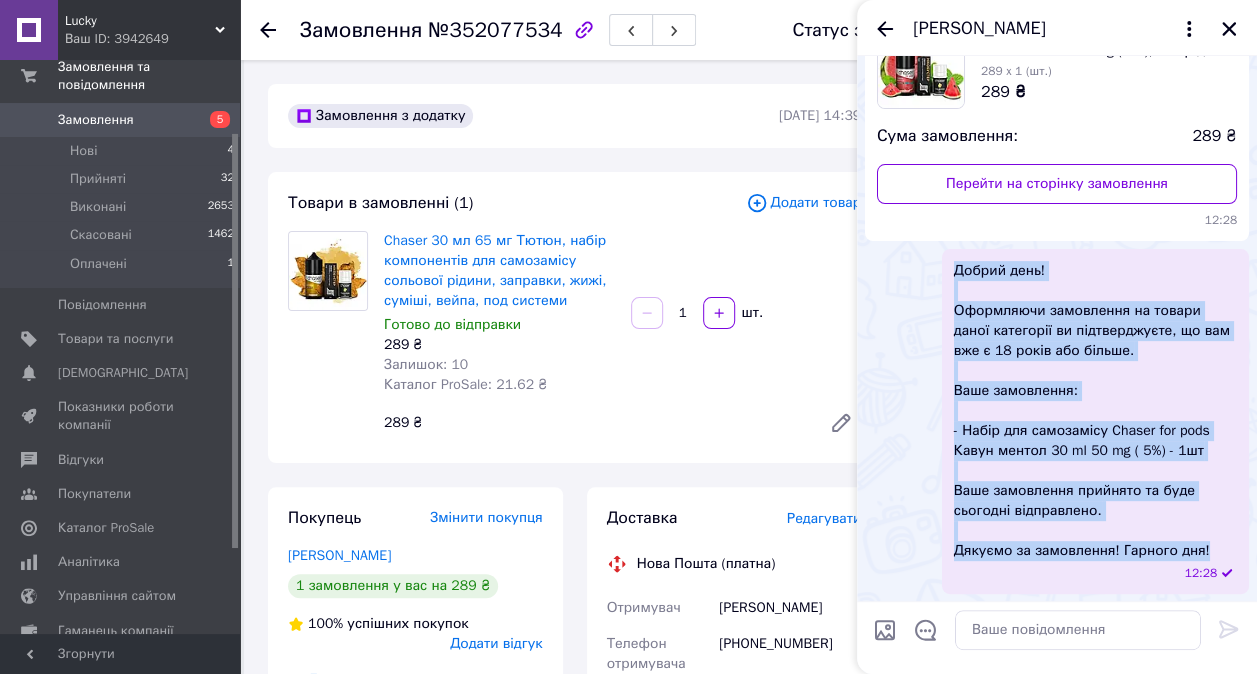 drag, startPoint x: 954, startPoint y: 266, endPoint x: 1202, endPoint y: 546, distance: 374.03745 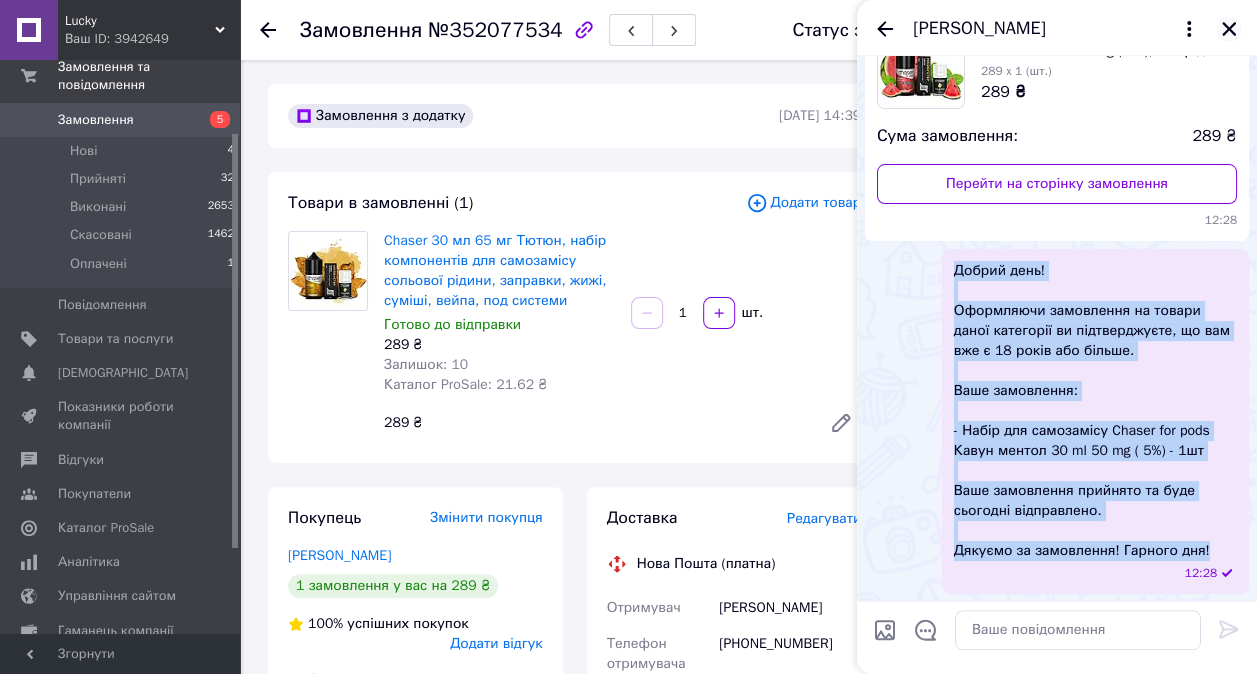 click 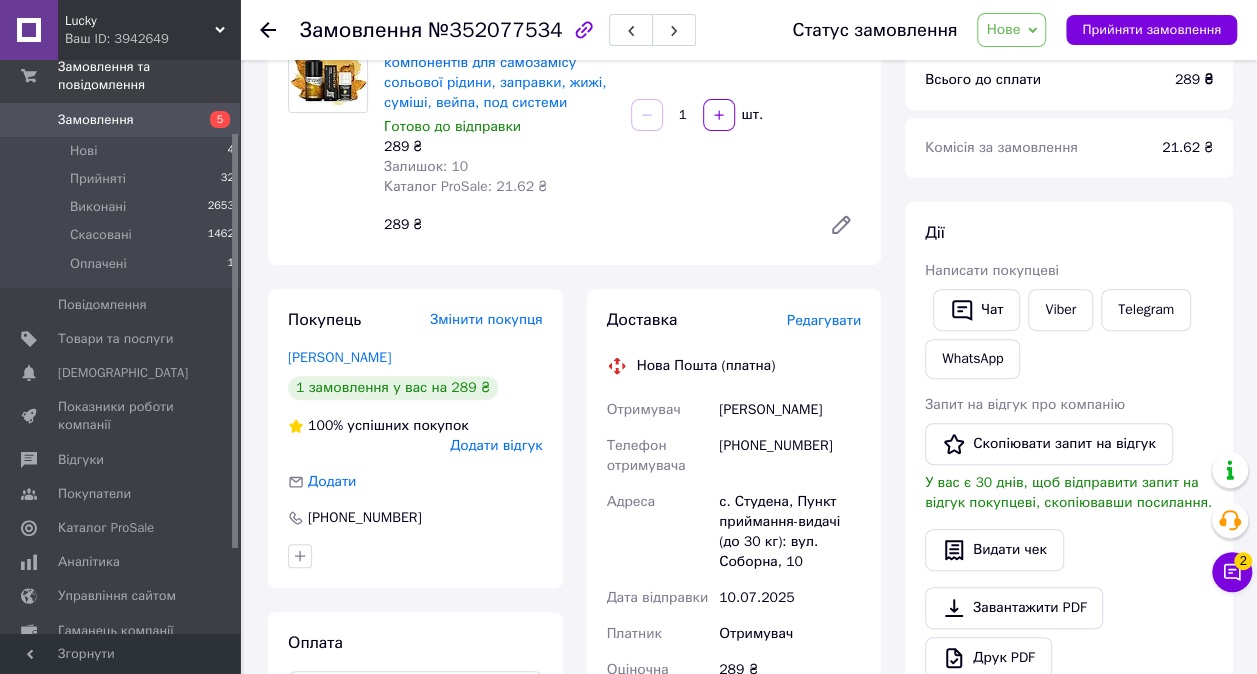 scroll, scrollTop: 200, scrollLeft: 0, axis: vertical 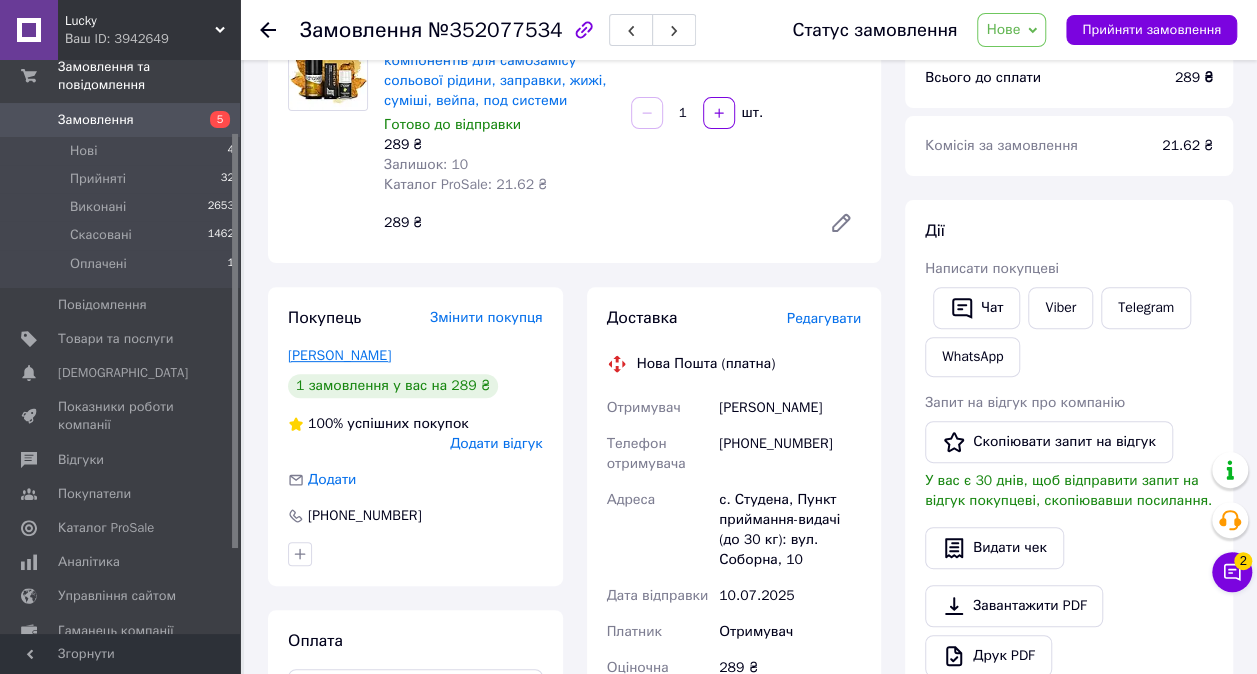 click on "[PERSON_NAME]" at bounding box center (339, 355) 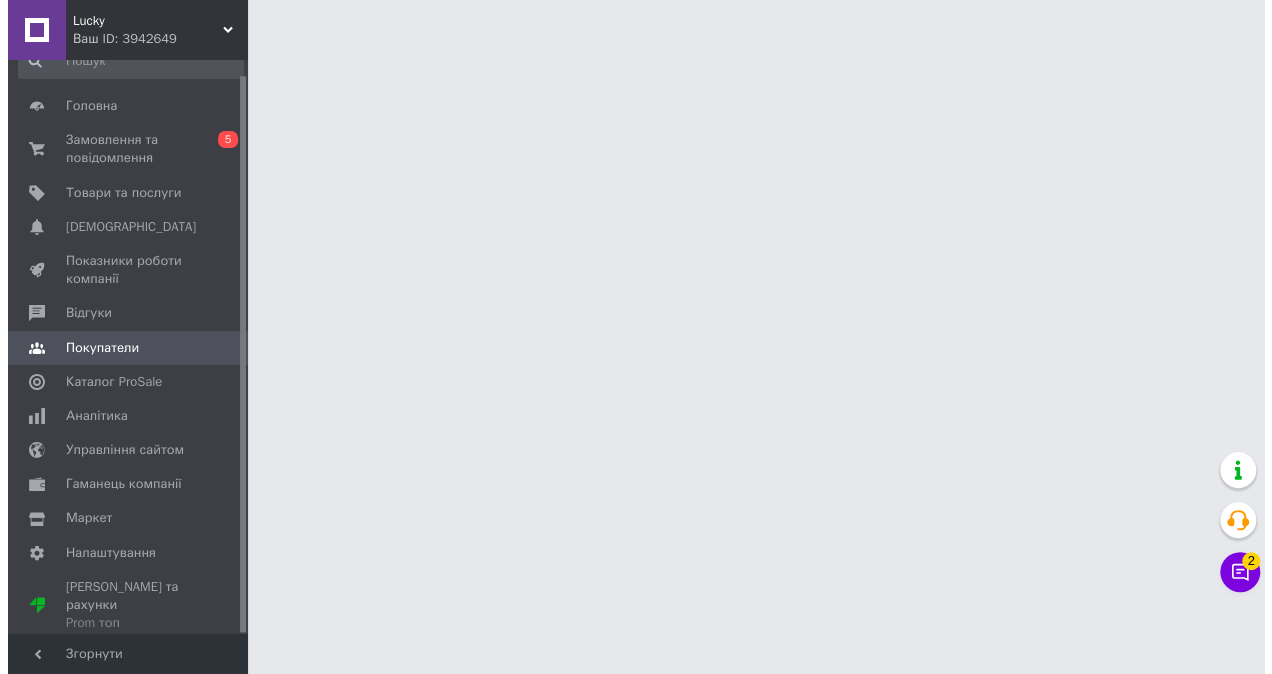 scroll, scrollTop: 0, scrollLeft: 0, axis: both 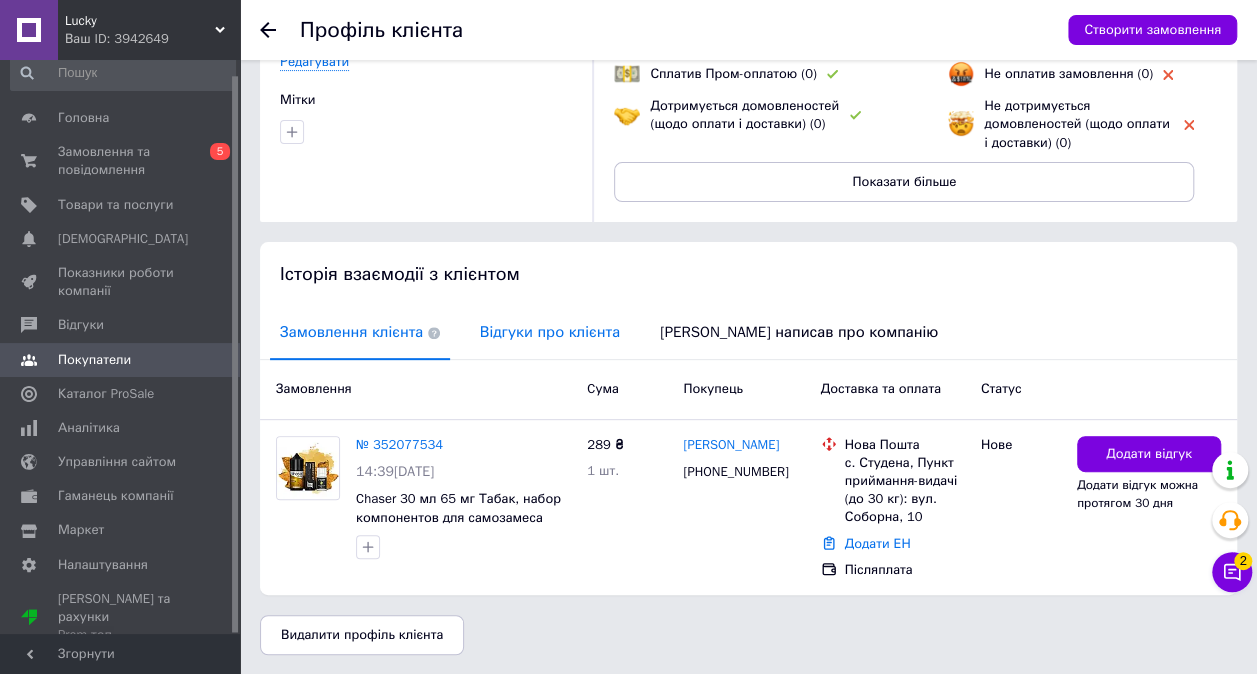 click on "Відгуки про клієнта" at bounding box center [550, 332] 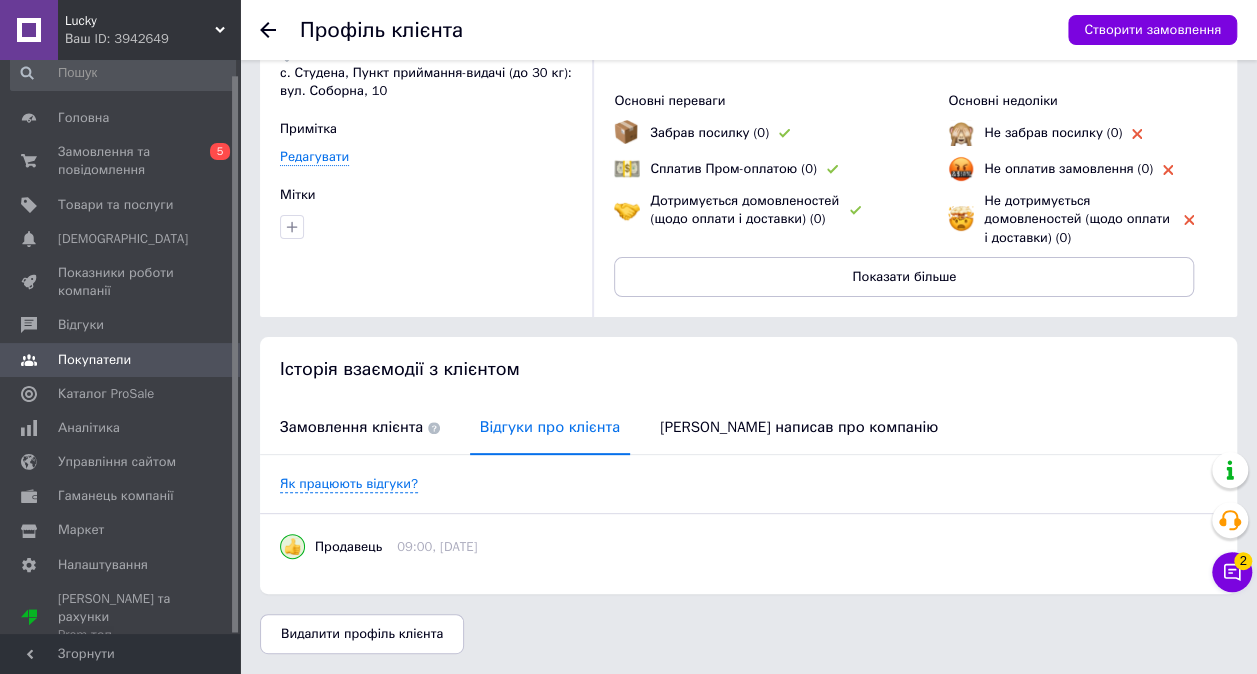 scroll, scrollTop: 117, scrollLeft: 0, axis: vertical 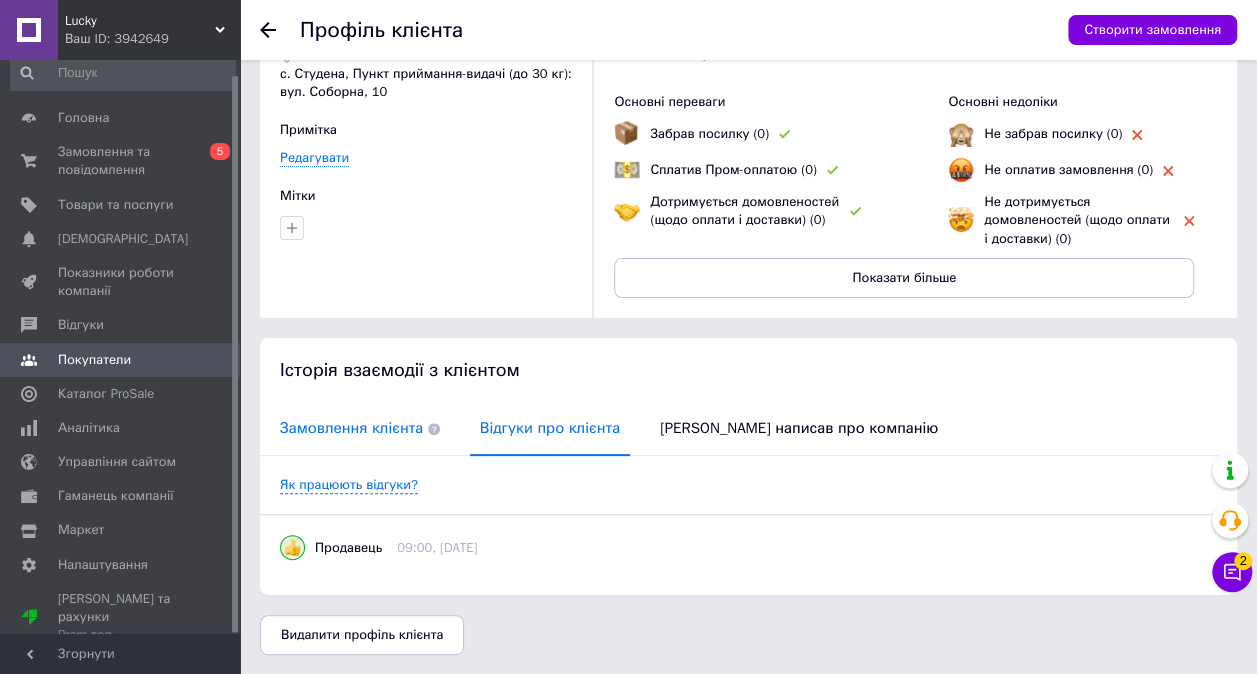 click on "Замовлення клієнта" at bounding box center (360, 428) 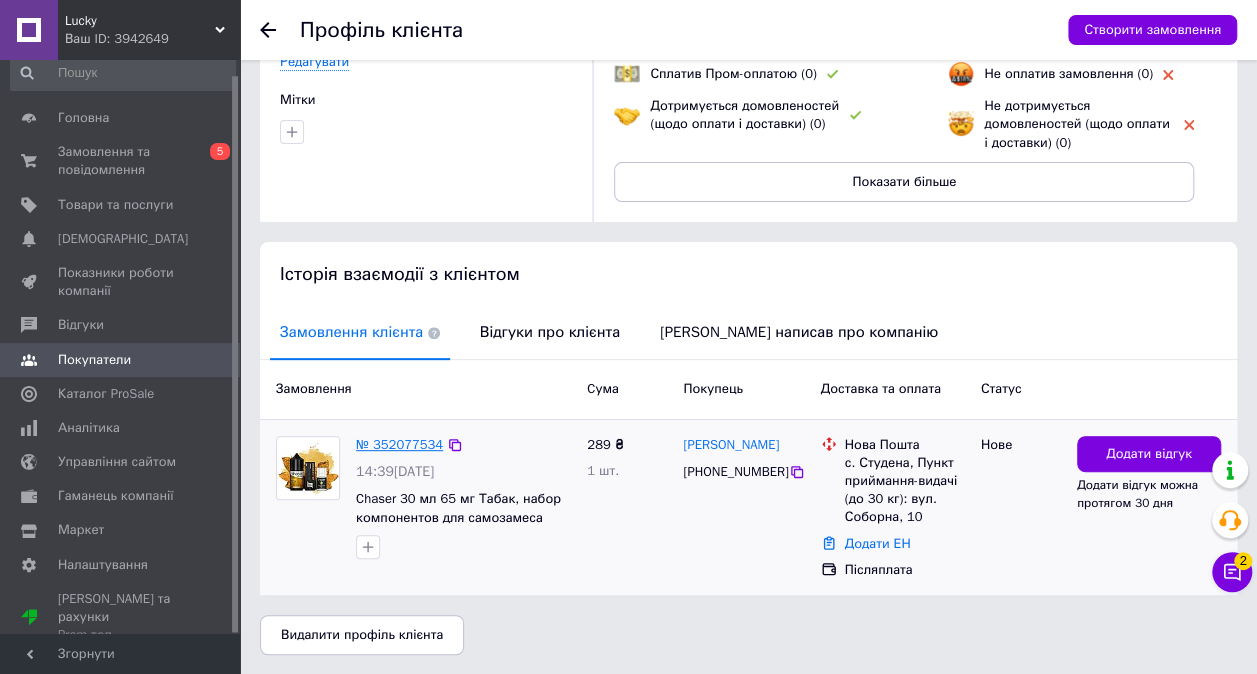 click on "№ 352077534" at bounding box center (399, 444) 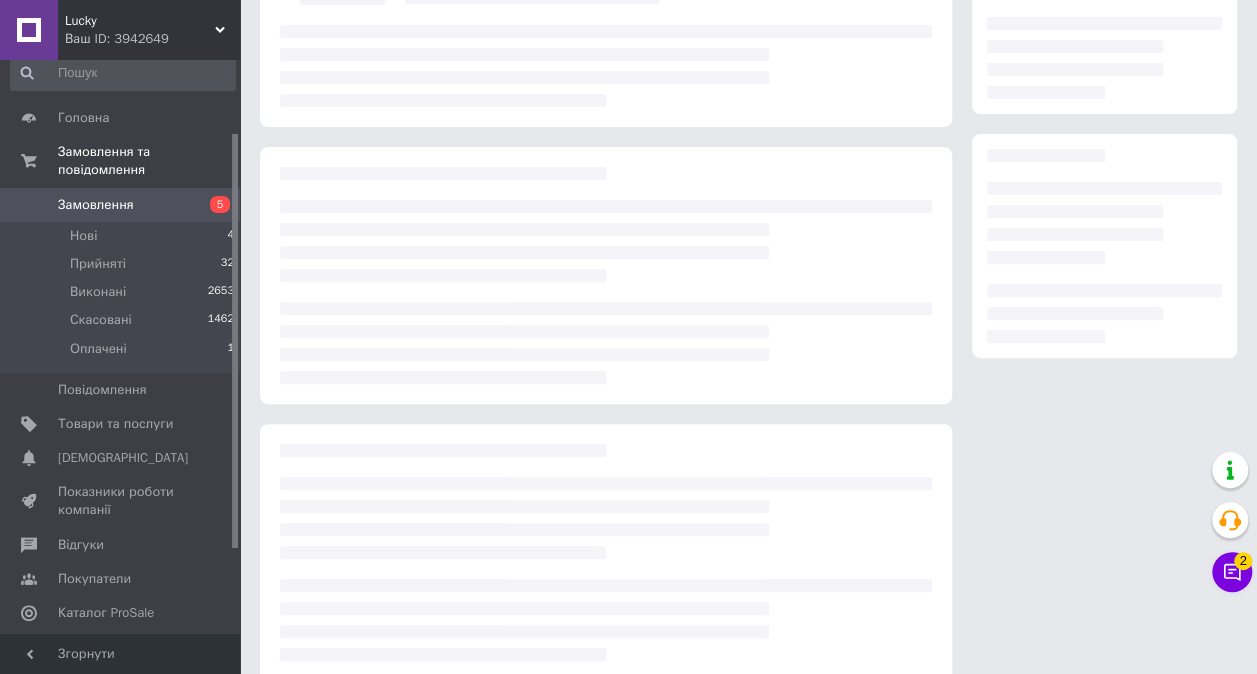 scroll, scrollTop: 0, scrollLeft: 0, axis: both 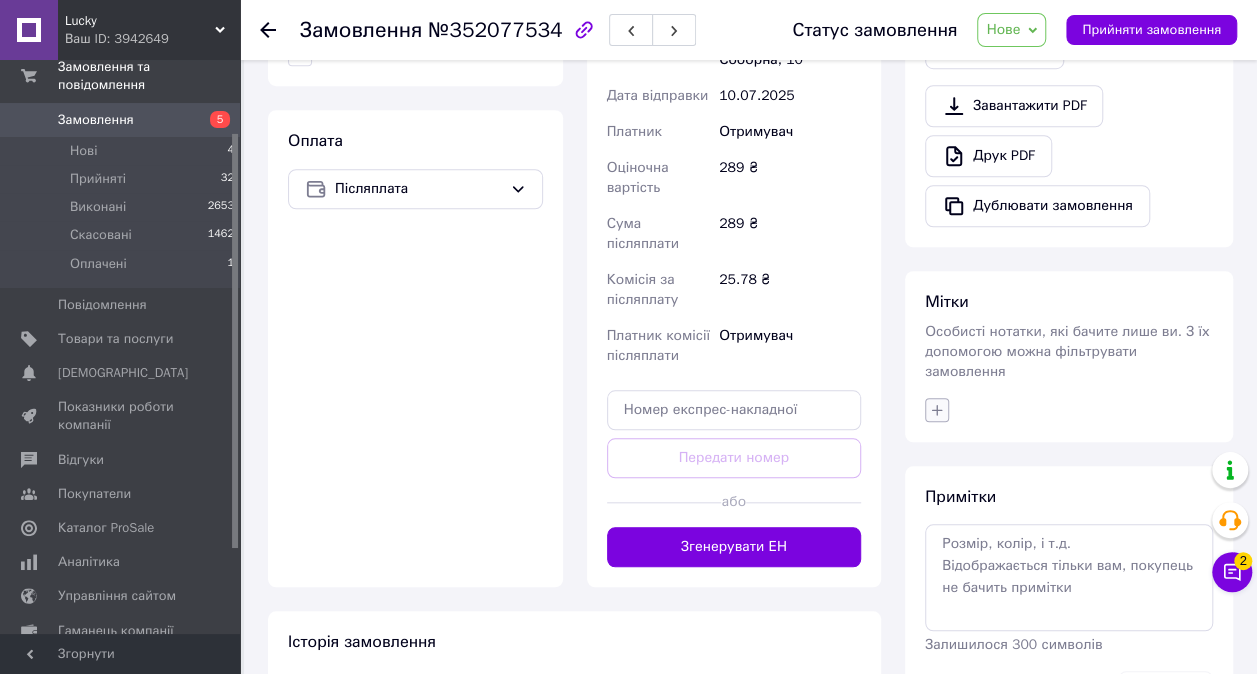 click 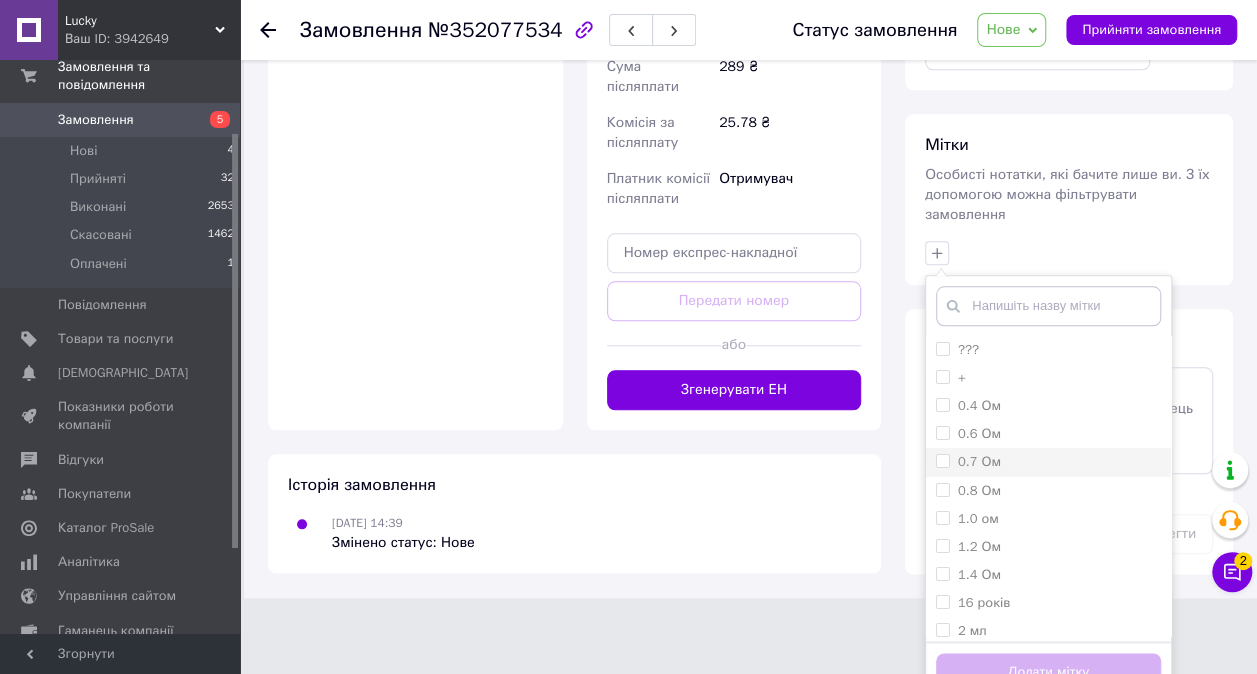 scroll, scrollTop: 859, scrollLeft: 0, axis: vertical 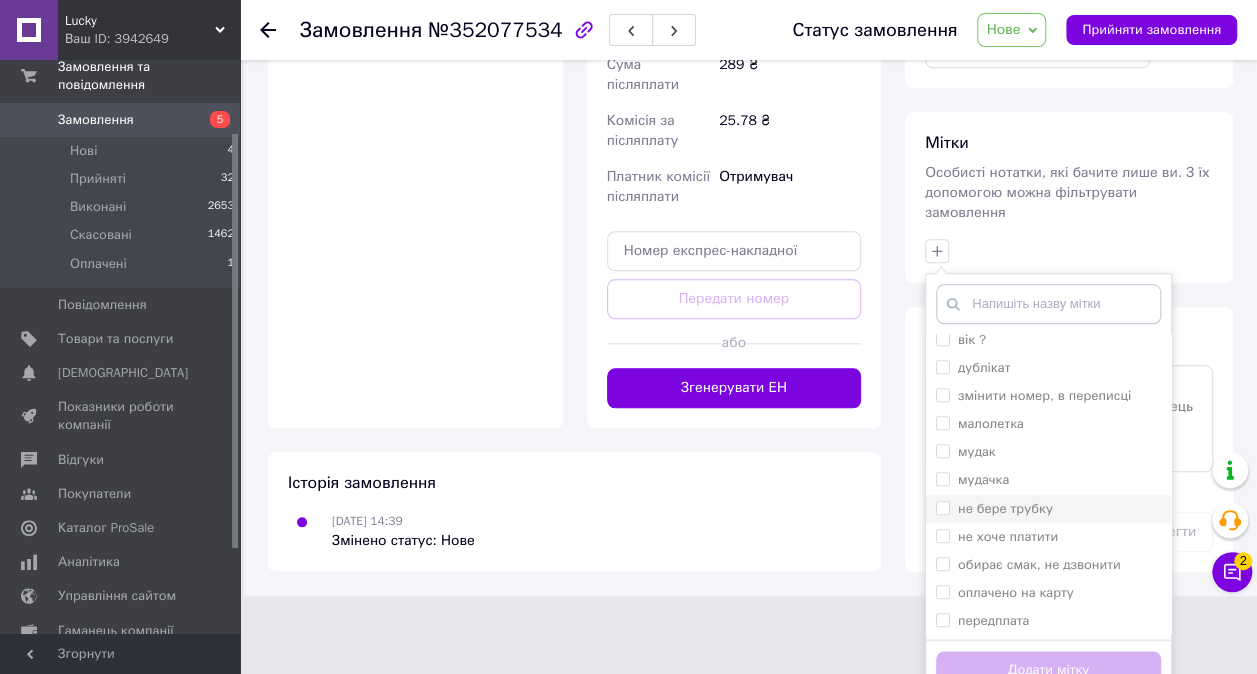 click on "не бере трубку" at bounding box center (1005, 508) 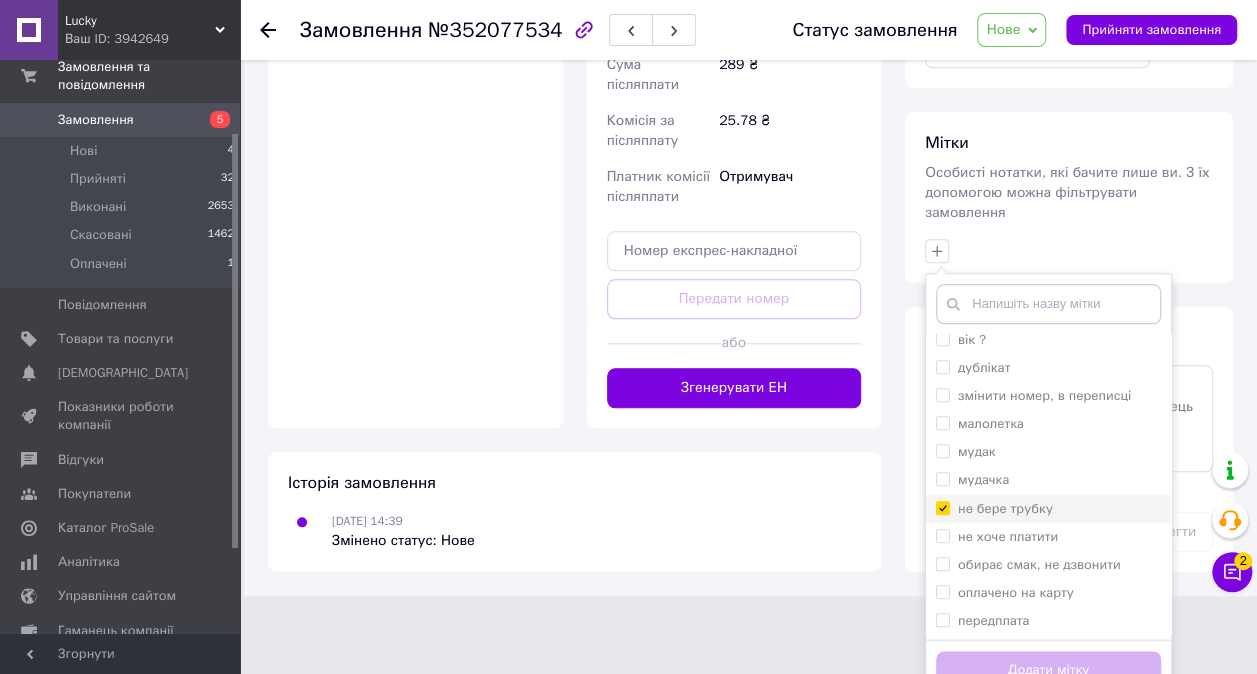 checkbox on "true" 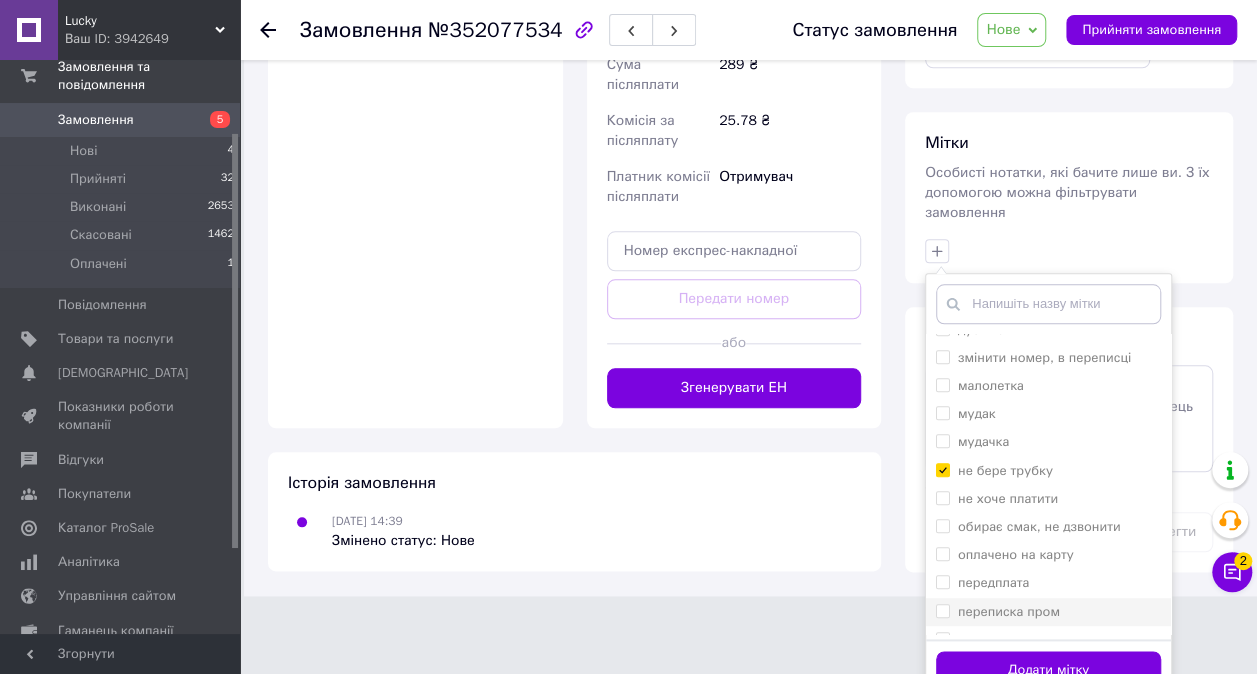 scroll, scrollTop: 658, scrollLeft: 0, axis: vertical 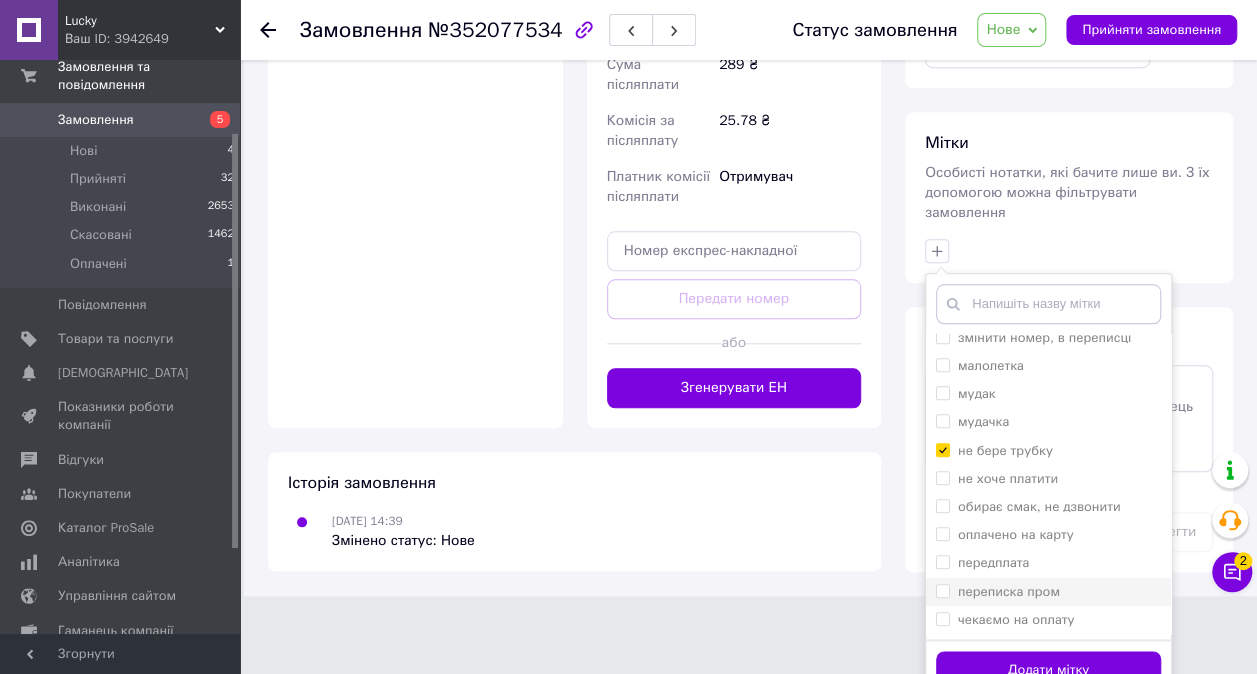 click on "переписка пром" at bounding box center [1009, 591] 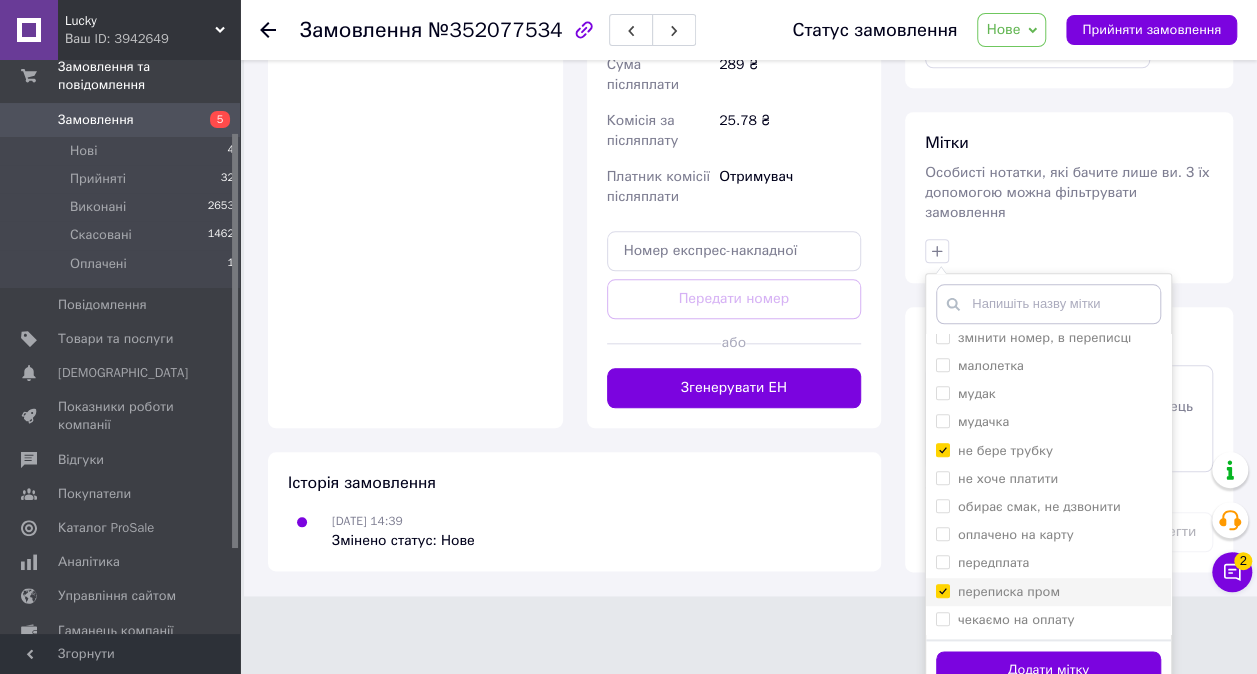 checkbox on "true" 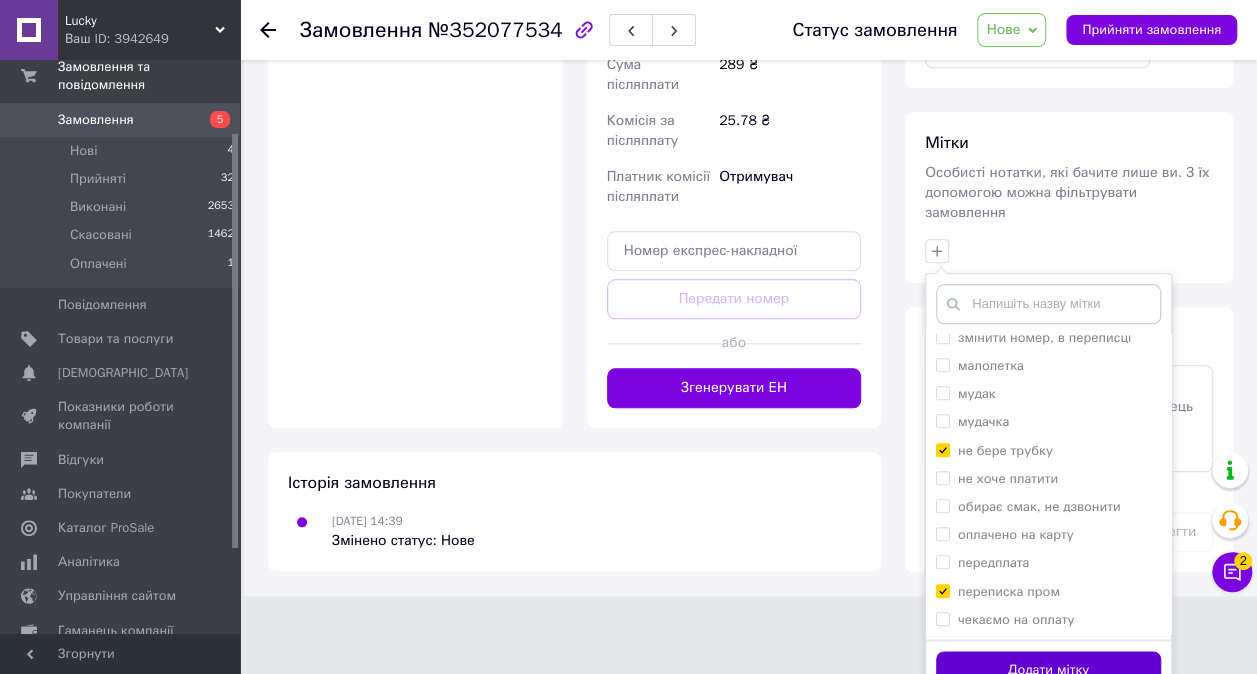 click on "Додати мітку" at bounding box center [1048, 670] 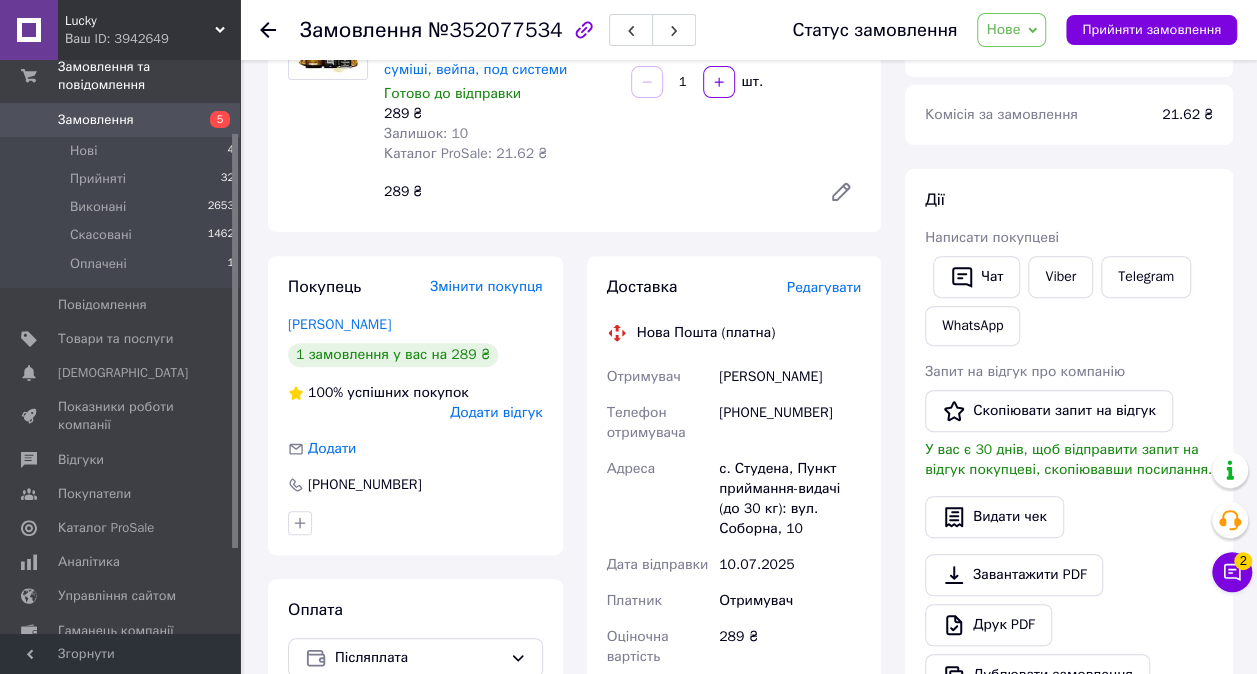 scroll, scrollTop: 227, scrollLeft: 0, axis: vertical 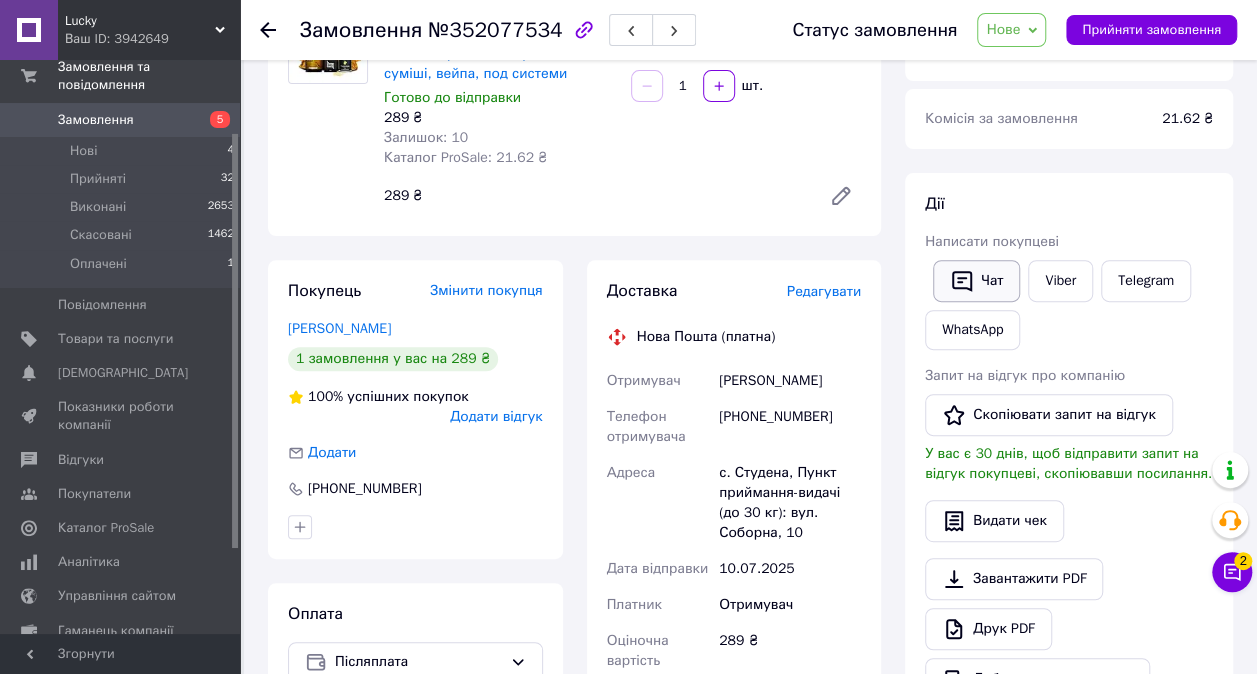 click on "Чат" at bounding box center (976, 281) 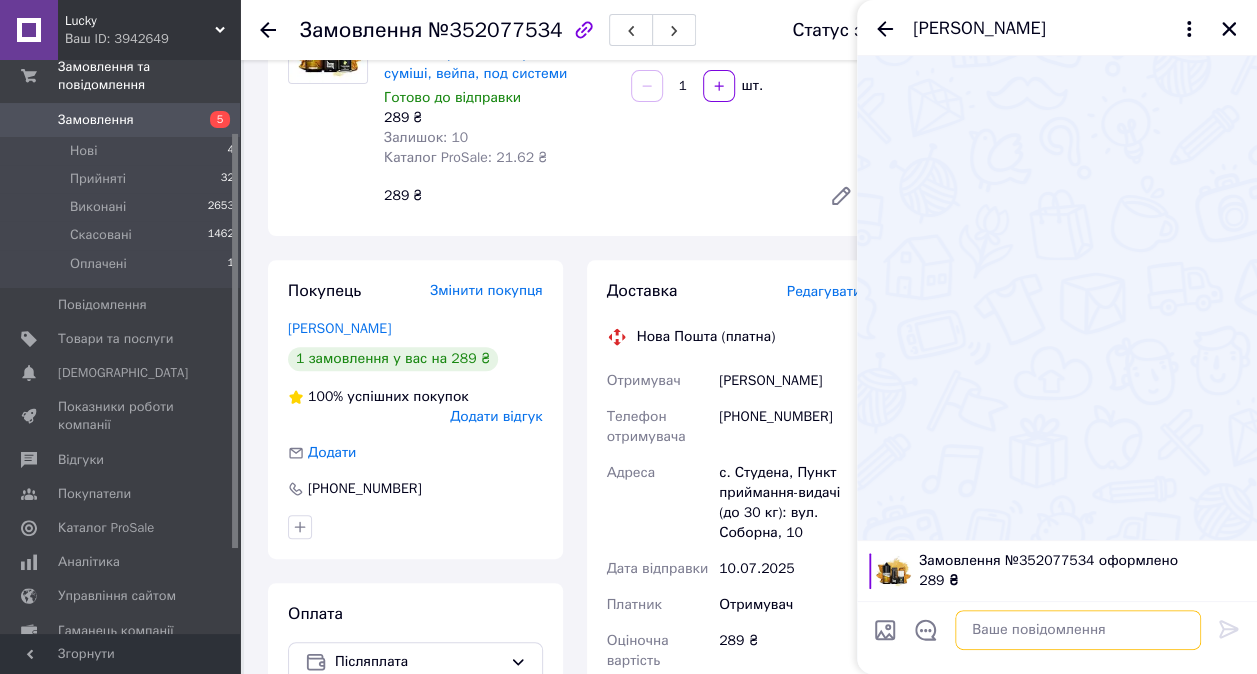 click at bounding box center [1078, 630] 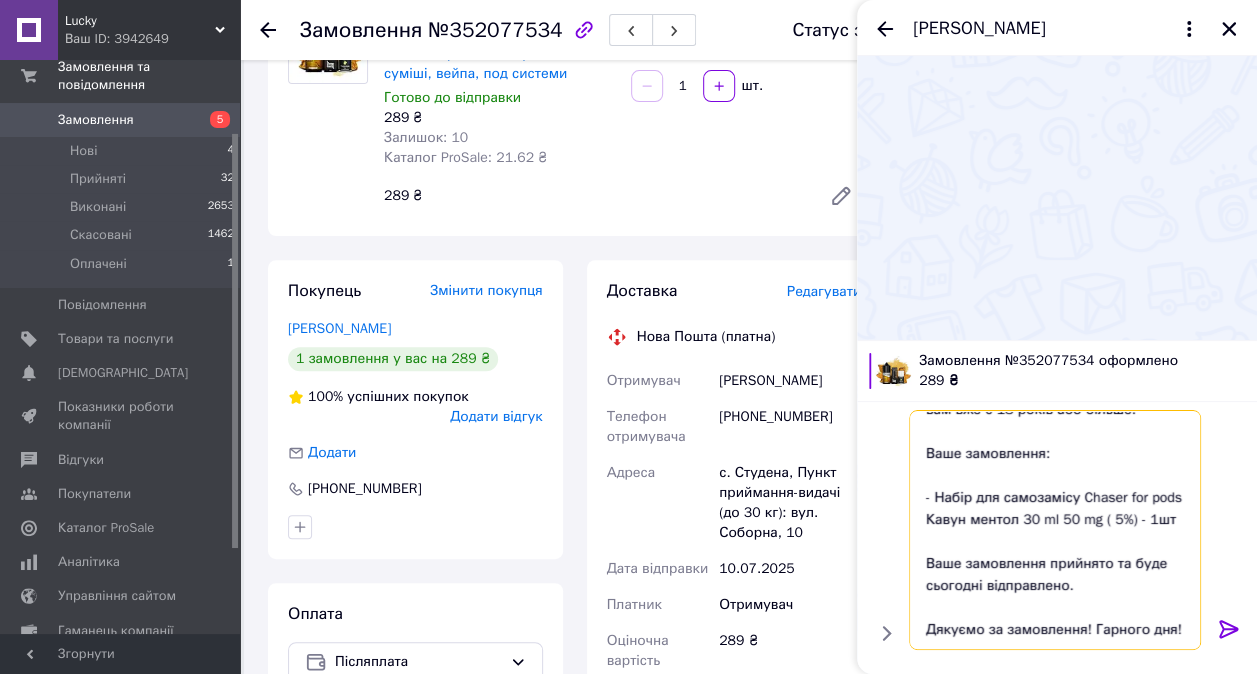 scroll, scrollTop: 107, scrollLeft: 0, axis: vertical 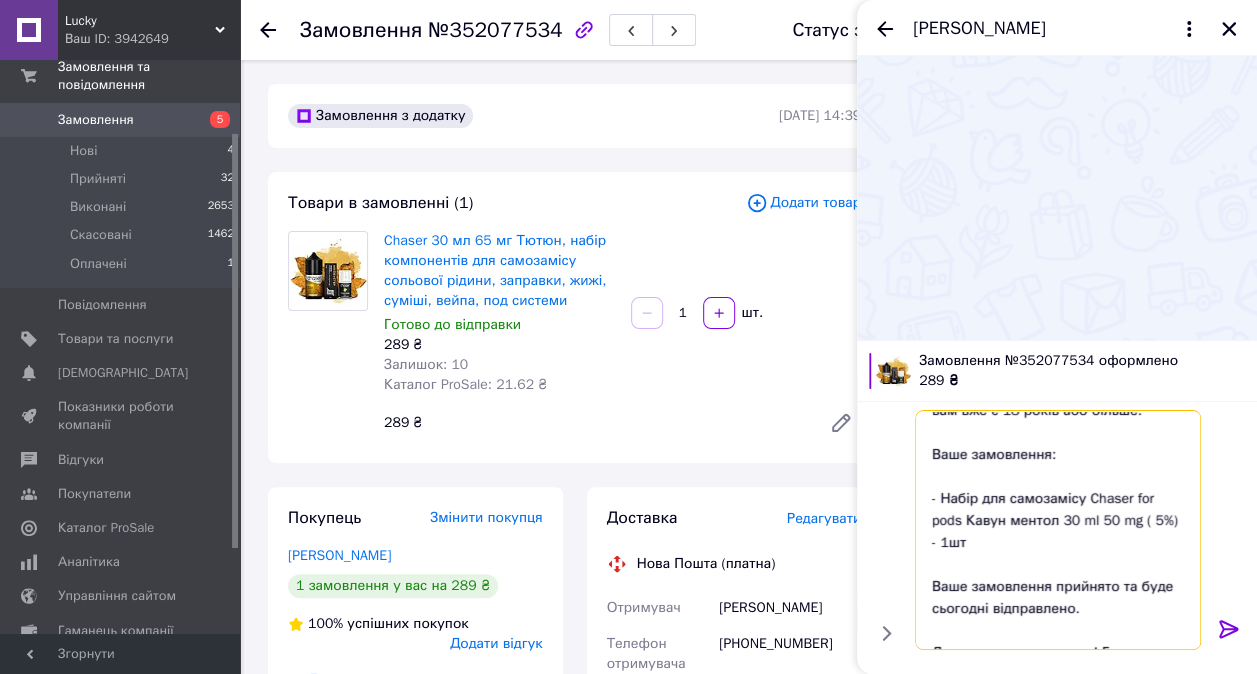 drag, startPoint x: 1074, startPoint y: 516, endPoint x: 1061, endPoint y: 518, distance: 13.152946 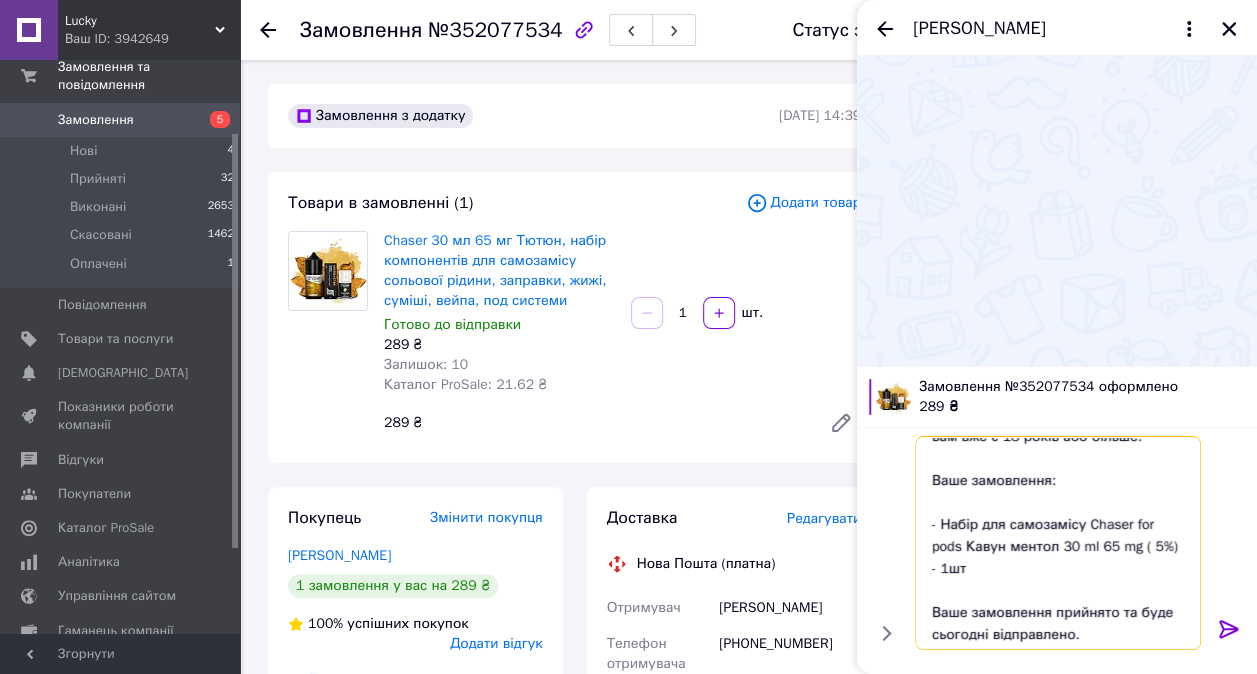 click on "Добрий день!
Оформляючи замовлення на товари даної категорії ви підтверджуєте, що вам вже є 18 років або більше.
Ваше замовлення:
- Набір для самозамісу Chaser for pods Кавун ментол 30 ml 65 mg ( 5%) - 1шт
Ваше замовлення прийнято та буде сьогодні відправлено.
Дякуємо за замовлення! Гарного дня!" at bounding box center (1058, 543) 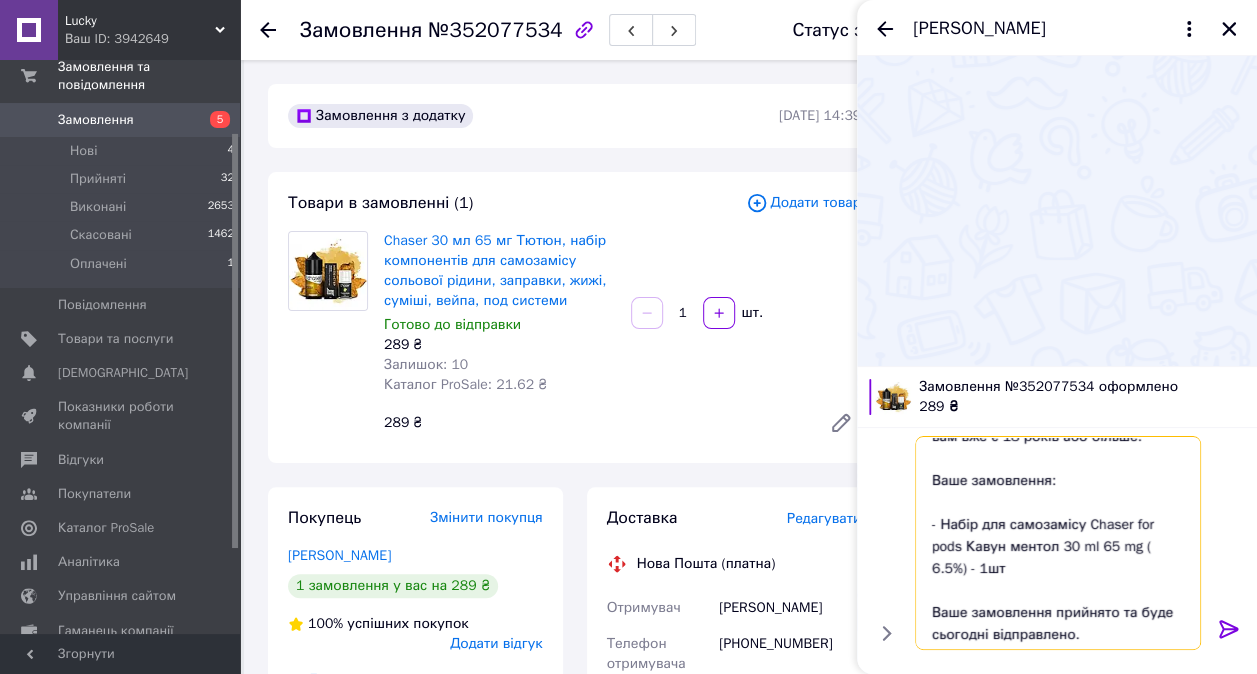 drag, startPoint x: 1018, startPoint y: 547, endPoint x: 932, endPoint y: 552, distance: 86.145226 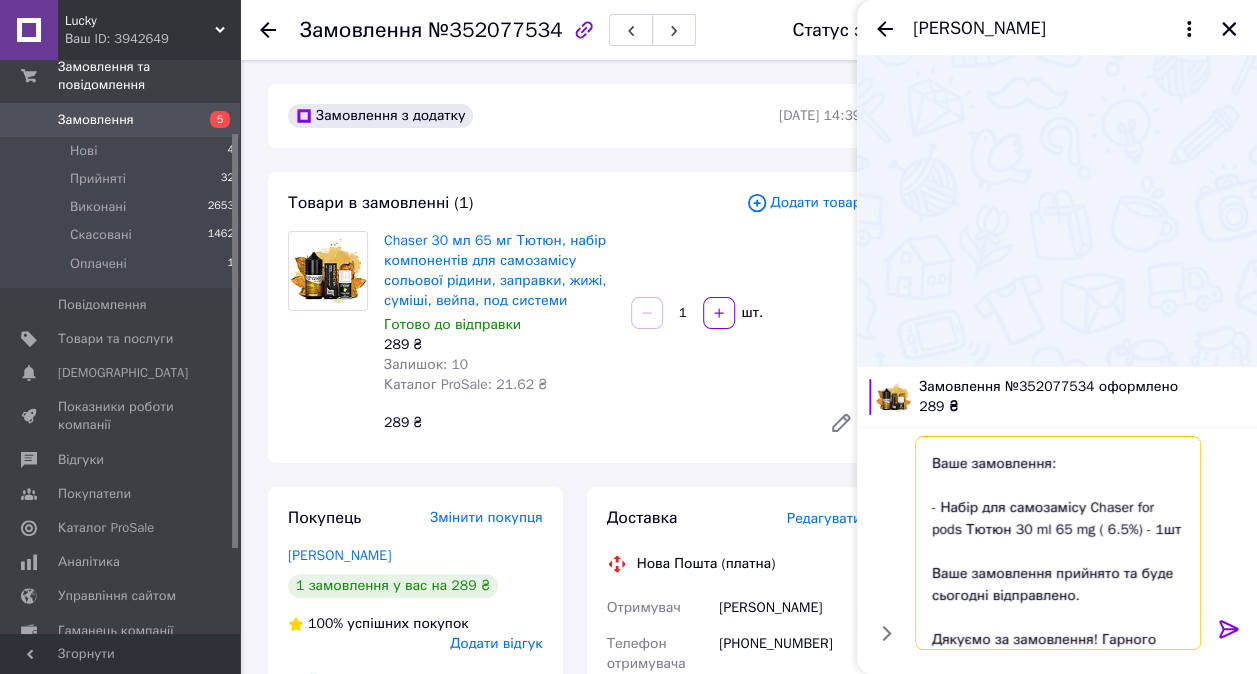 scroll, scrollTop: 133, scrollLeft: 0, axis: vertical 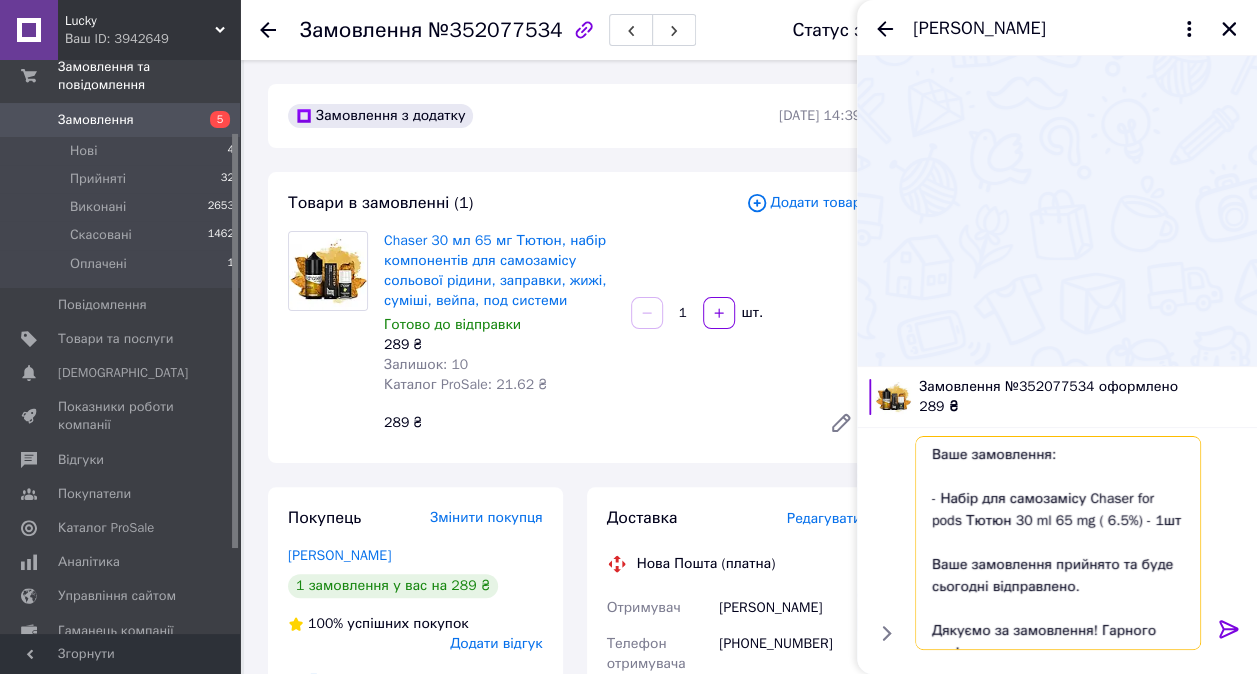 drag, startPoint x: 987, startPoint y: 590, endPoint x: 932, endPoint y: 585, distance: 55.226807 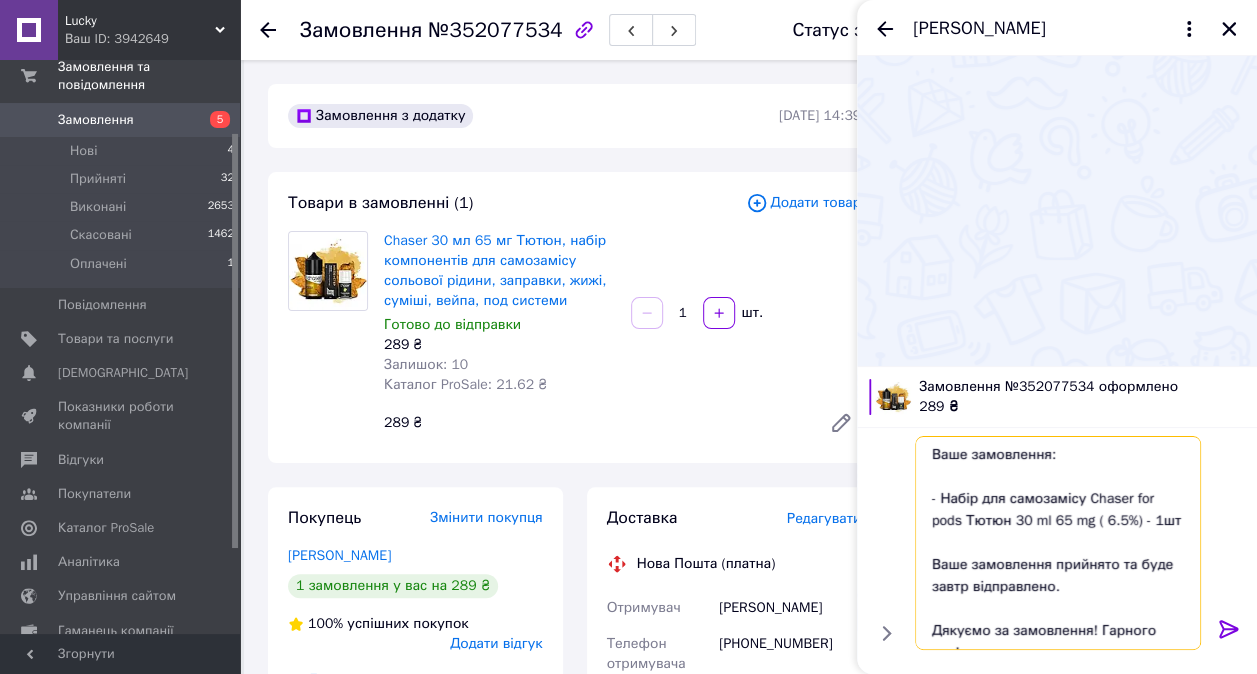type on "Добрий день!
Оформляючи замовлення на товари даної категорії ви підтверджуєте, що вам вже є 18 років або більше.
Ваше замовлення:
- Набір для самозамісу Chaser for pods Тютюн 30 ml 65 mg ( 6.5%) - 1шт
Ваше замовлення прийнято та буде завтра відправлено.
Дякуємо за замовлення! Гарного дня!" 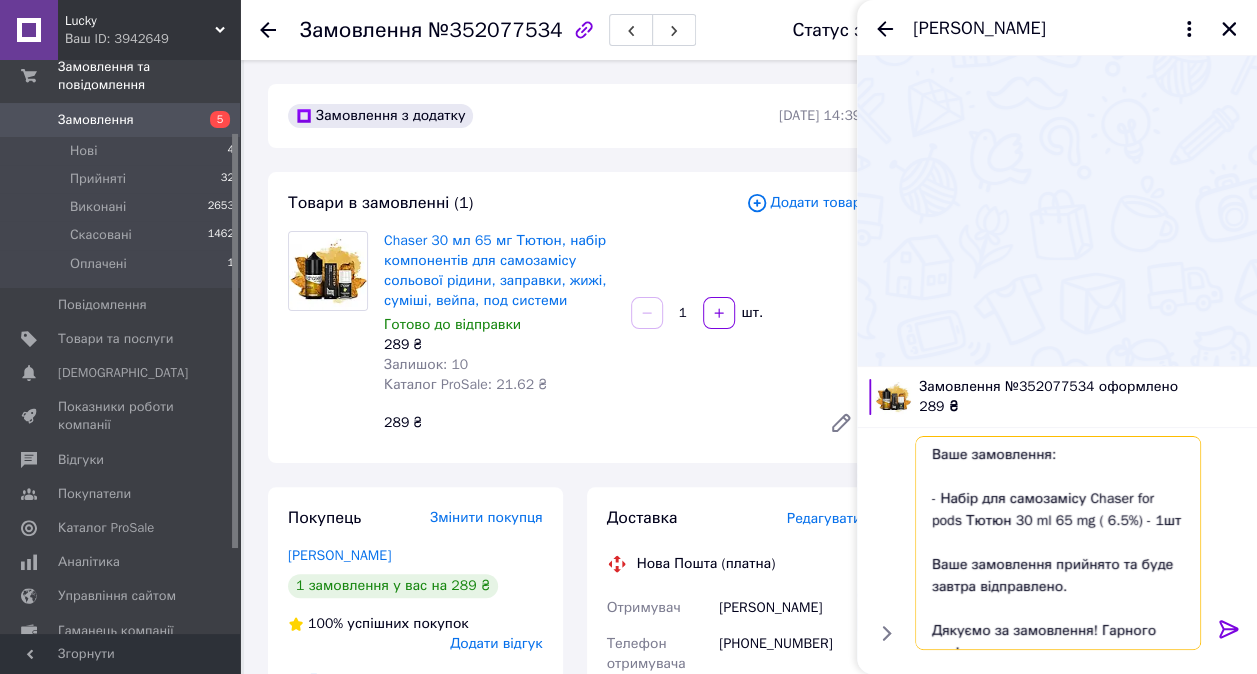 type 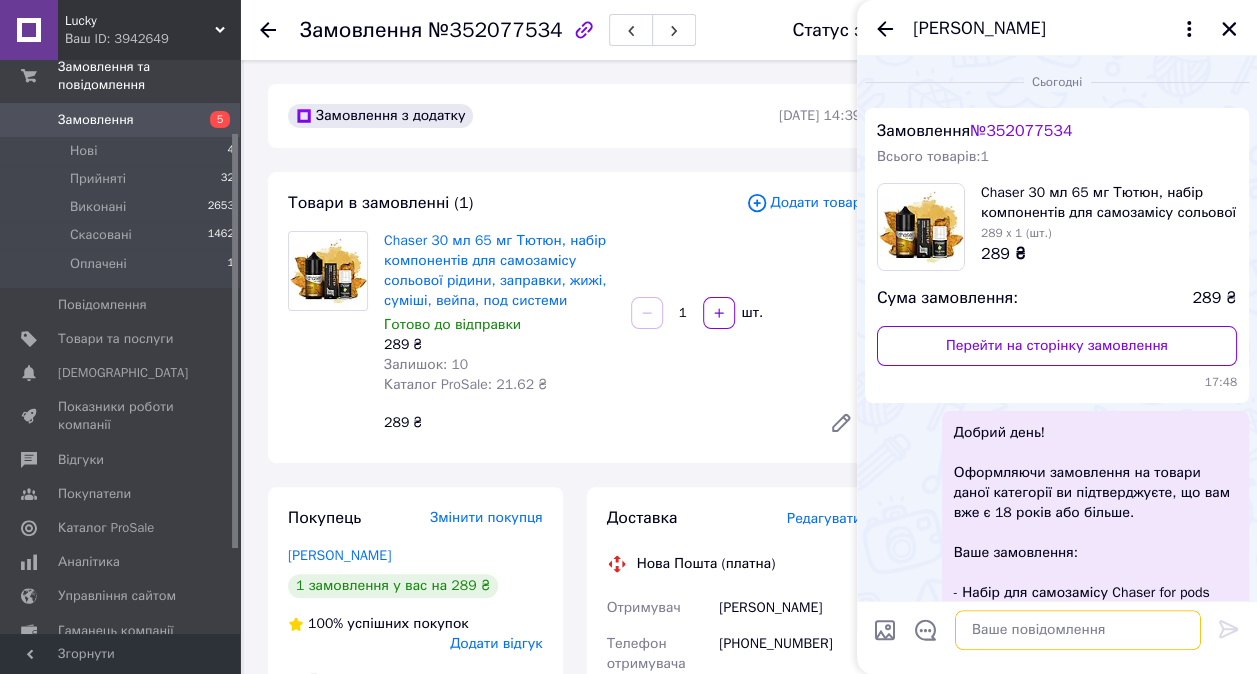 scroll, scrollTop: 0, scrollLeft: 0, axis: both 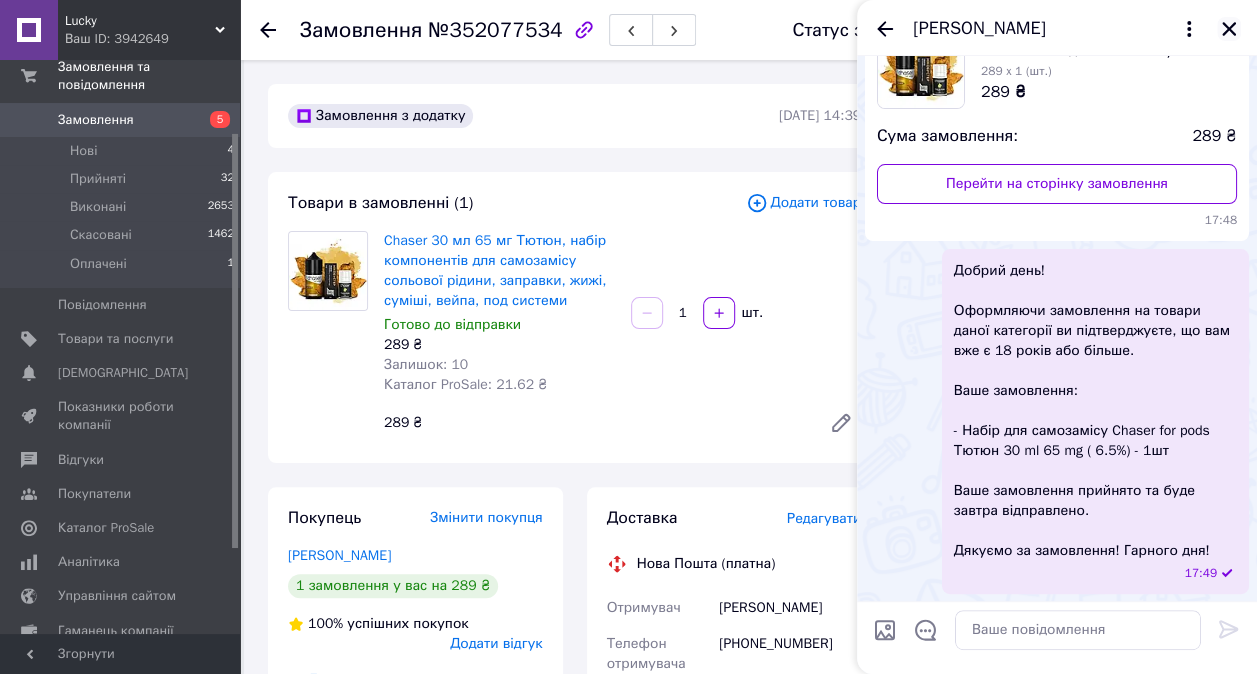 click 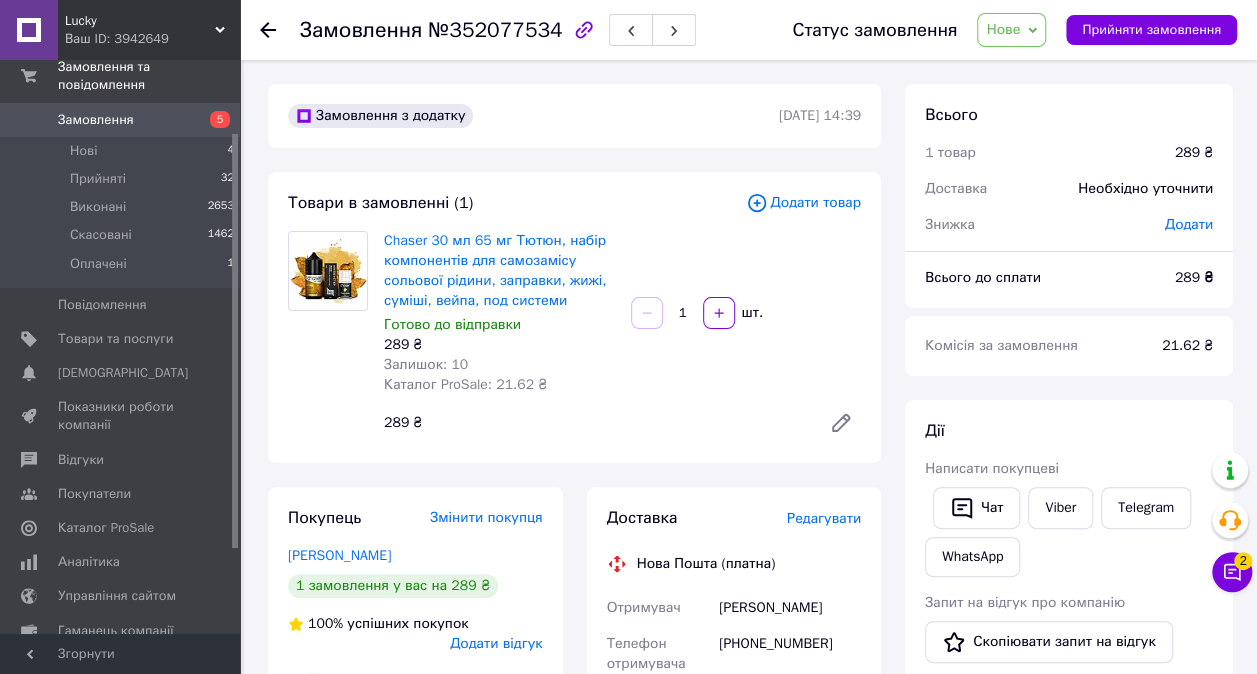 click on "Нове" at bounding box center (1011, 30) 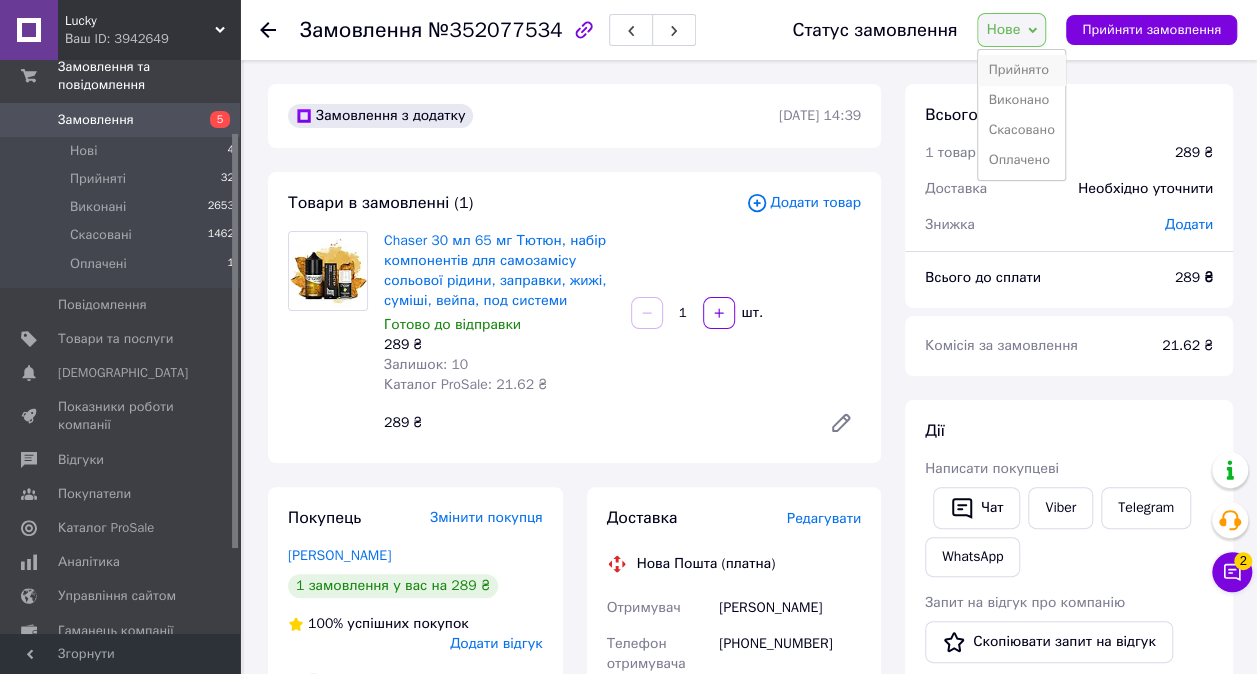 click on "Прийнято" at bounding box center [1021, 70] 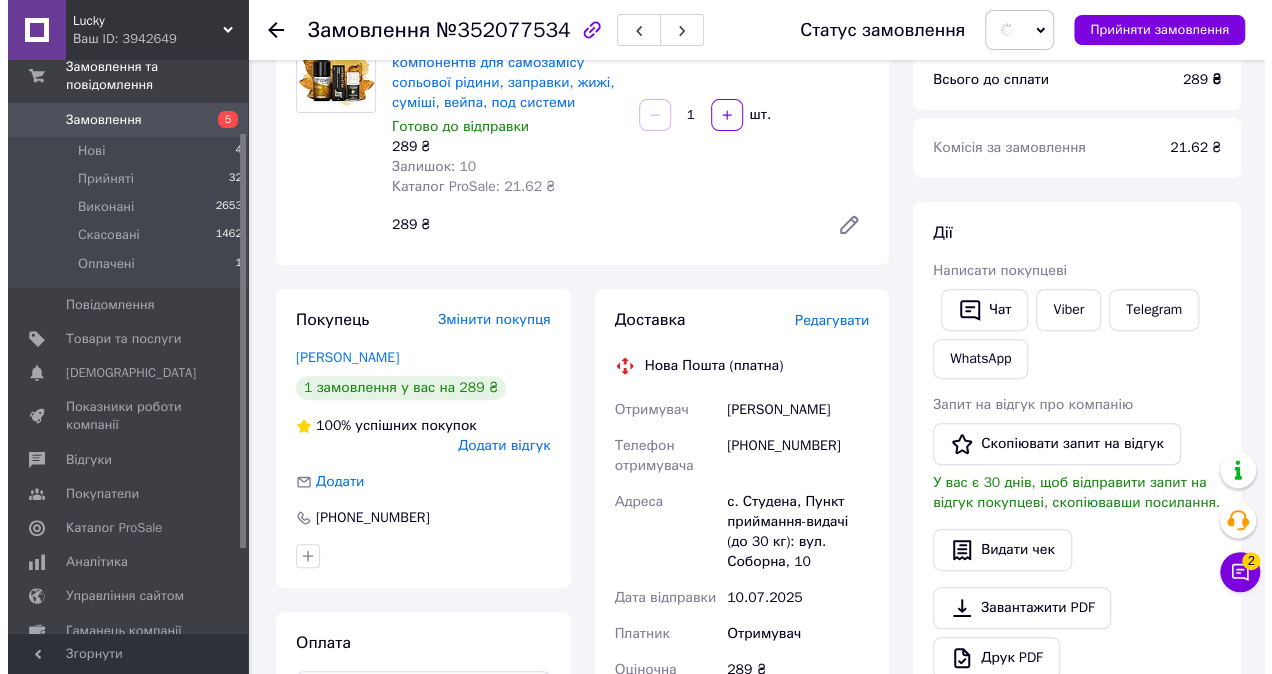 scroll, scrollTop: 200, scrollLeft: 0, axis: vertical 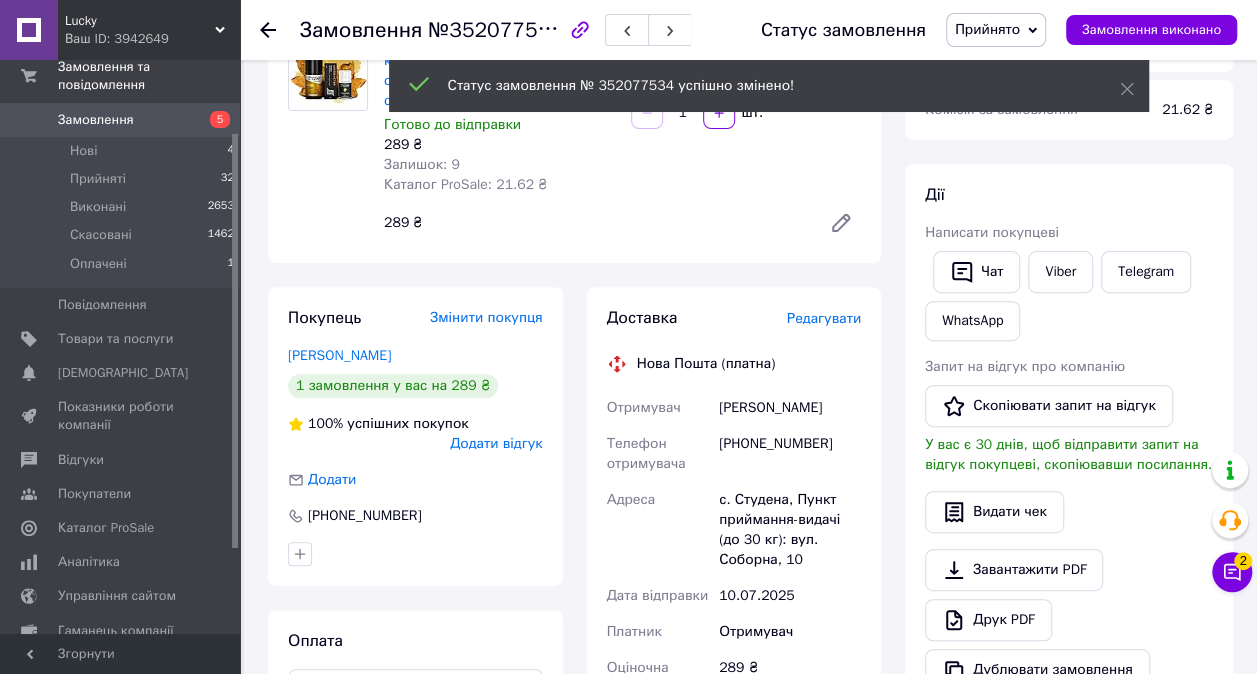 click on "Редагувати" at bounding box center [824, 318] 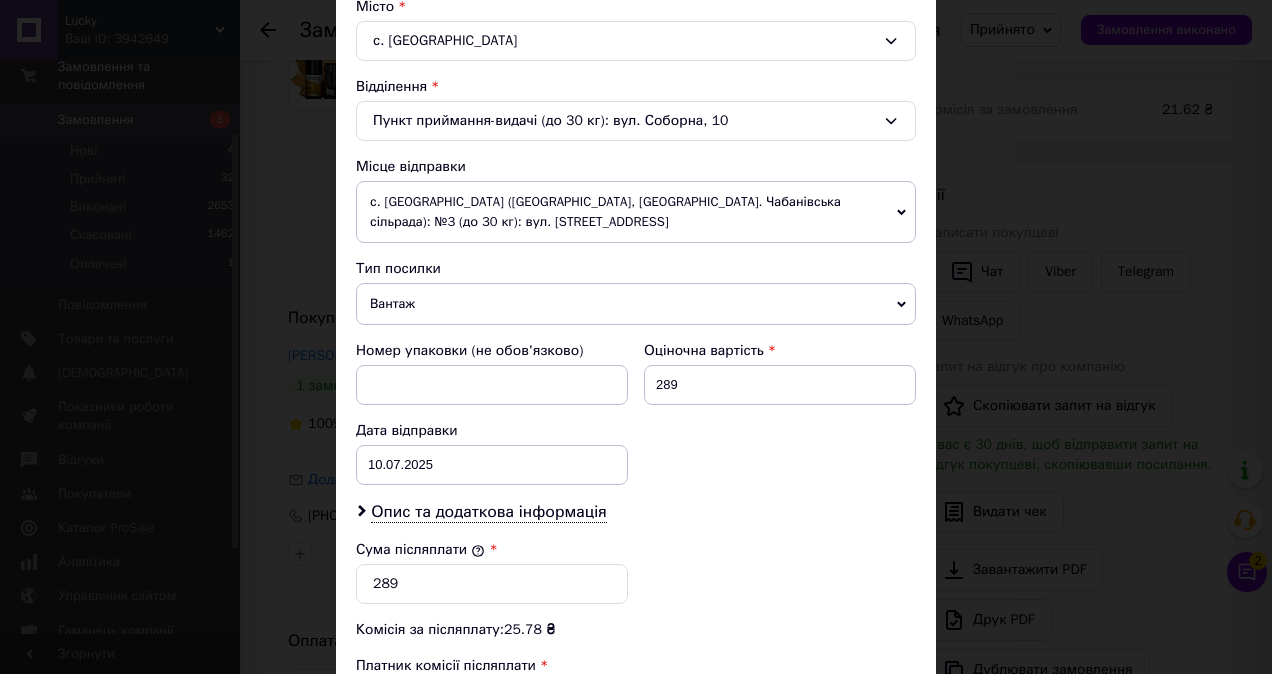 scroll, scrollTop: 862, scrollLeft: 0, axis: vertical 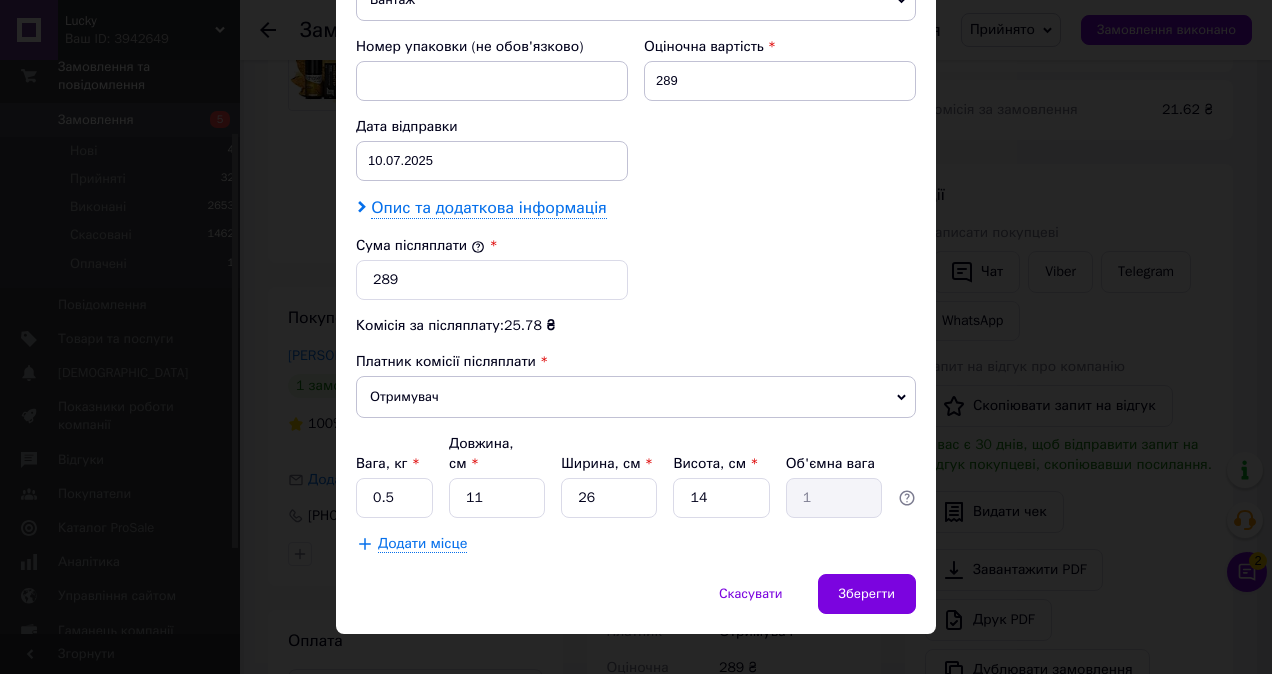 click on "Опис та додаткова інформація" at bounding box center (488, 208) 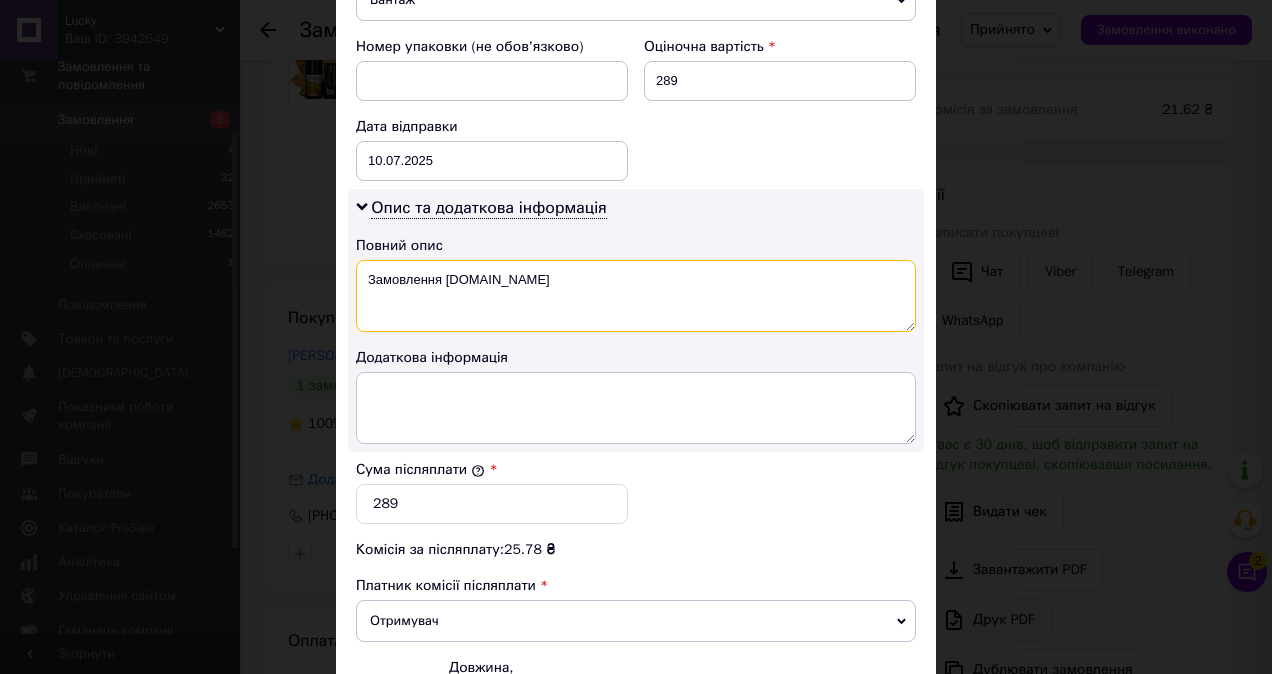 drag, startPoint x: 514, startPoint y: 274, endPoint x: 366, endPoint y: 272, distance: 148.01352 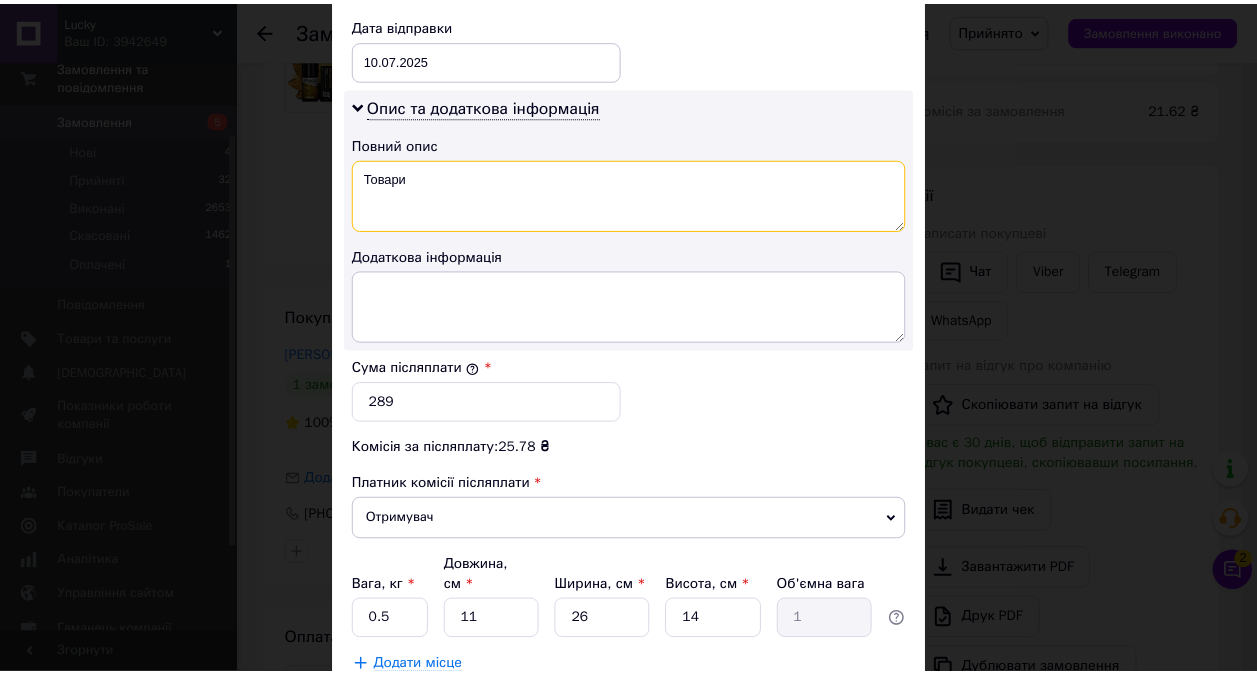 scroll, scrollTop: 1084, scrollLeft: 0, axis: vertical 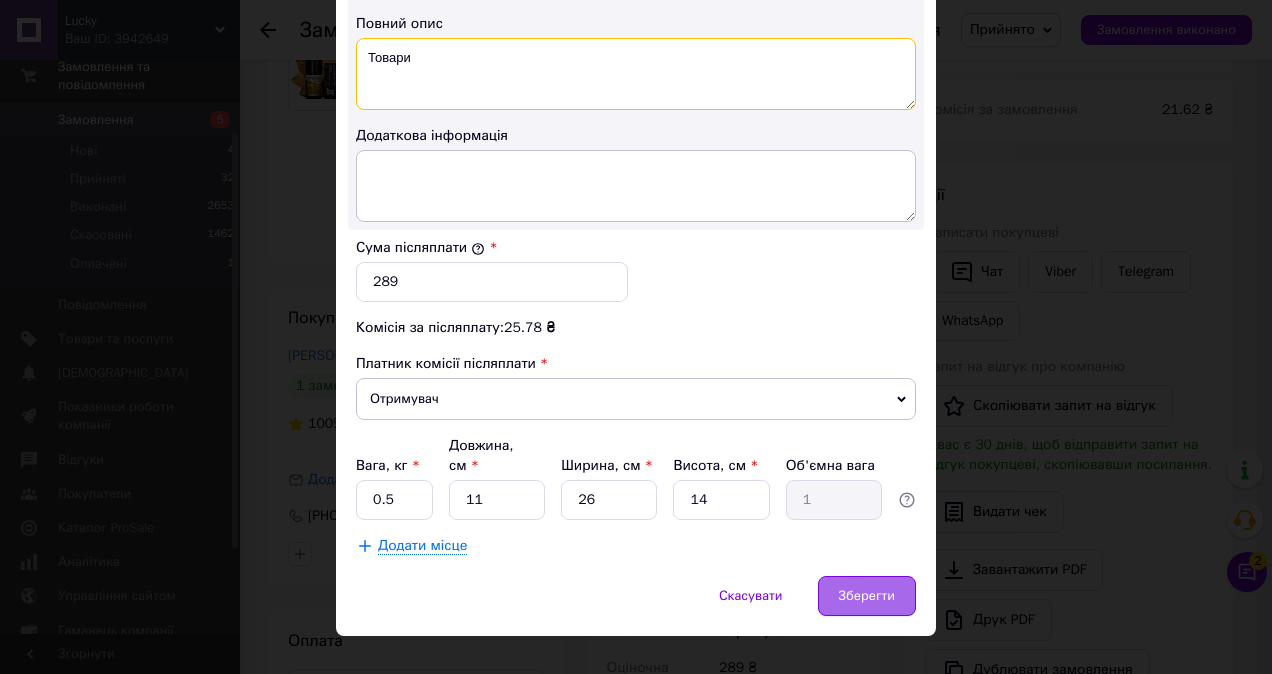 type on "Товари" 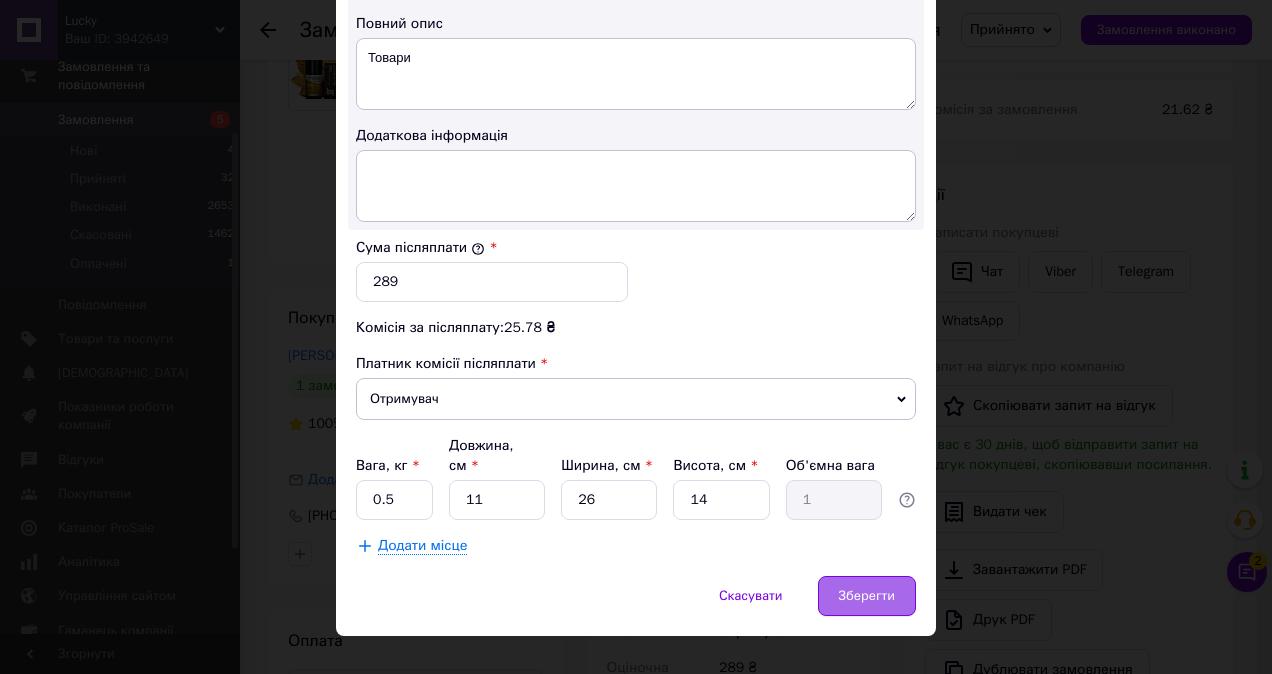 click on "Зберегти" at bounding box center (867, 596) 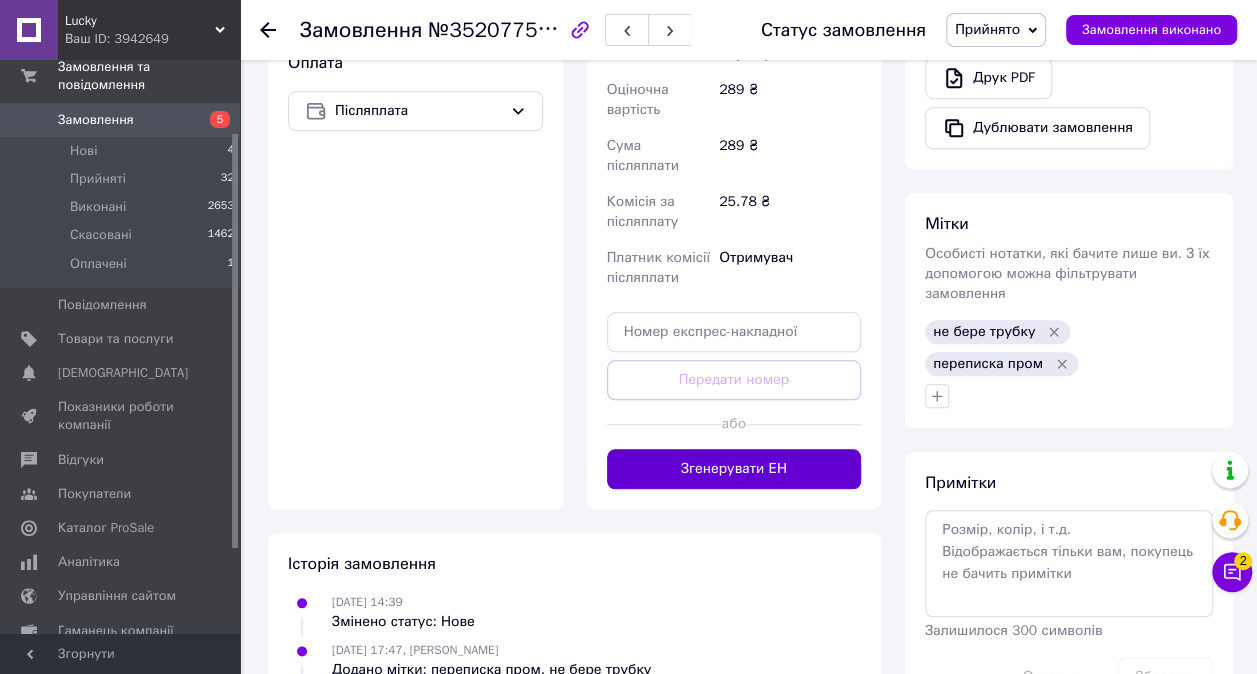 scroll, scrollTop: 900, scrollLeft: 0, axis: vertical 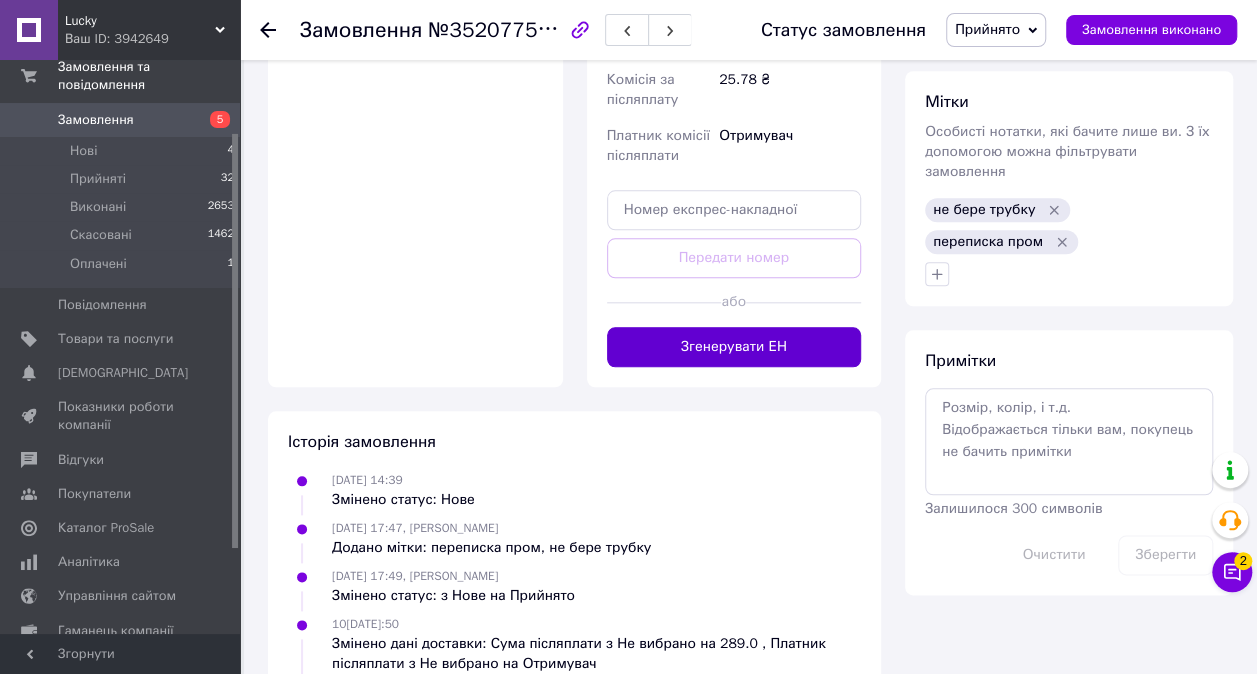 click on "Згенерувати ЕН" at bounding box center [734, 347] 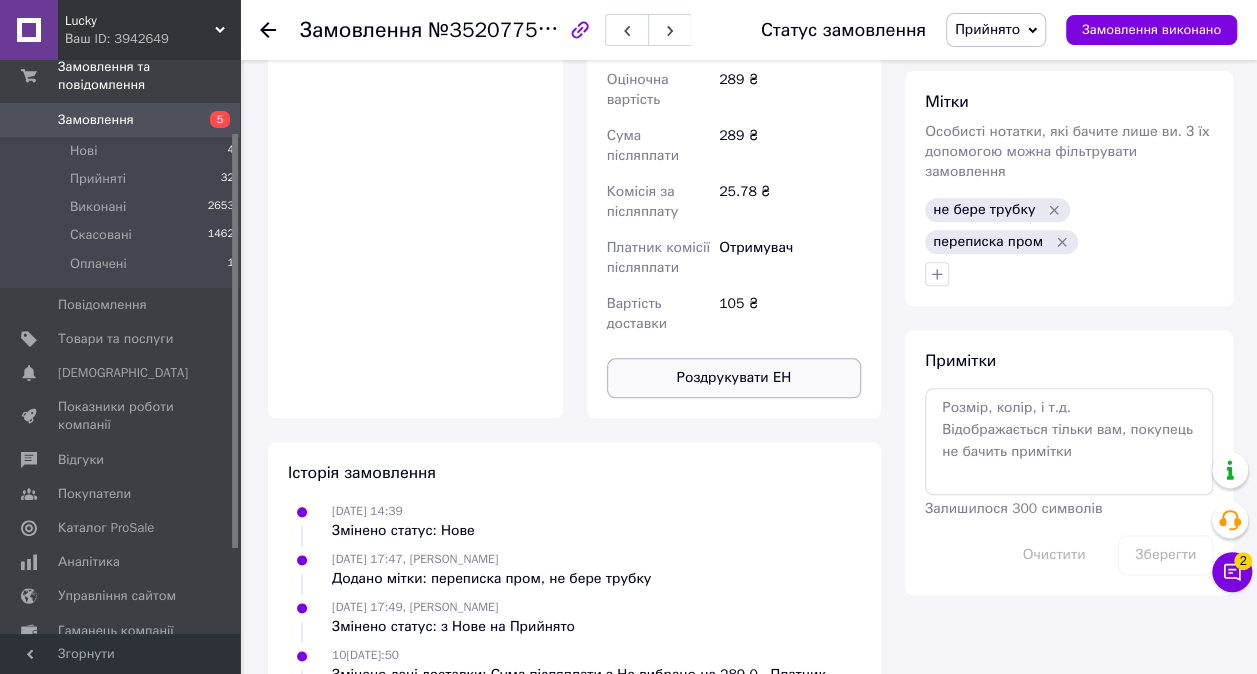 click on "Роздрукувати ЕН" at bounding box center (734, 378) 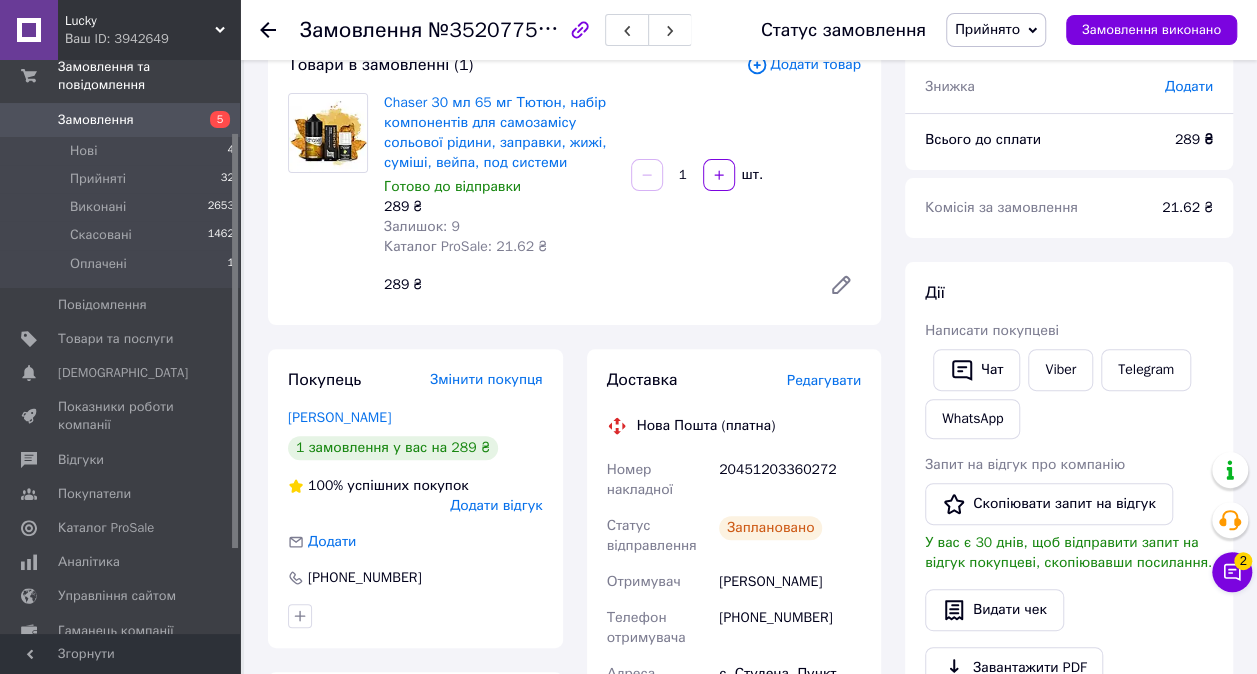 scroll, scrollTop: 0, scrollLeft: 0, axis: both 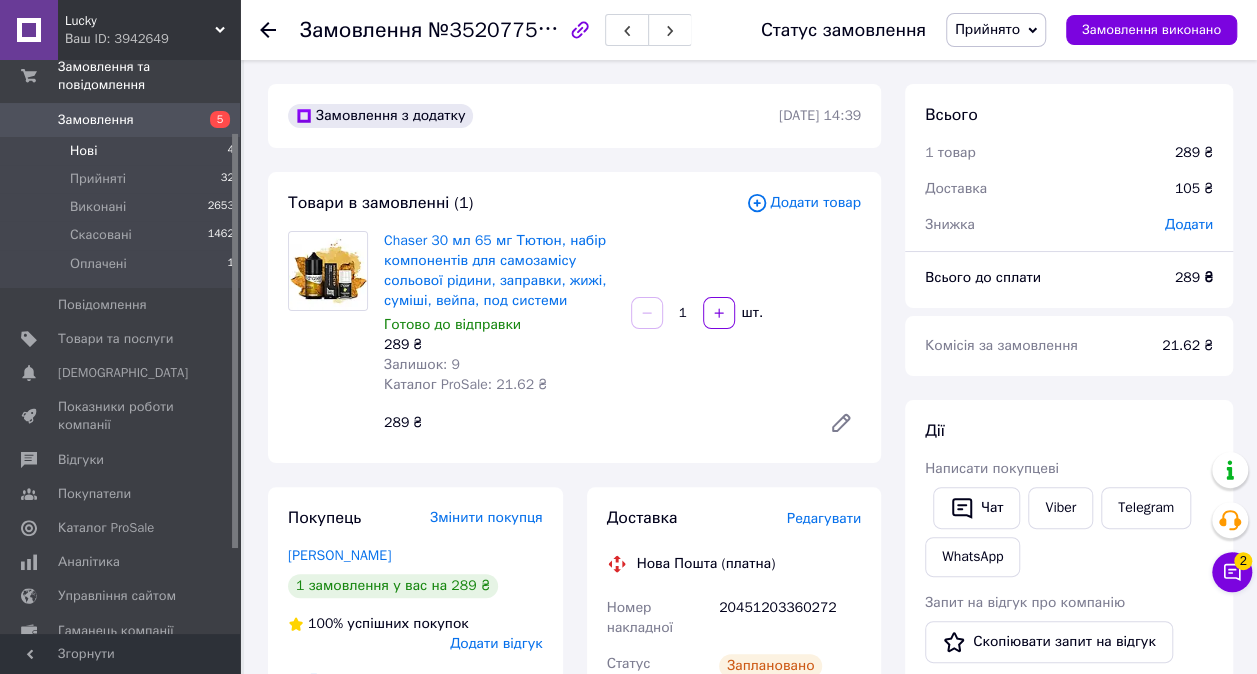 click on "Нові 4" at bounding box center [123, 151] 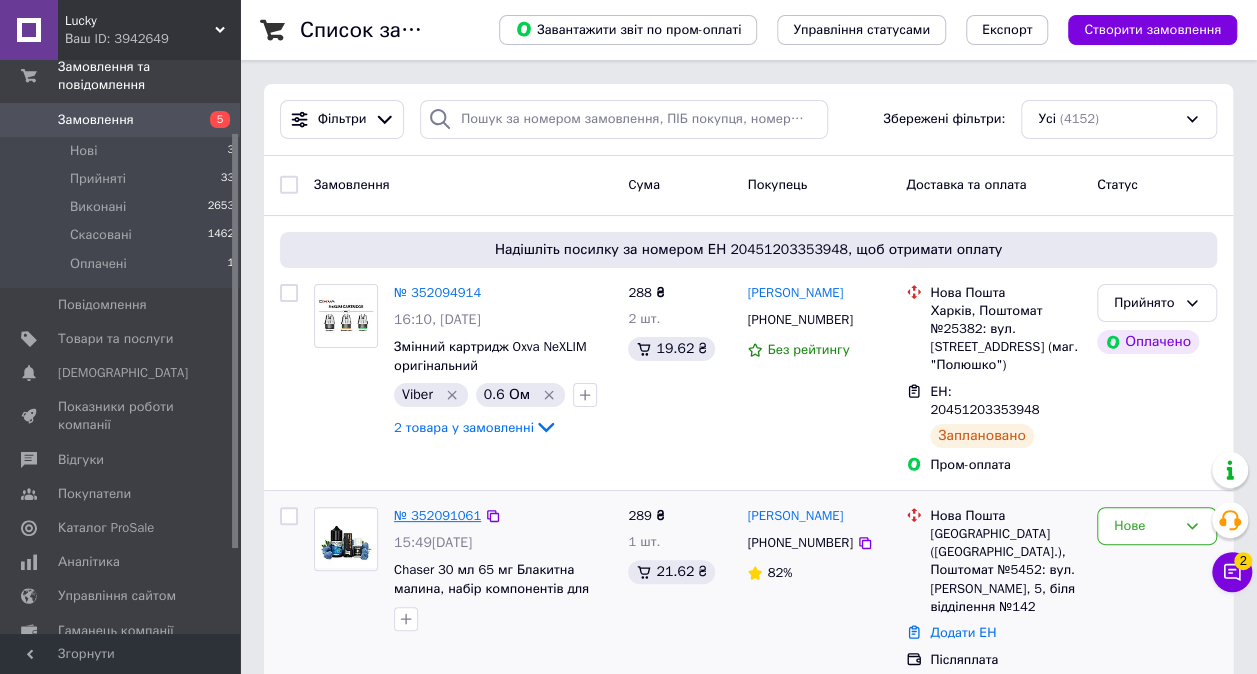 click on "№ 352091061" at bounding box center [437, 515] 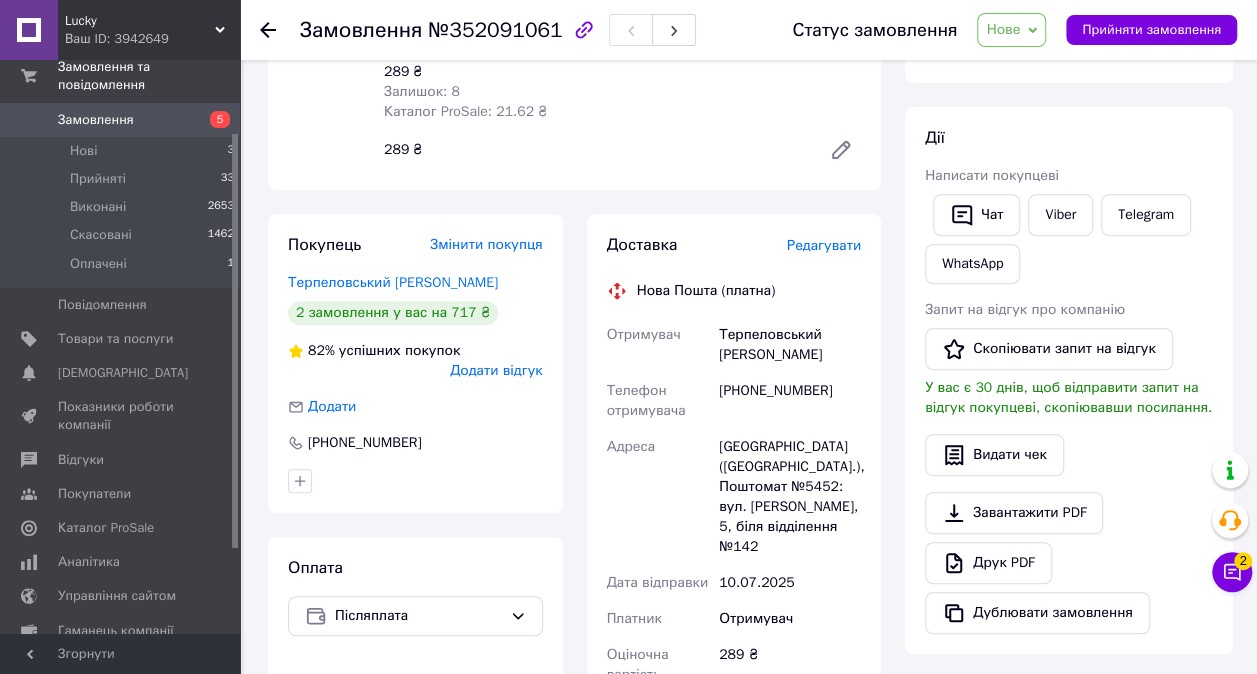 scroll, scrollTop: 300, scrollLeft: 0, axis: vertical 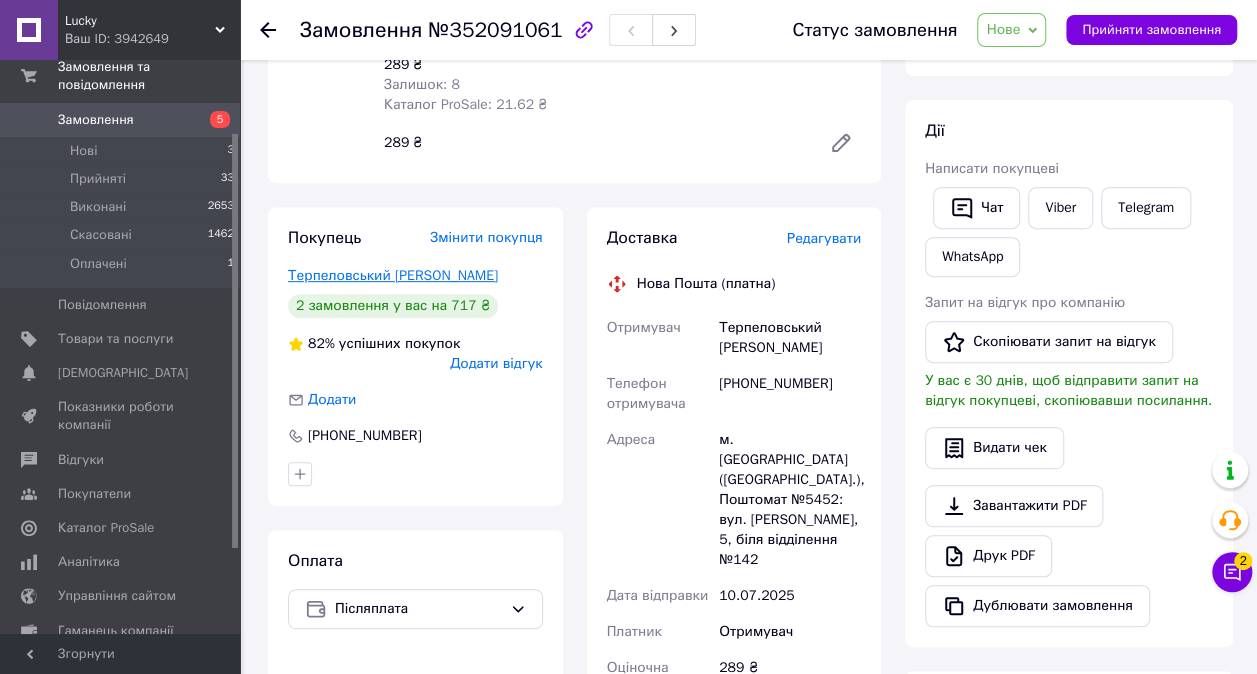 click on "Терпеловський [PERSON_NAME]" at bounding box center (393, 275) 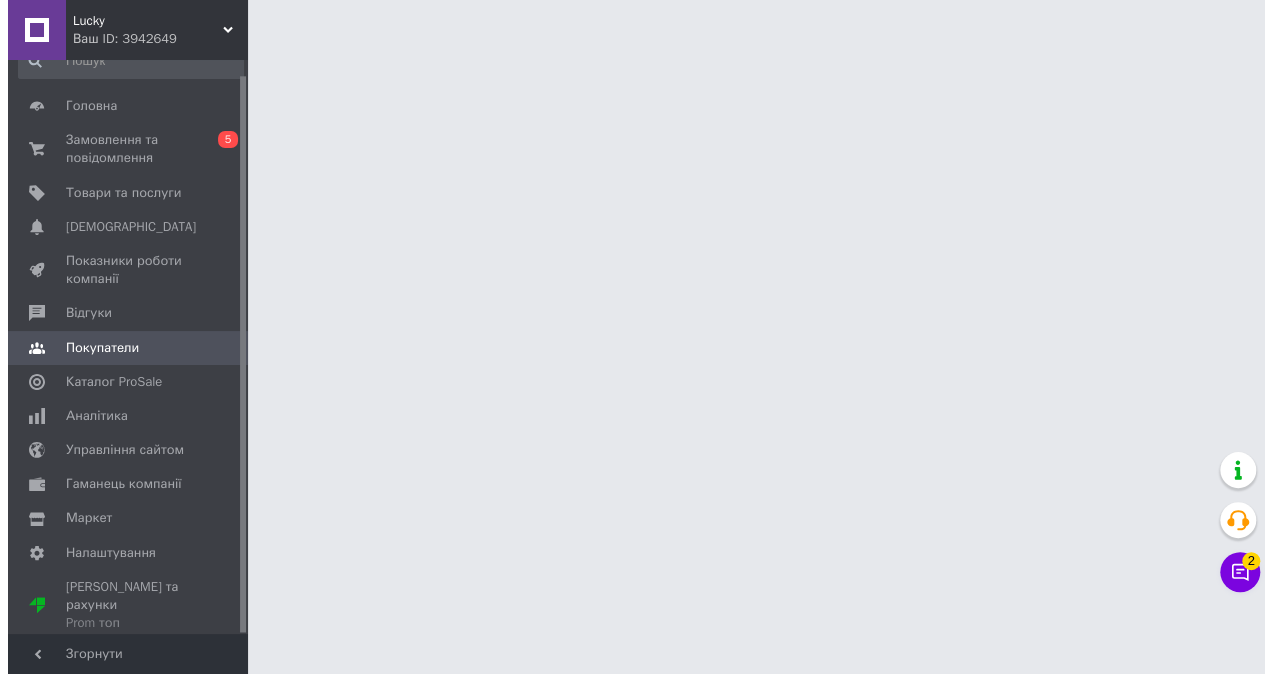 scroll, scrollTop: 0, scrollLeft: 0, axis: both 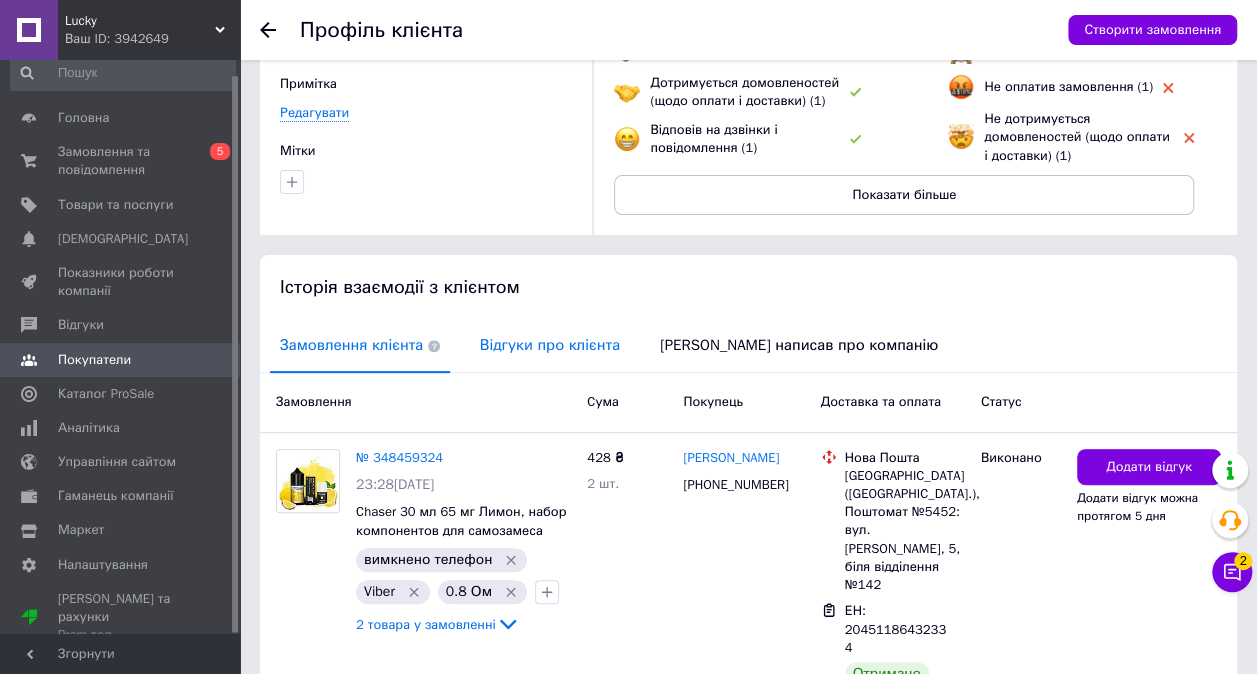 click on "Відгуки про клієнта" at bounding box center [550, 345] 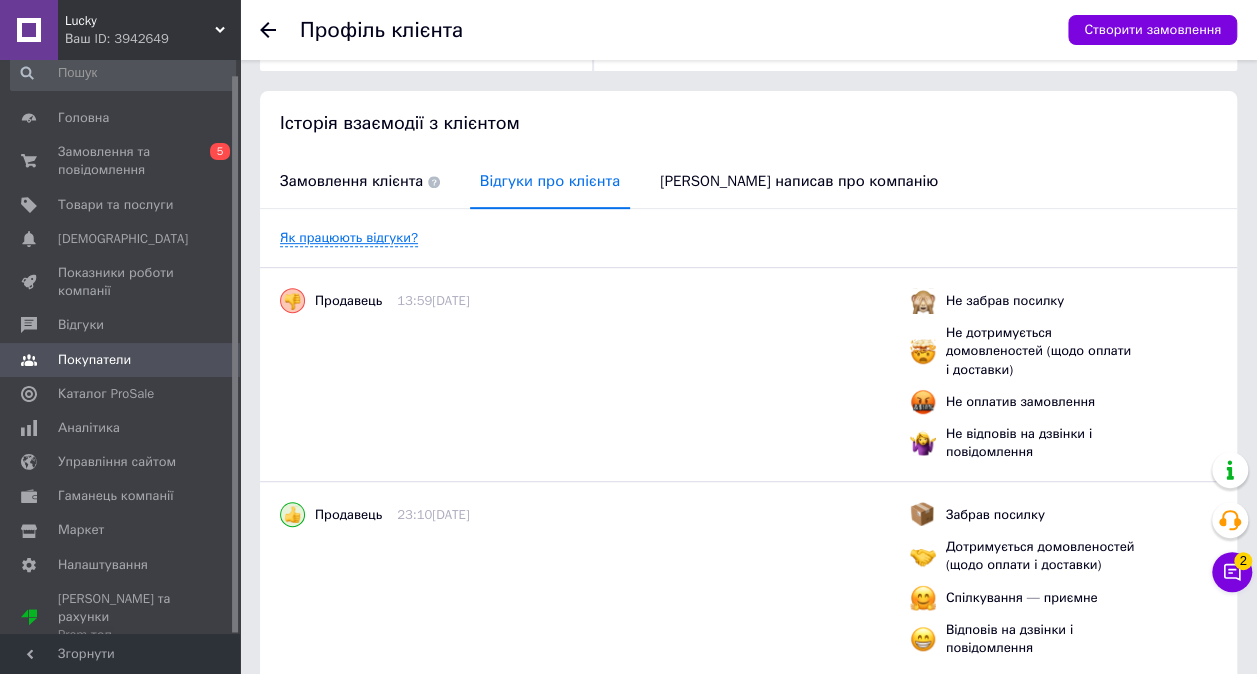 scroll, scrollTop: 226, scrollLeft: 0, axis: vertical 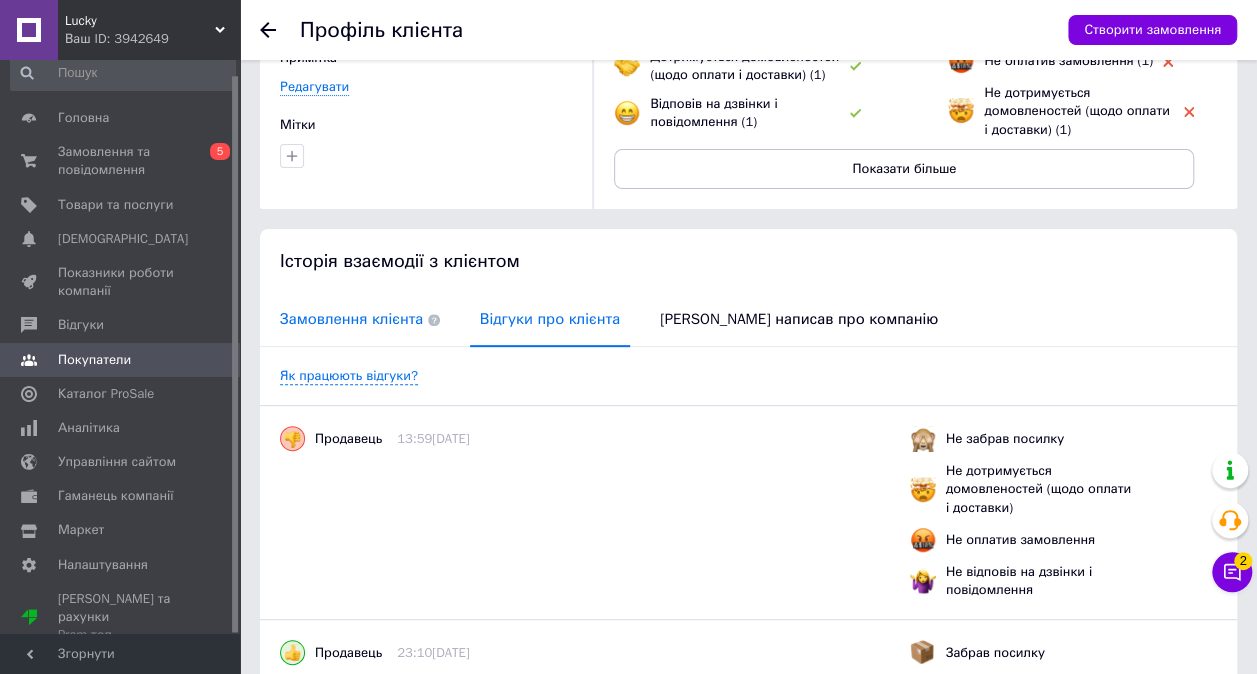 click on "Замовлення клієнта" at bounding box center (360, 319) 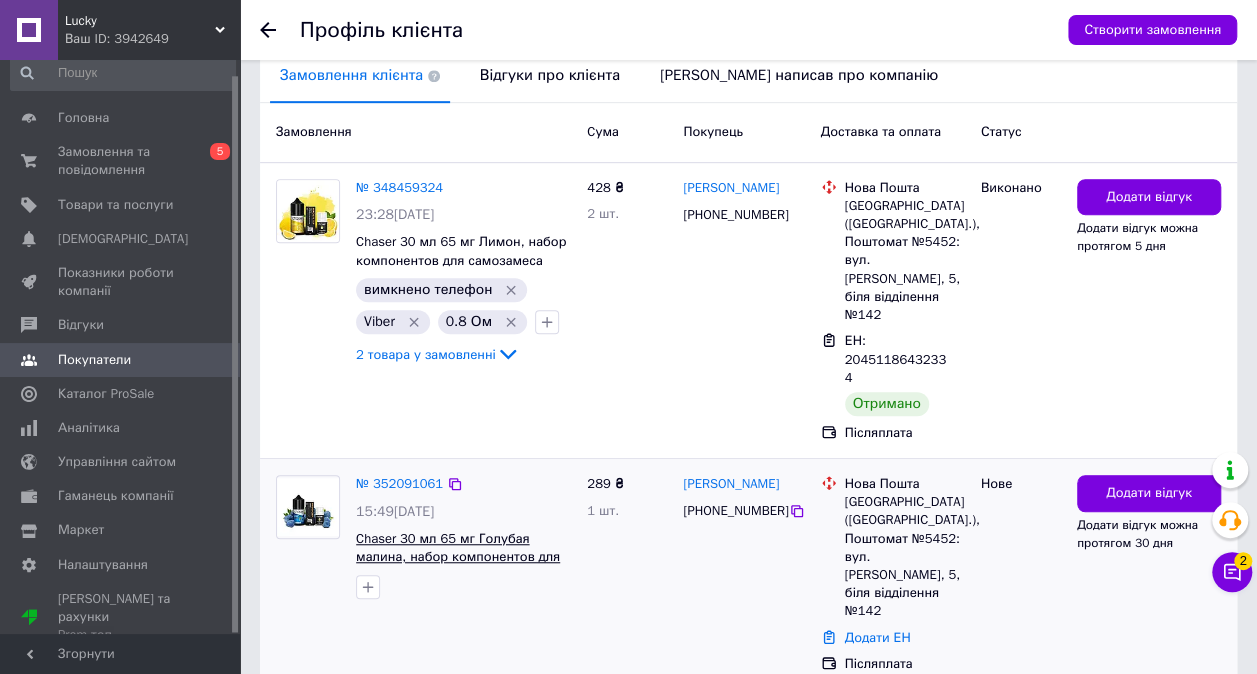 scroll, scrollTop: 473, scrollLeft: 0, axis: vertical 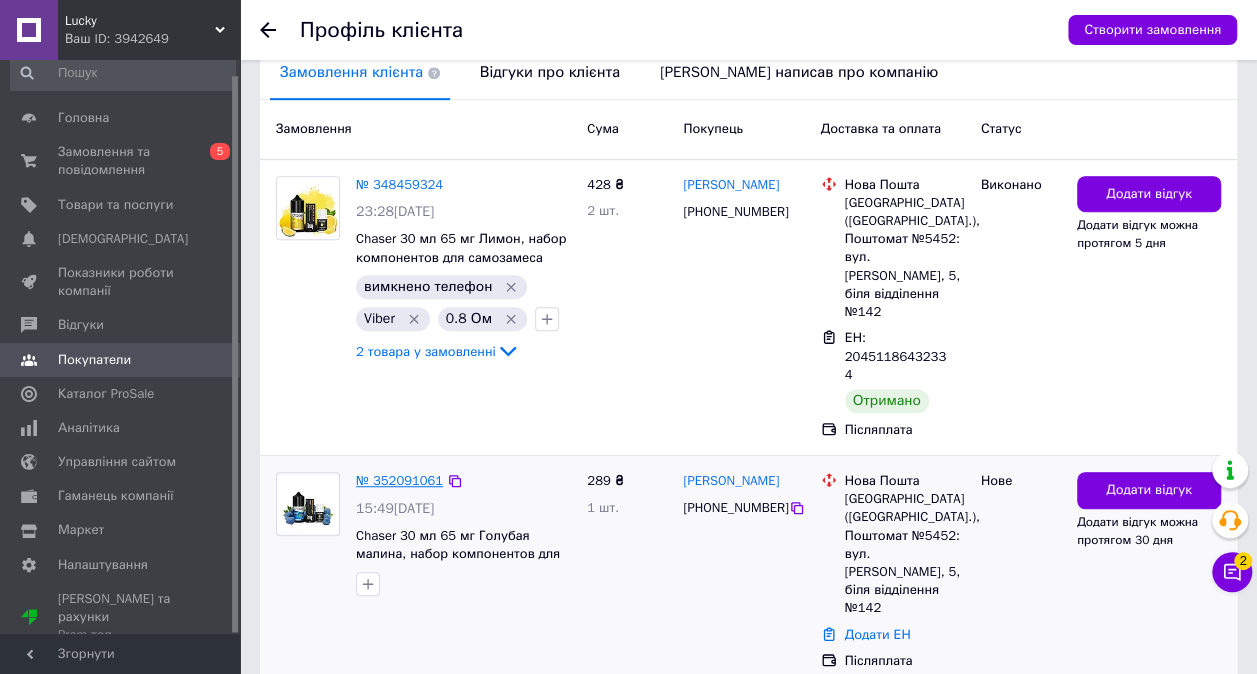 click on "№ 352091061" at bounding box center (399, 480) 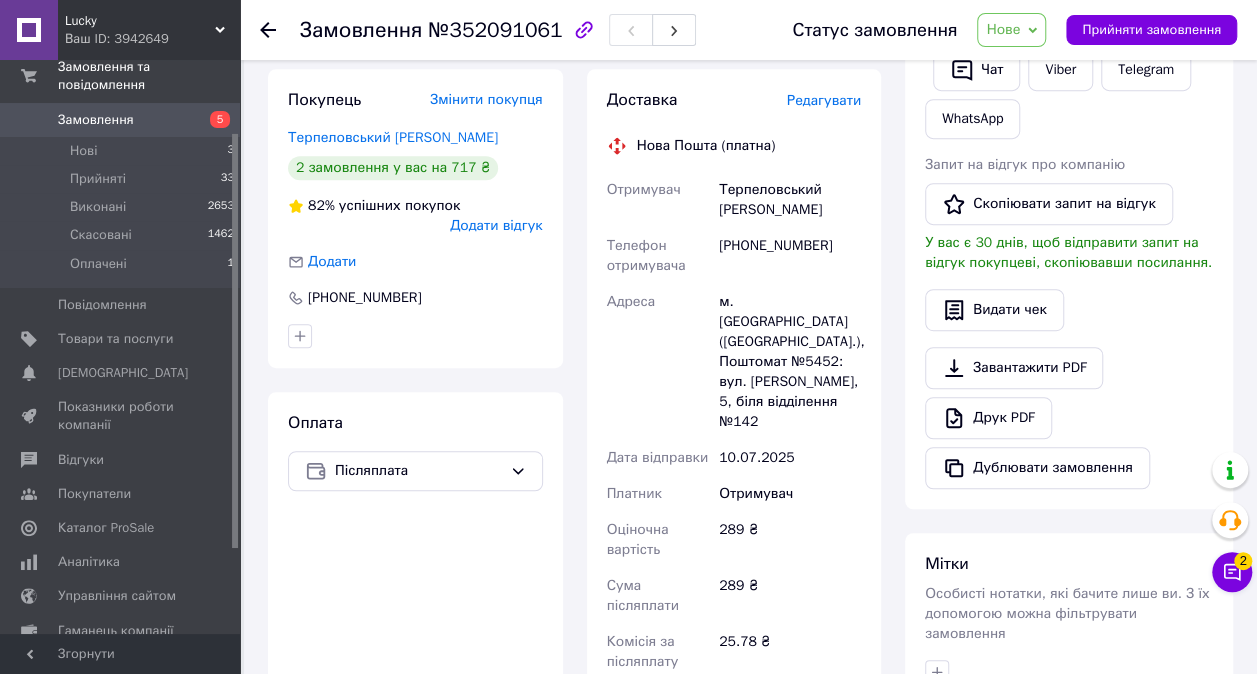 scroll, scrollTop: 600, scrollLeft: 0, axis: vertical 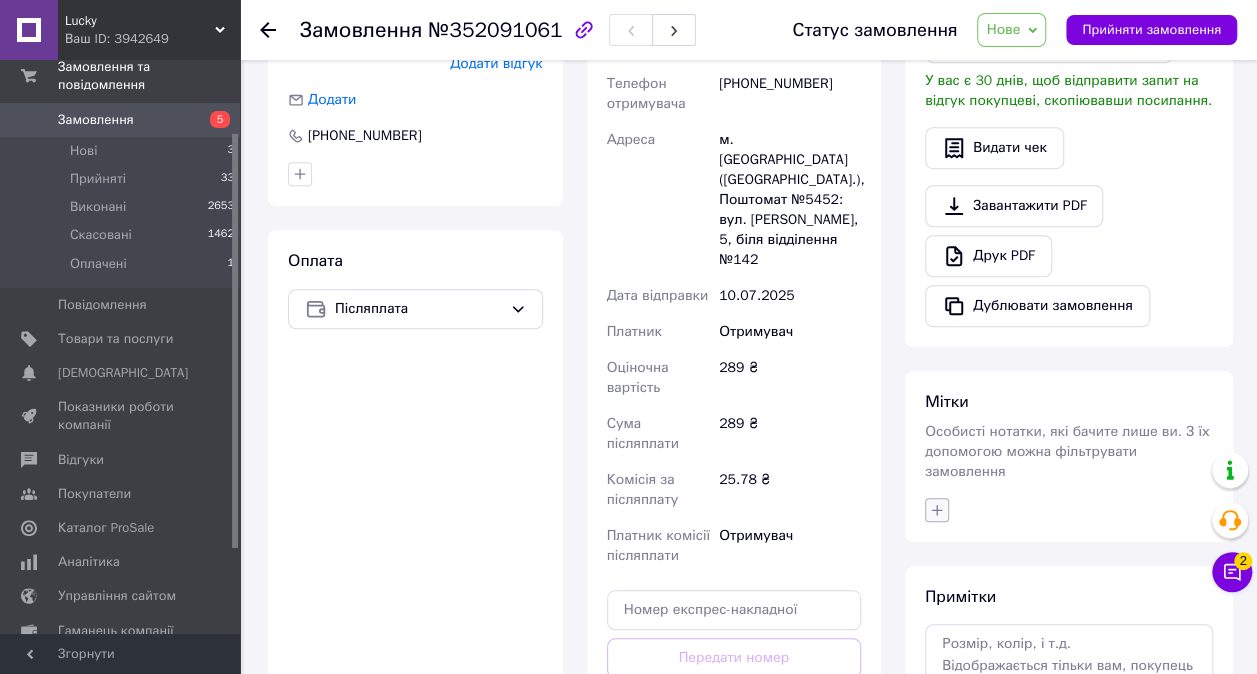 click 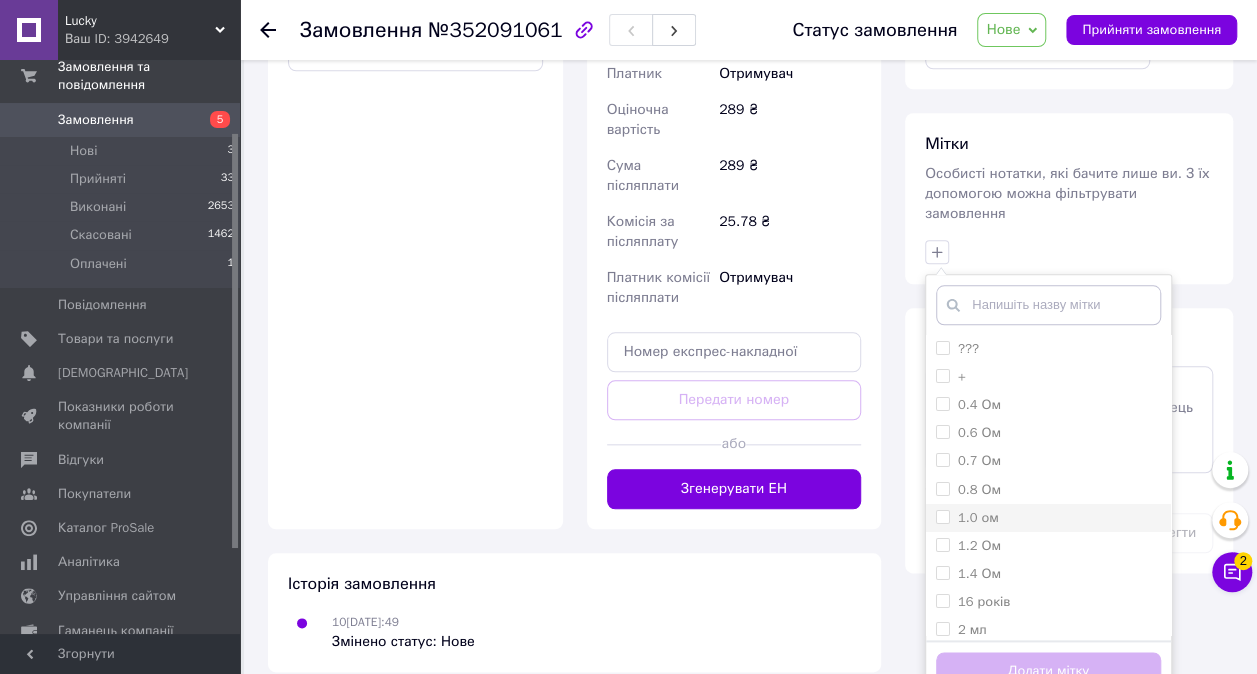 scroll, scrollTop: 859, scrollLeft: 0, axis: vertical 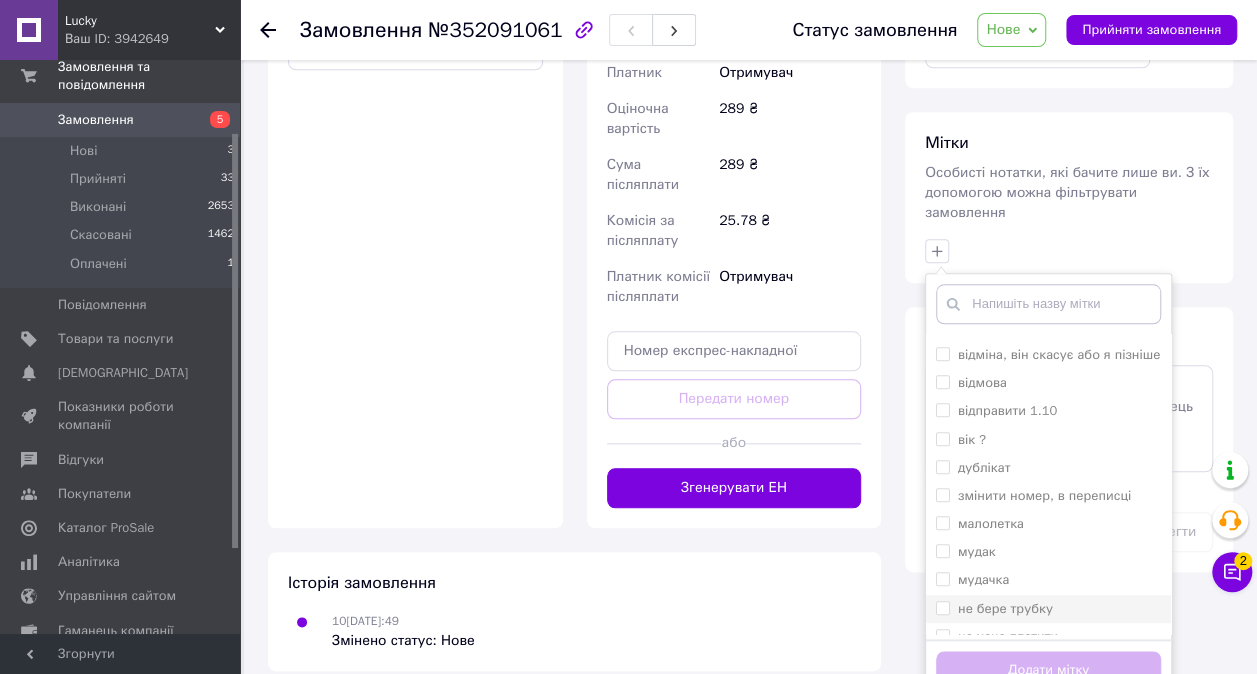click on "не бере трубку" at bounding box center [1005, 608] 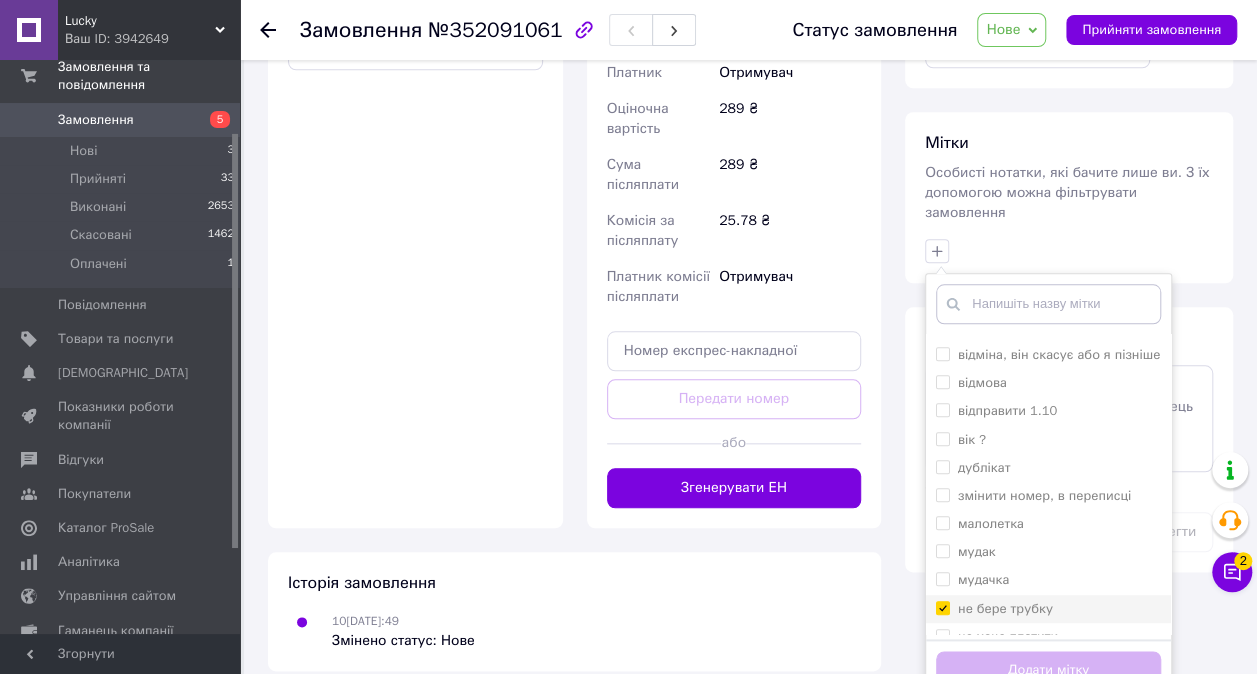 checkbox on "true" 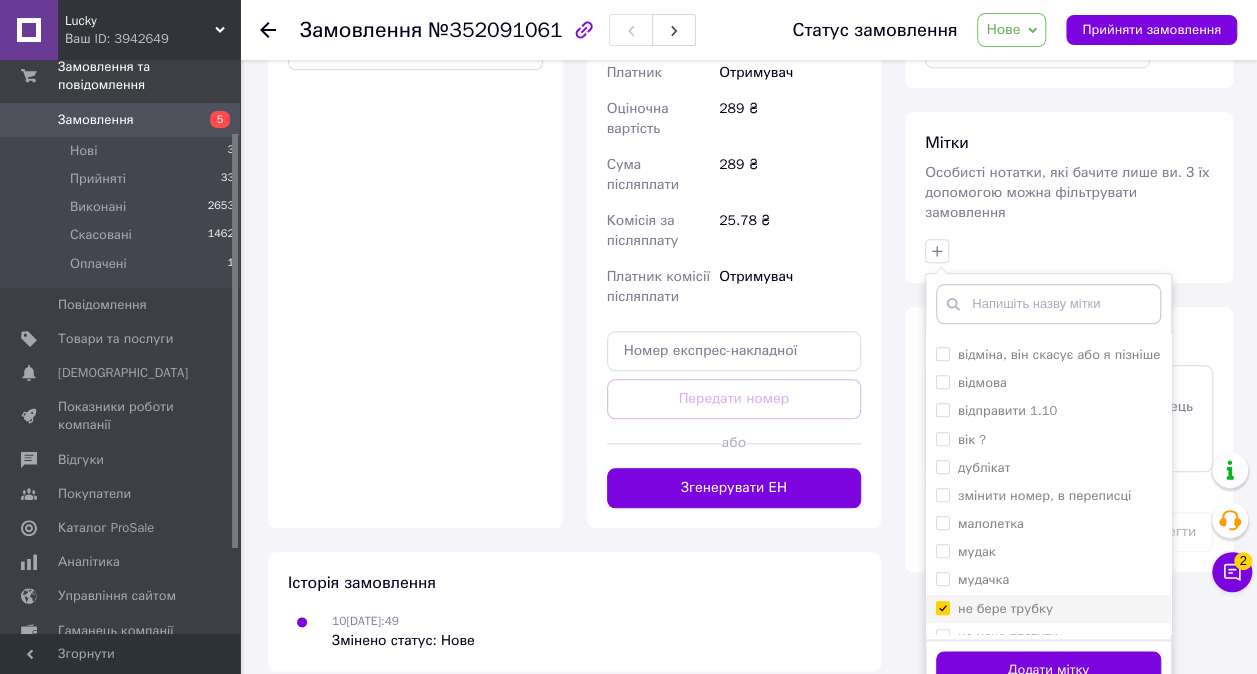 scroll, scrollTop: 658, scrollLeft: 0, axis: vertical 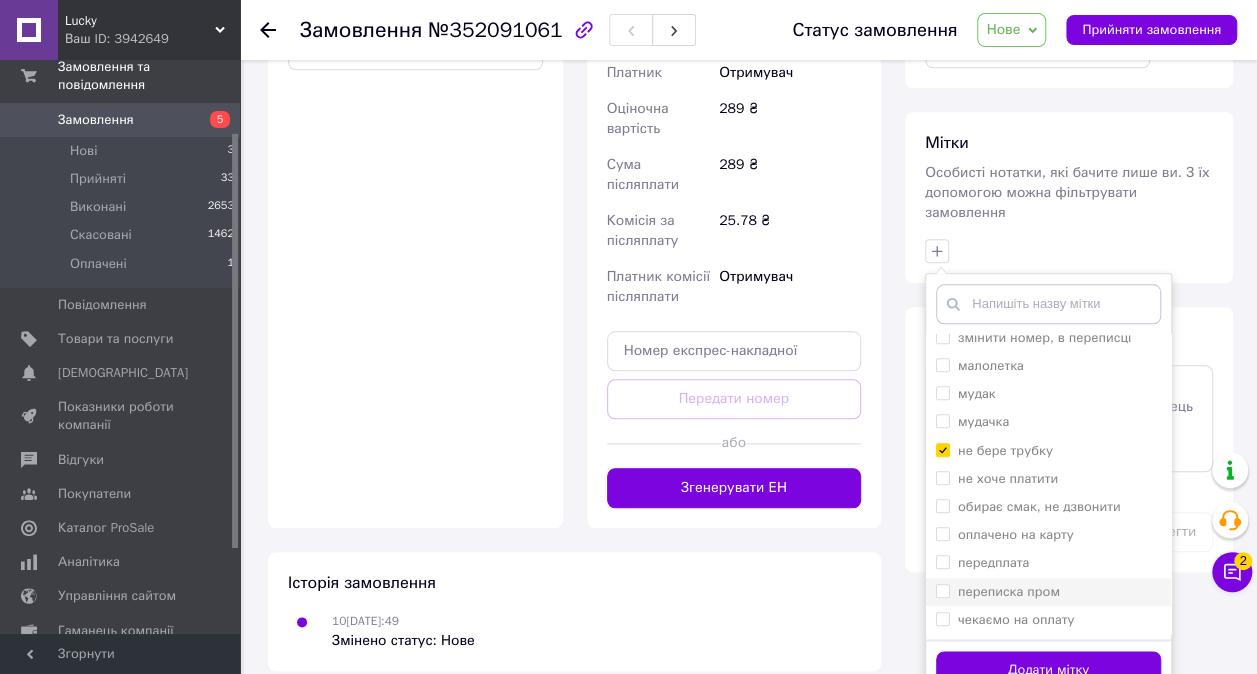 drag, startPoint x: 982, startPoint y: 567, endPoint x: 982, endPoint y: 580, distance: 13 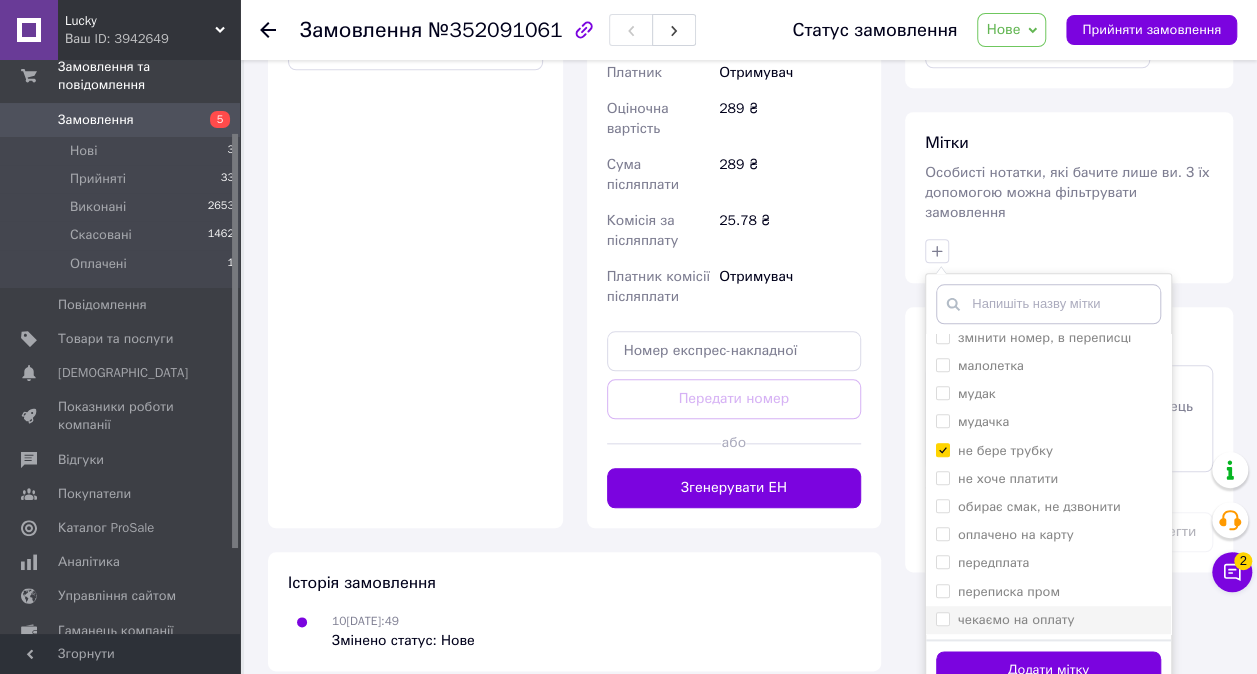 click on "переписка пром" at bounding box center [1009, 591] 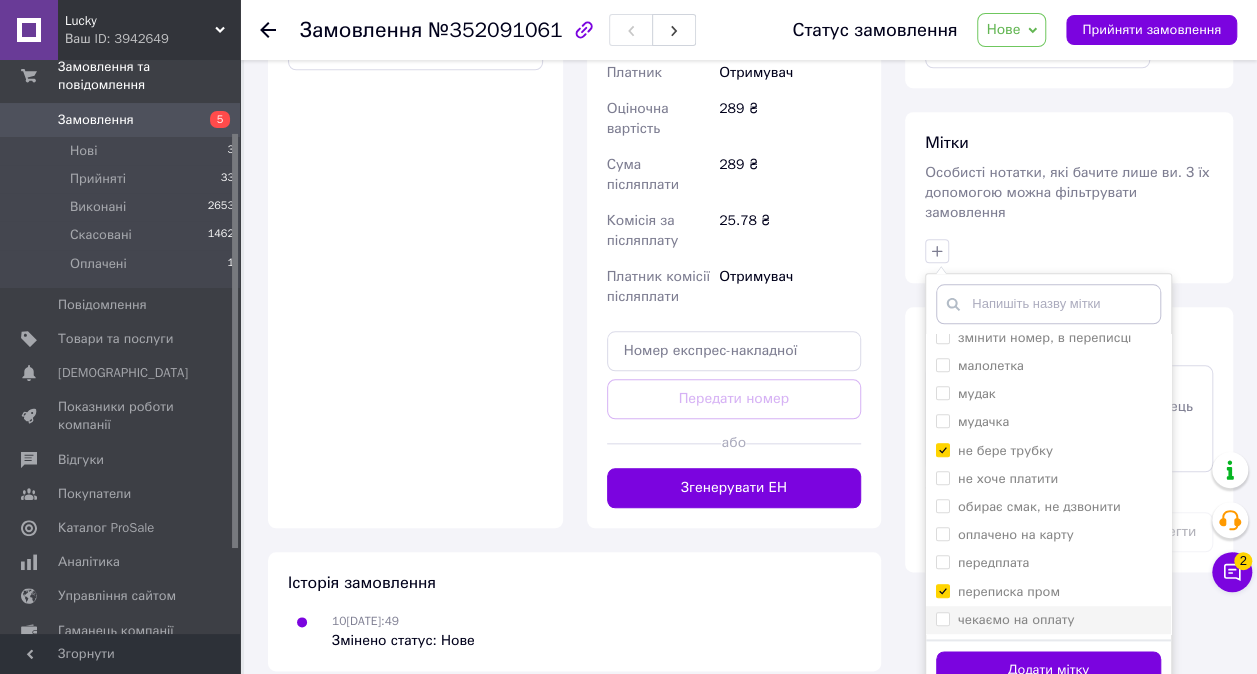 checkbox on "true" 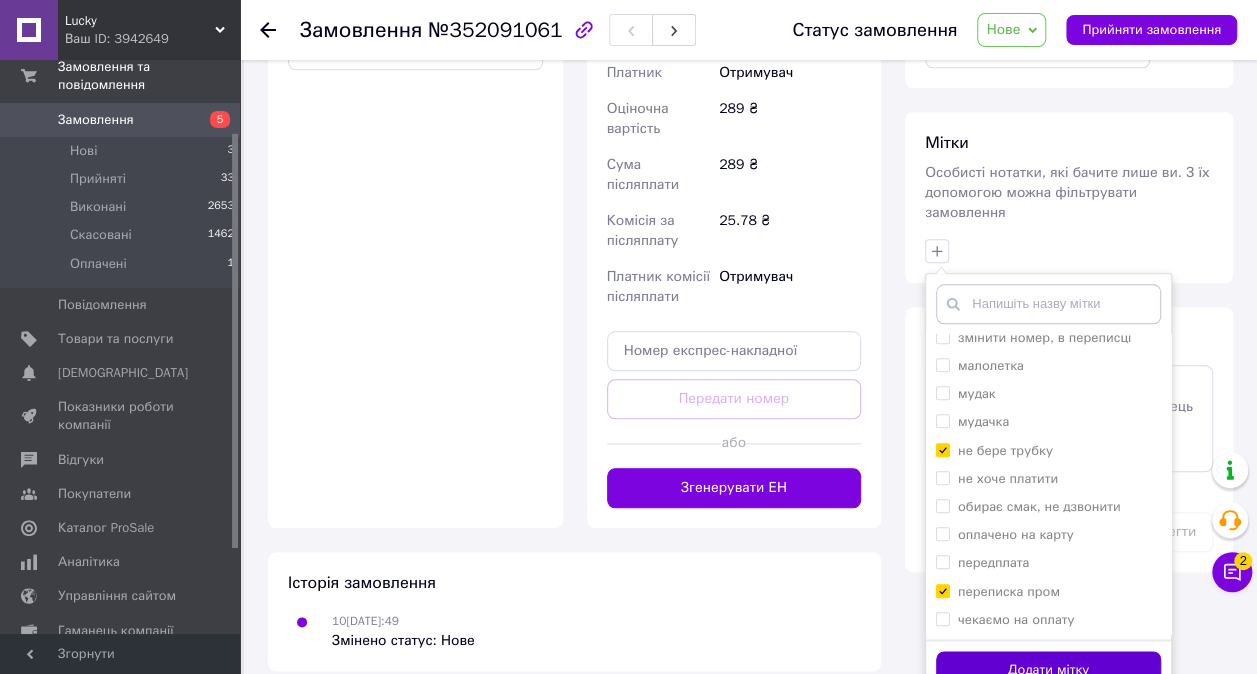 click on "Додати мітку" at bounding box center [1048, 670] 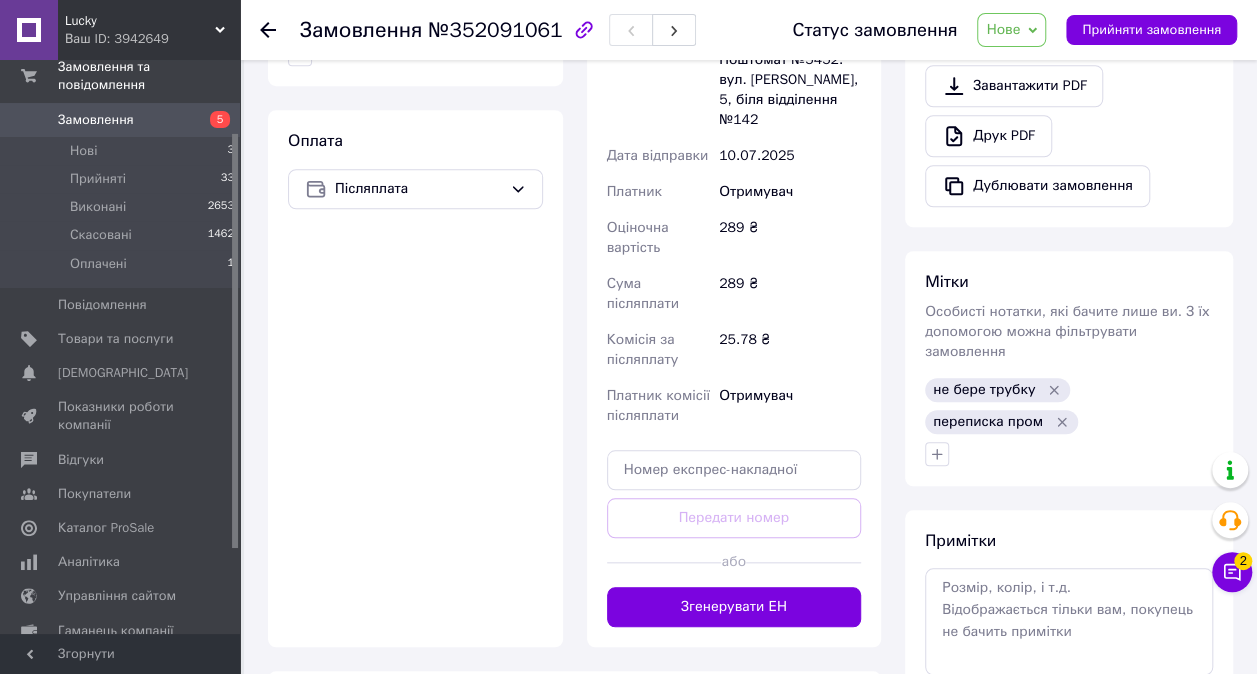 scroll, scrollTop: 559, scrollLeft: 0, axis: vertical 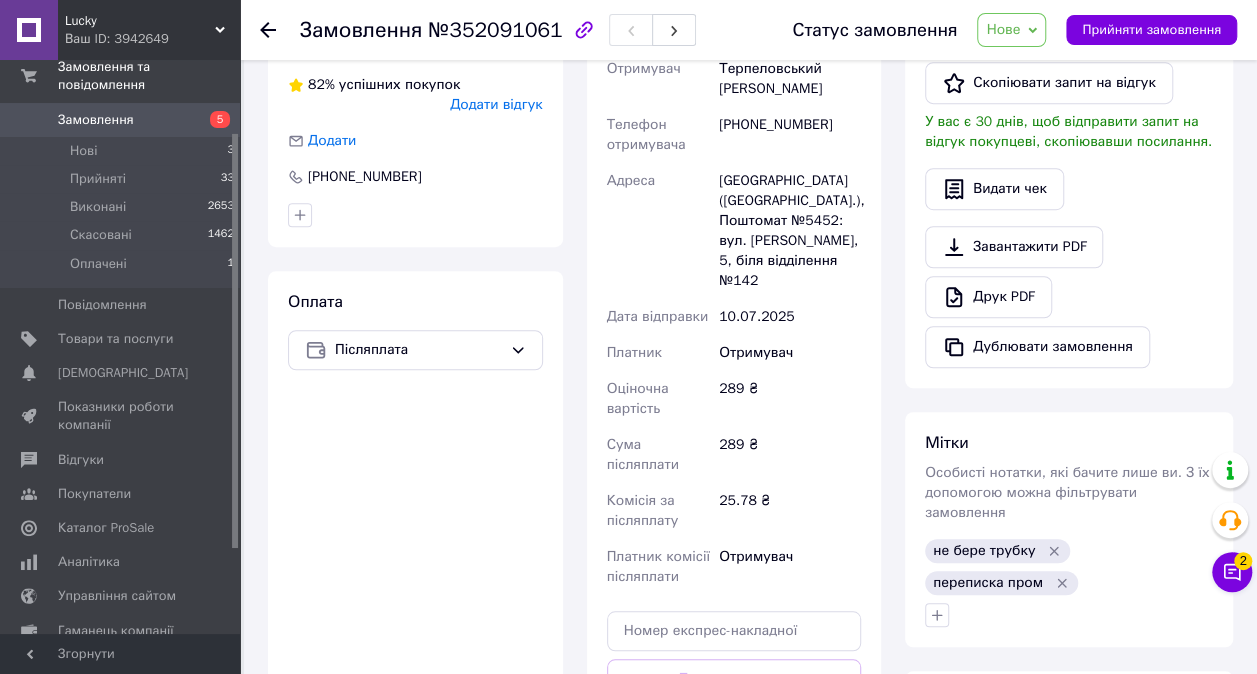 click on "Нове" at bounding box center [1011, 30] 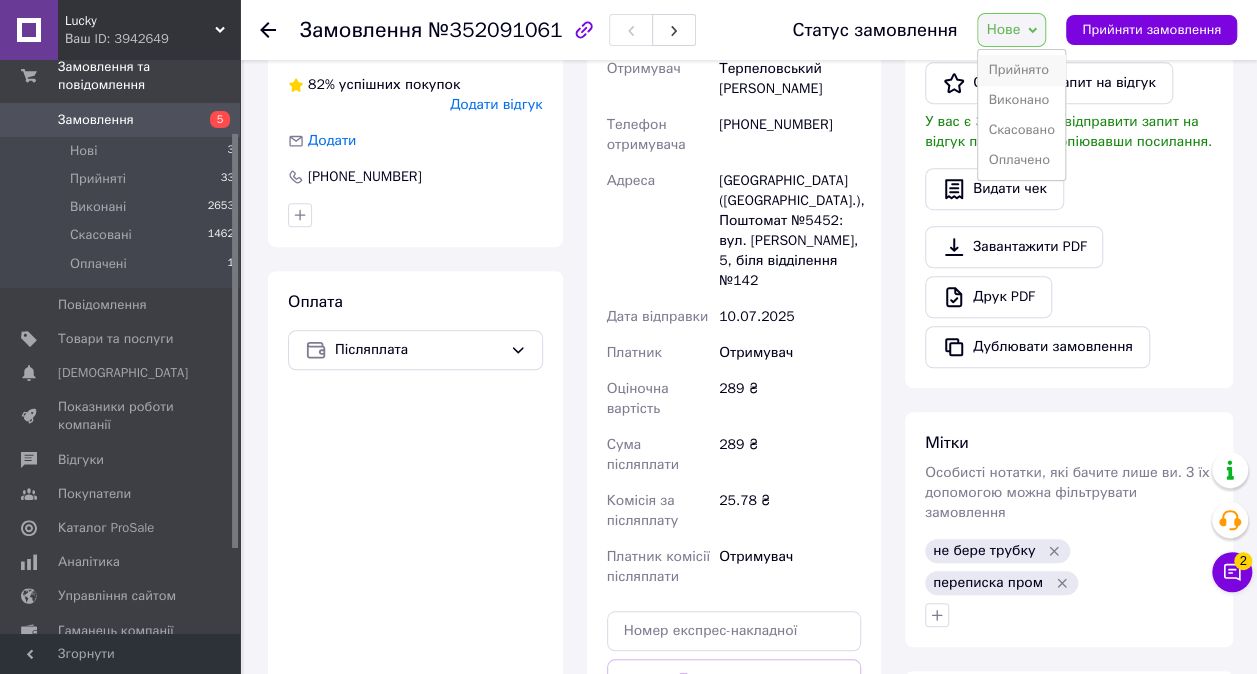 click on "Прийнято" at bounding box center (1021, 70) 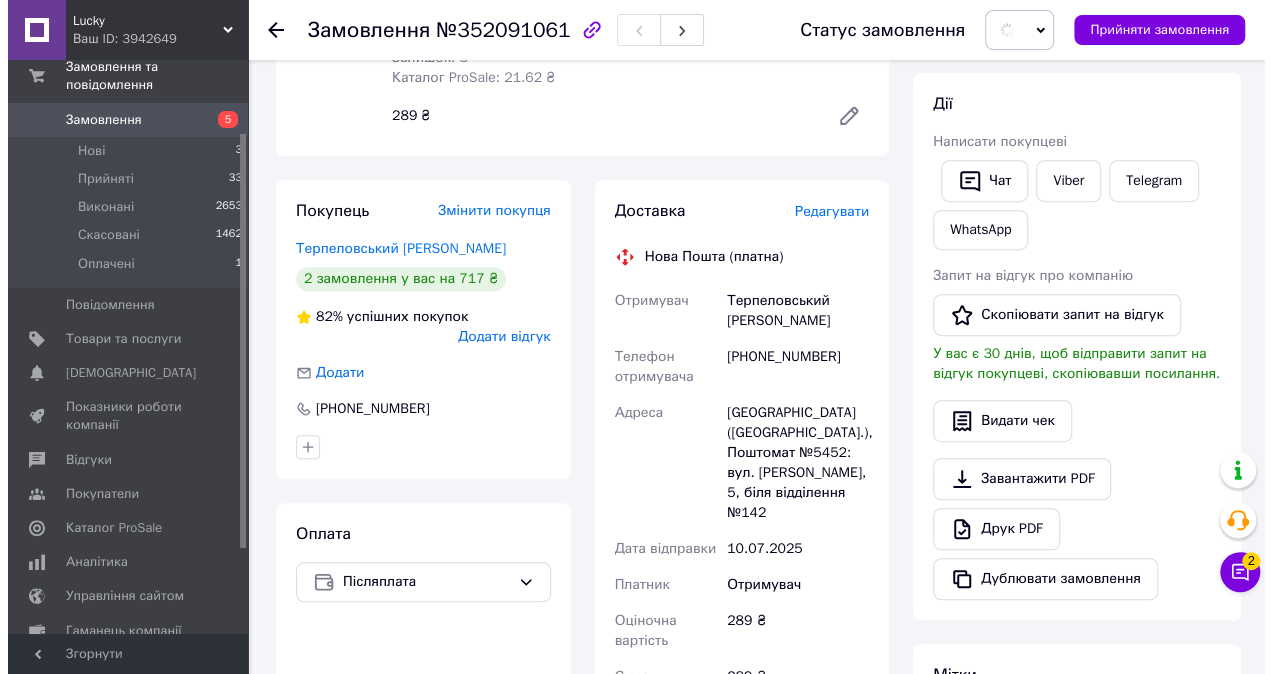 scroll, scrollTop: 159, scrollLeft: 0, axis: vertical 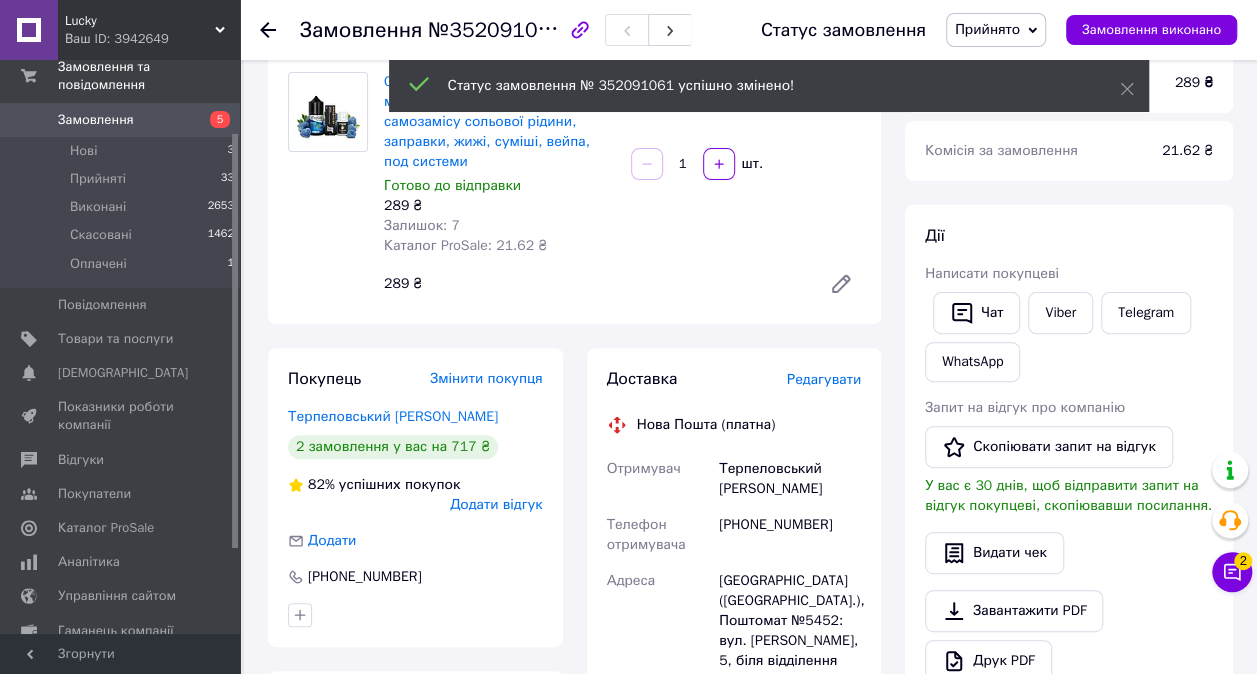 click on "Редагувати" at bounding box center (824, 379) 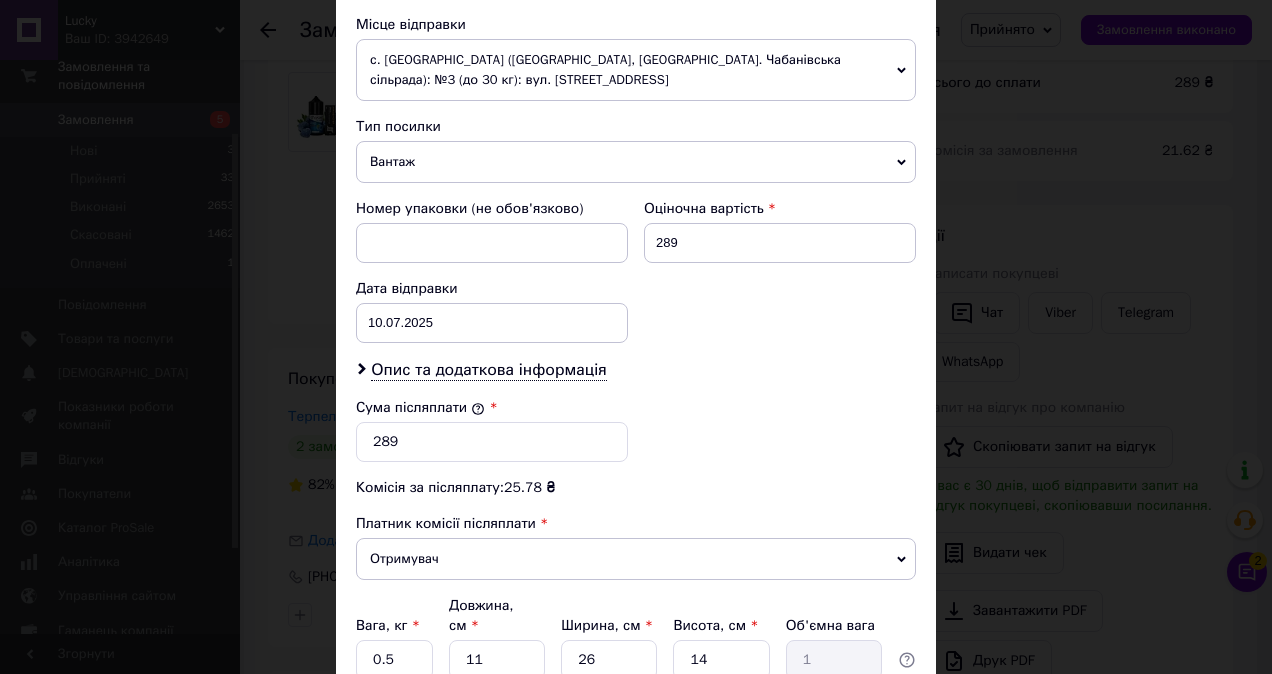 scroll, scrollTop: 800, scrollLeft: 0, axis: vertical 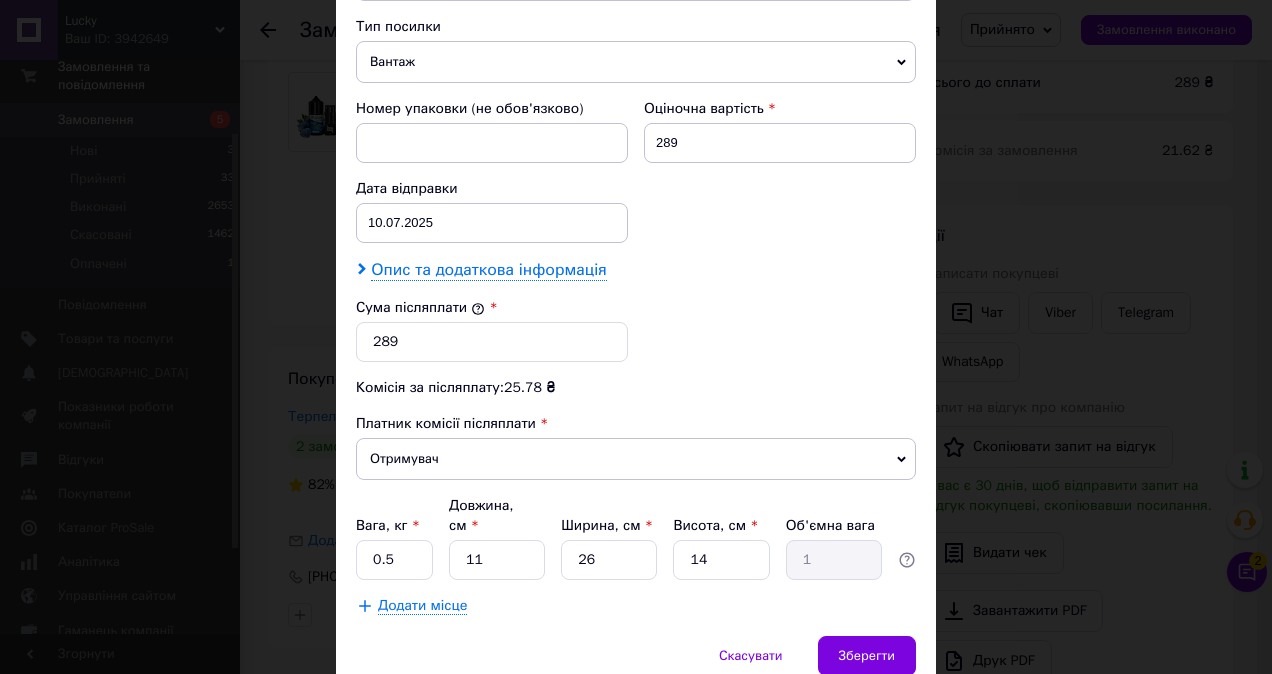 click on "Опис та додаткова інформація" at bounding box center (488, 270) 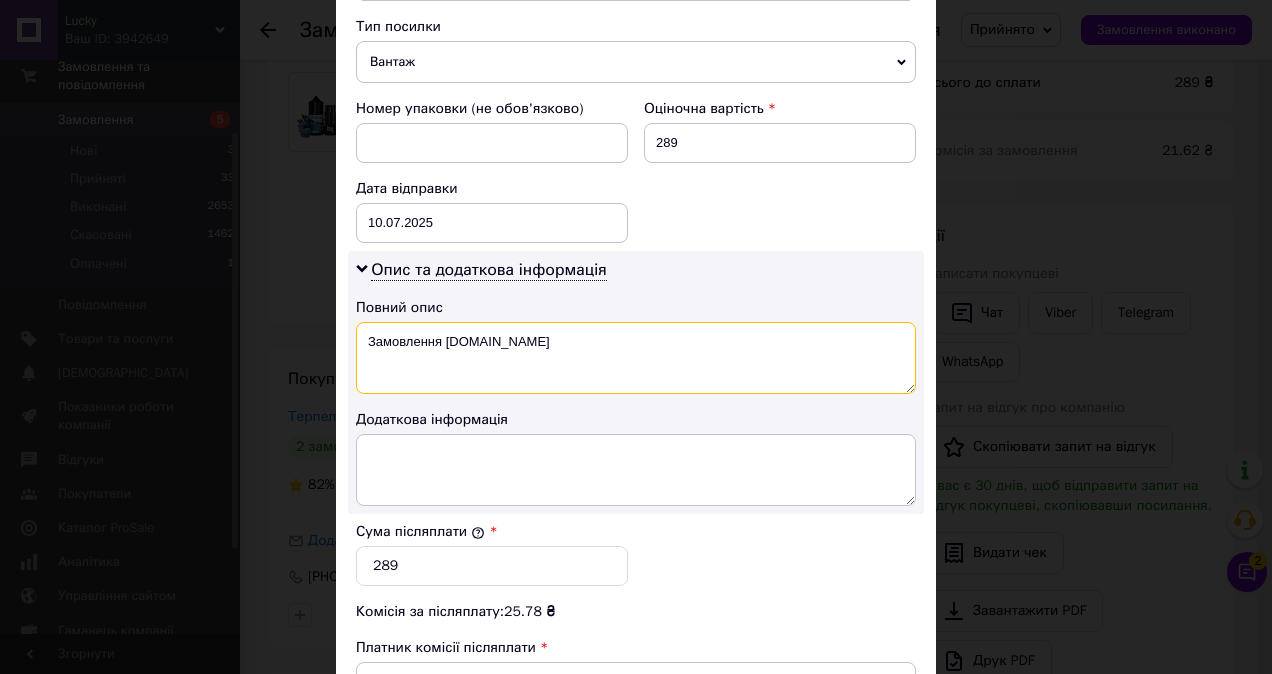 drag, startPoint x: 540, startPoint y: 329, endPoint x: 324, endPoint y: 326, distance: 216.02083 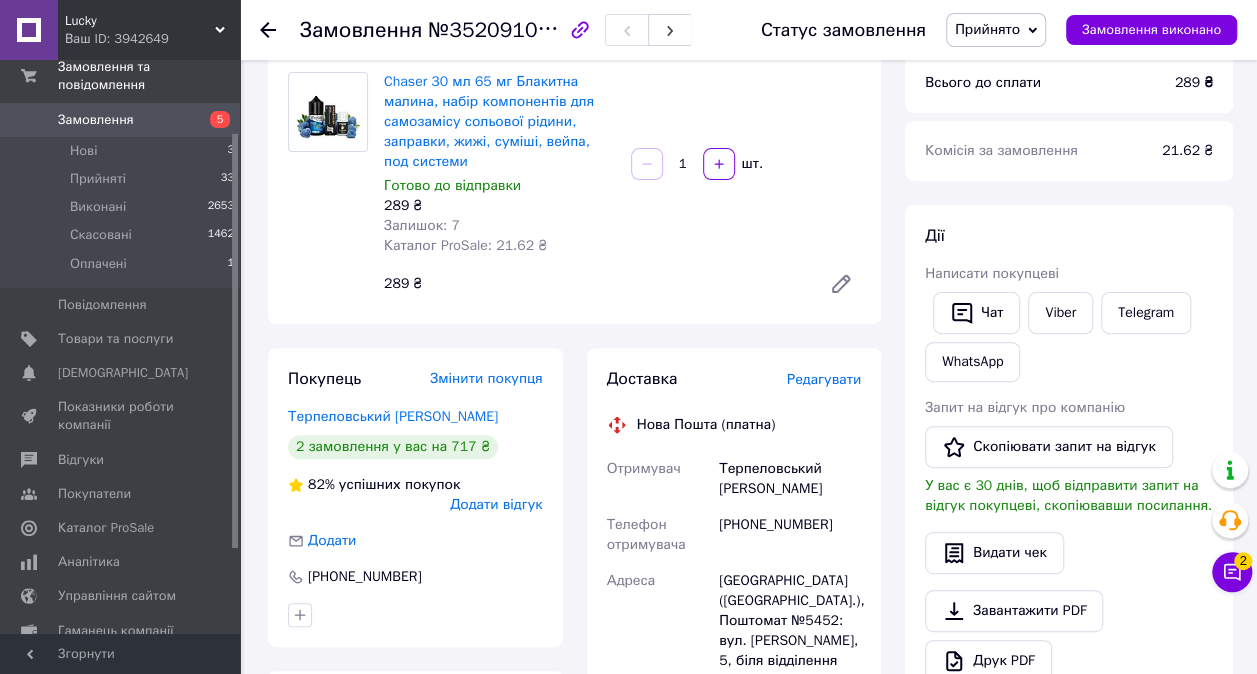 click on "Редагувати" at bounding box center [824, 379] 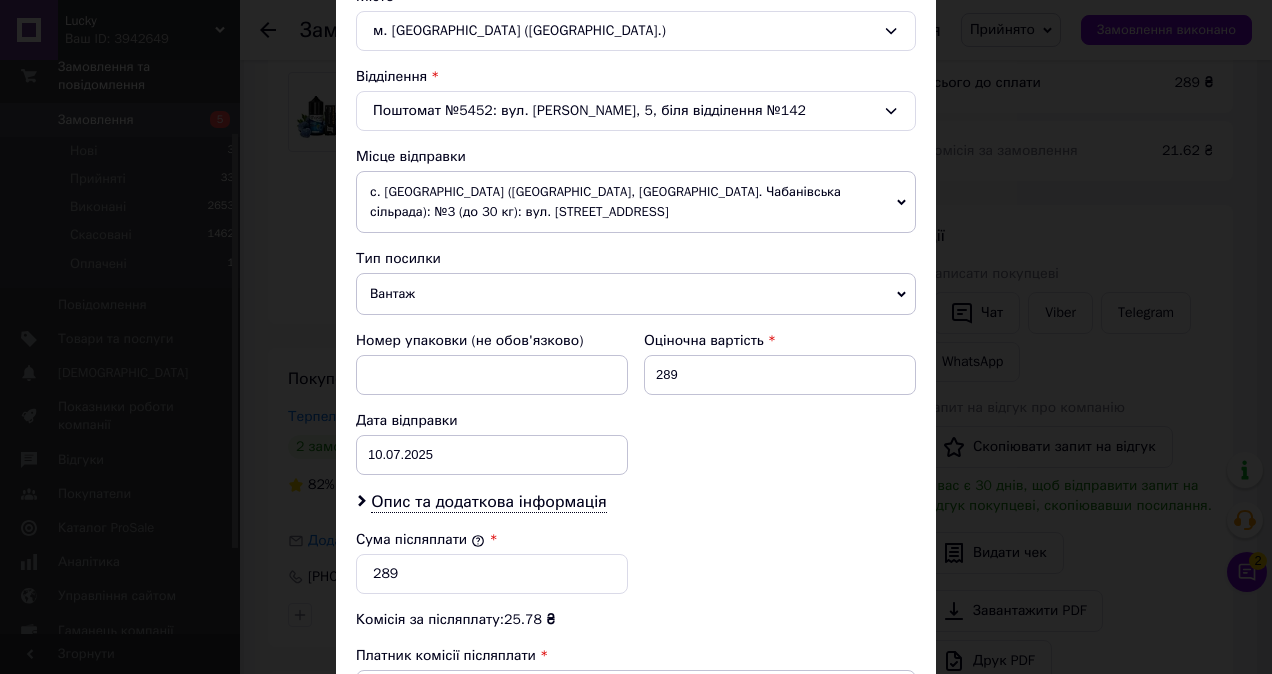 scroll, scrollTop: 600, scrollLeft: 0, axis: vertical 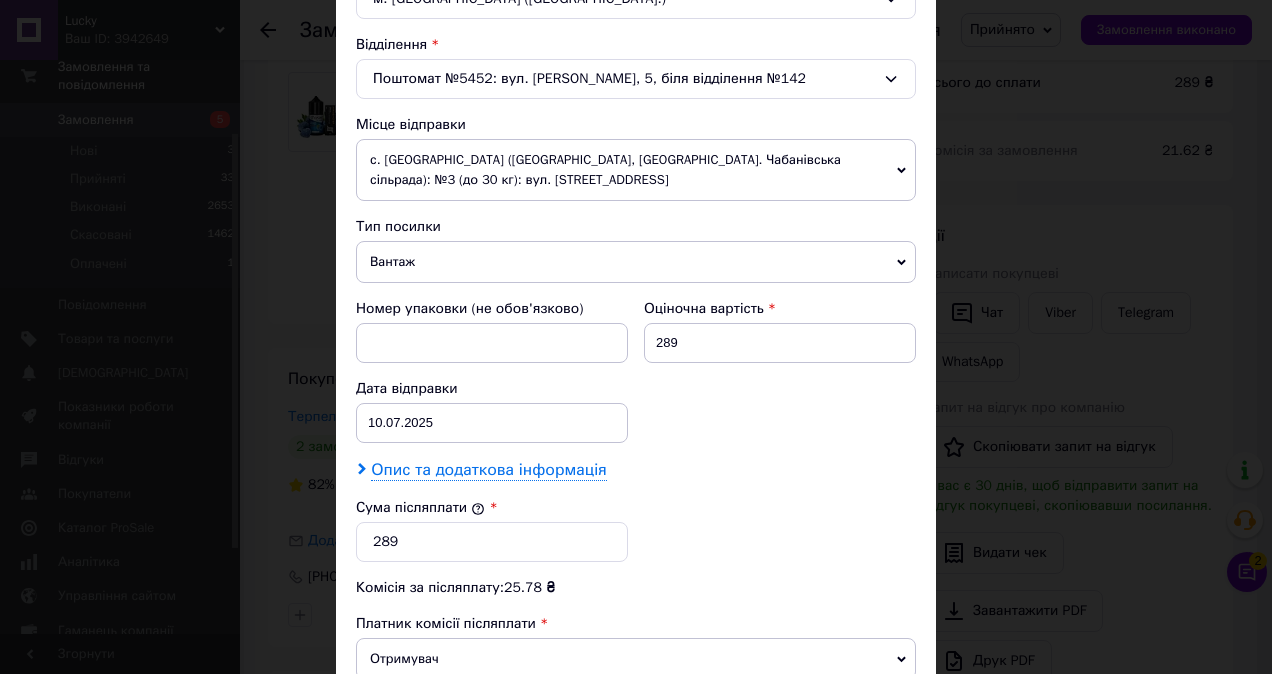 click on "Опис та додаткова інформація" at bounding box center [488, 470] 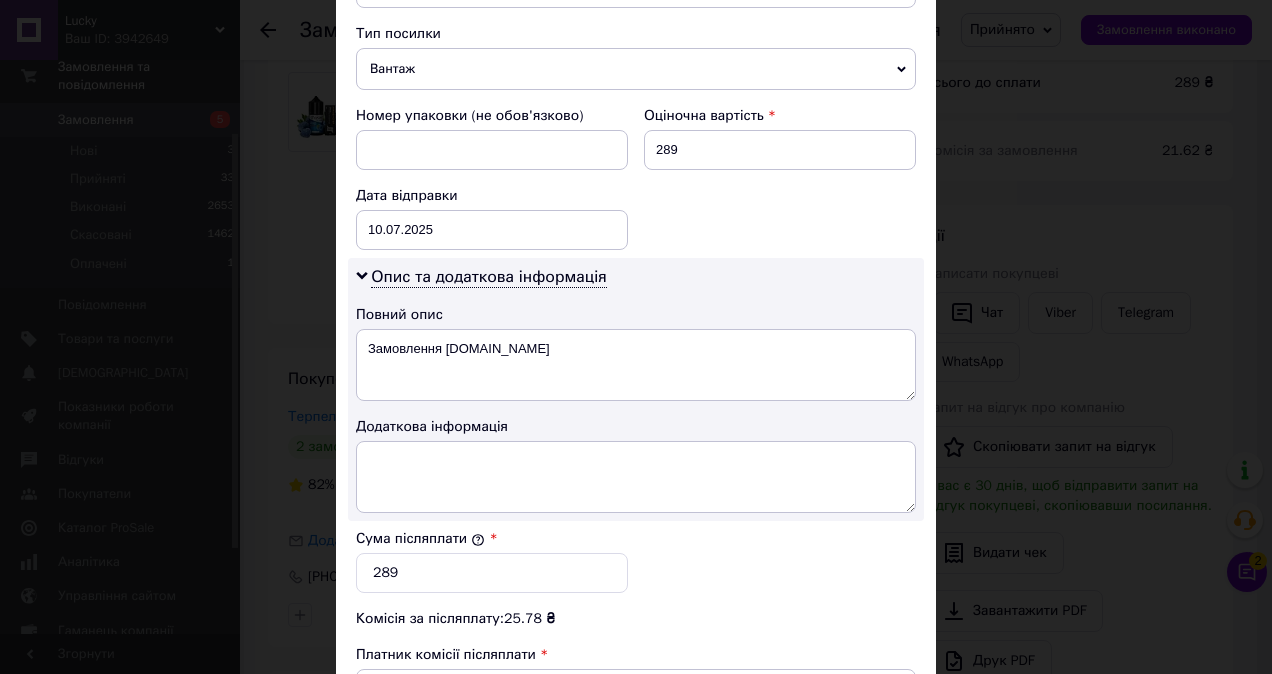 scroll, scrollTop: 800, scrollLeft: 0, axis: vertical 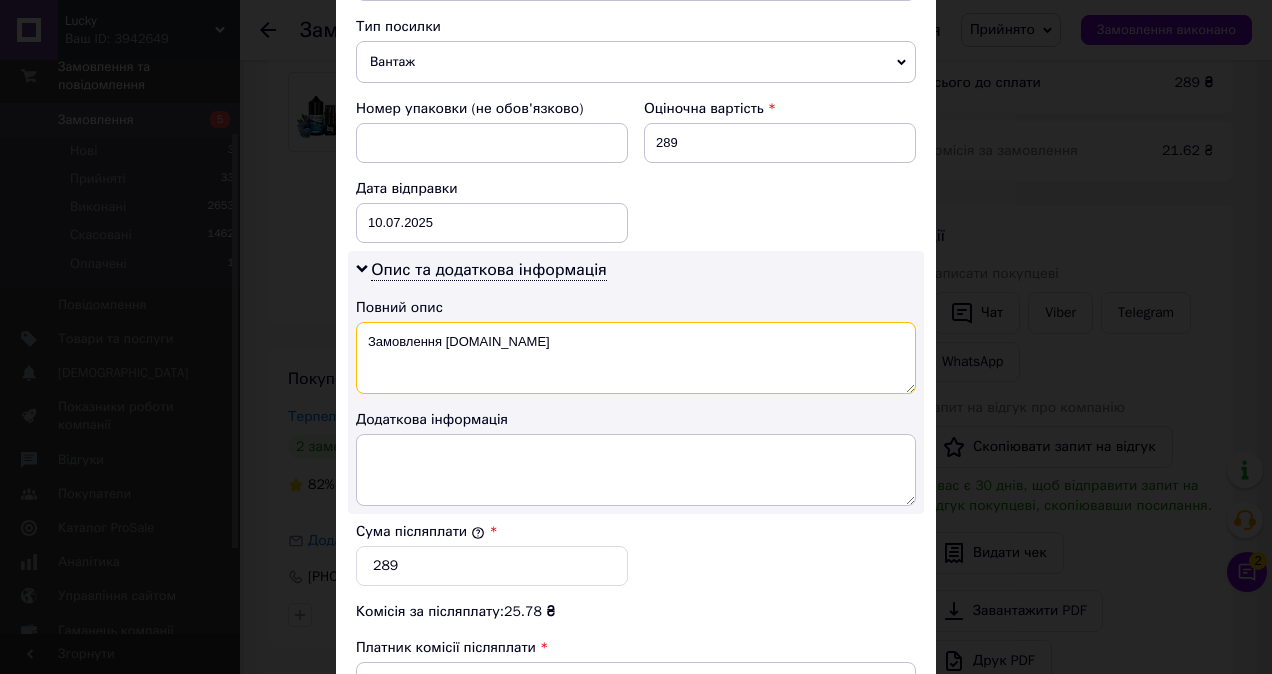 drag, startPoint x: 525, startPoint y: 334, endPoint x: 360, endPoint y: 334, distance: 165 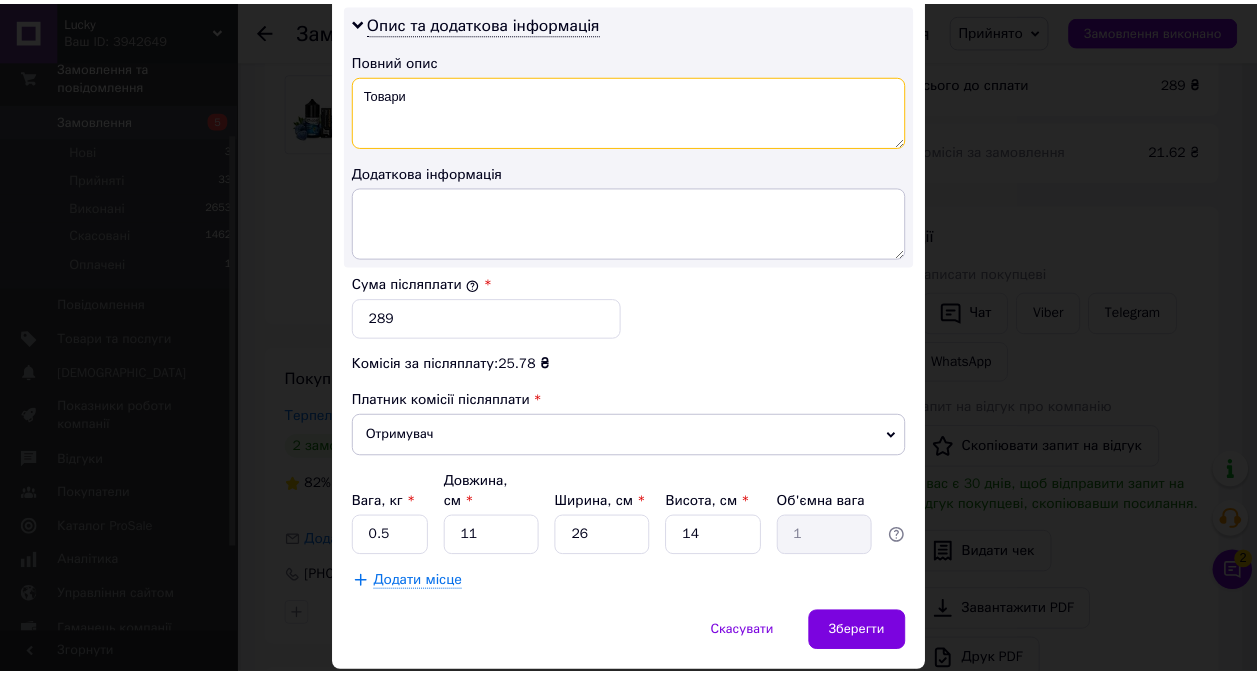 scroll, scrollTop: 1084, scrollLeft: 0, axis: vertical 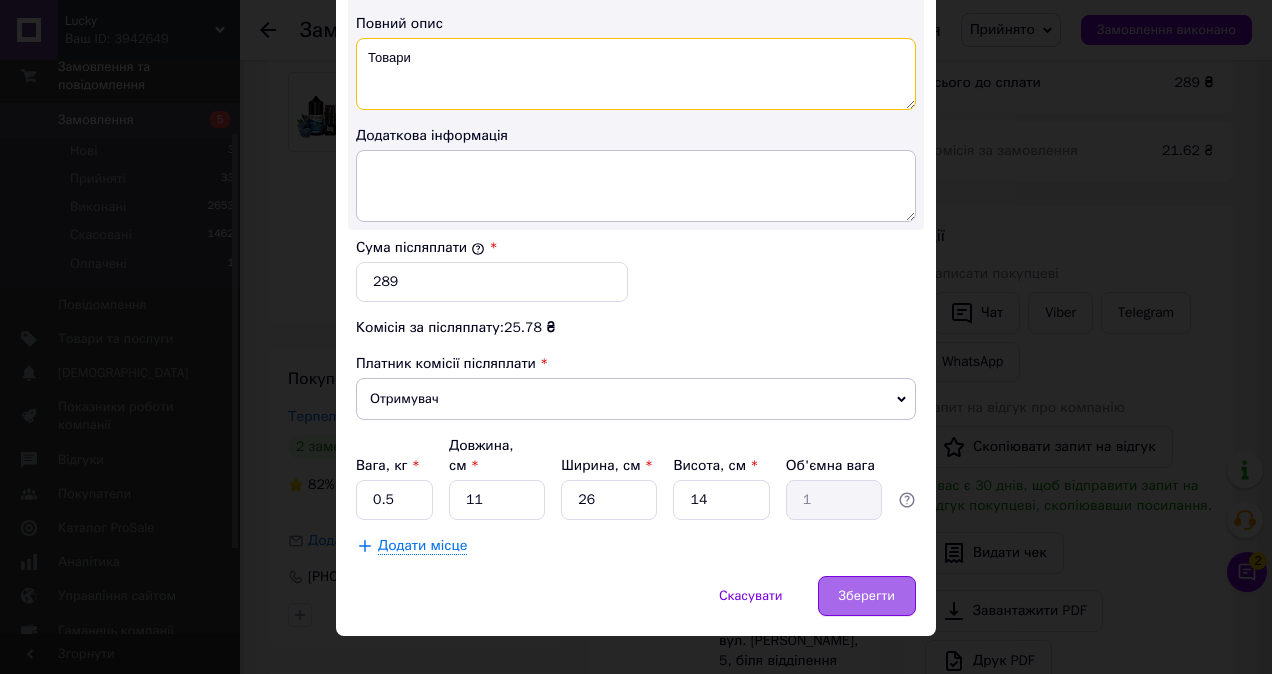 type on "Товари" 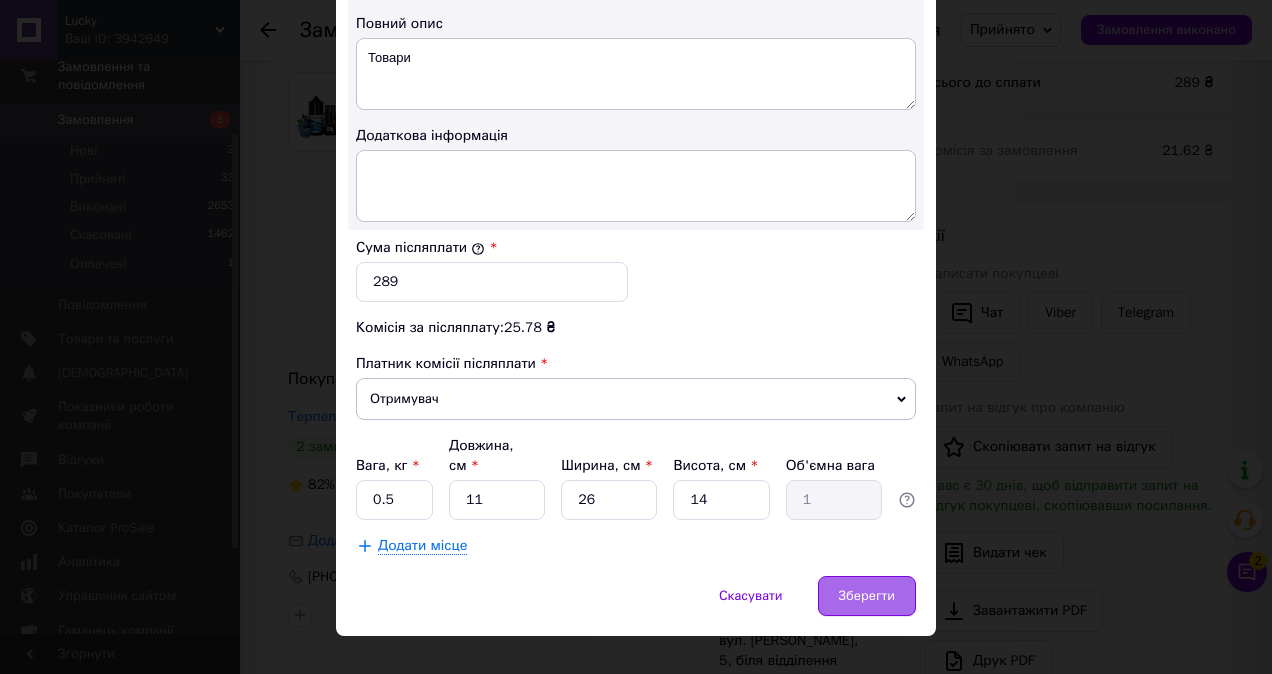 click on "Зберегти" at bounding box center (867, 596) 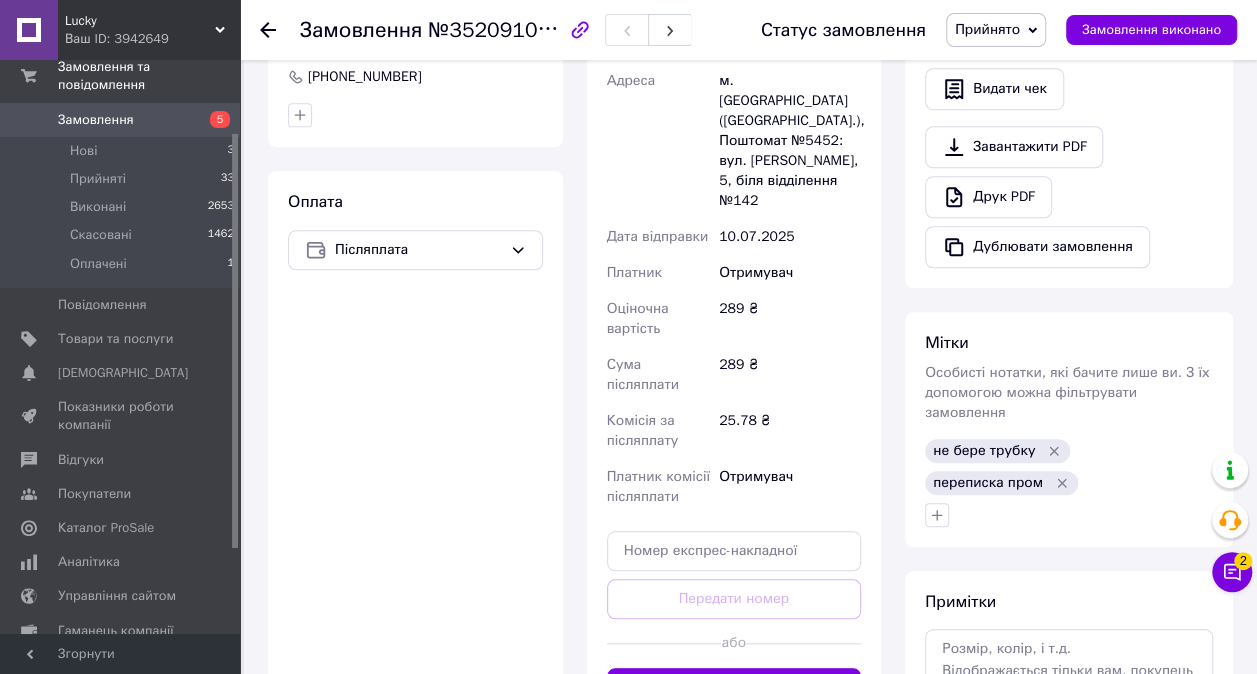 scroll, scrollTop: 859, scrollLeft: 0, axis: vertical 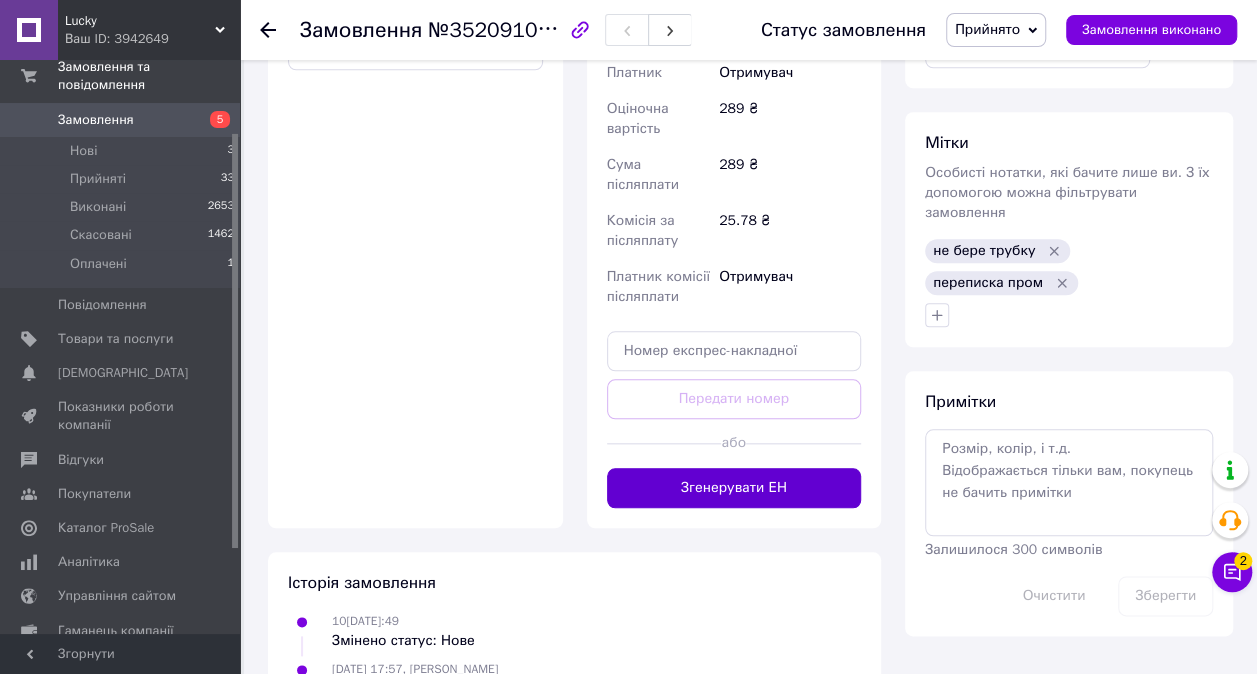 click on "Згенерувати ЕН" at bounding box center [734, 488] 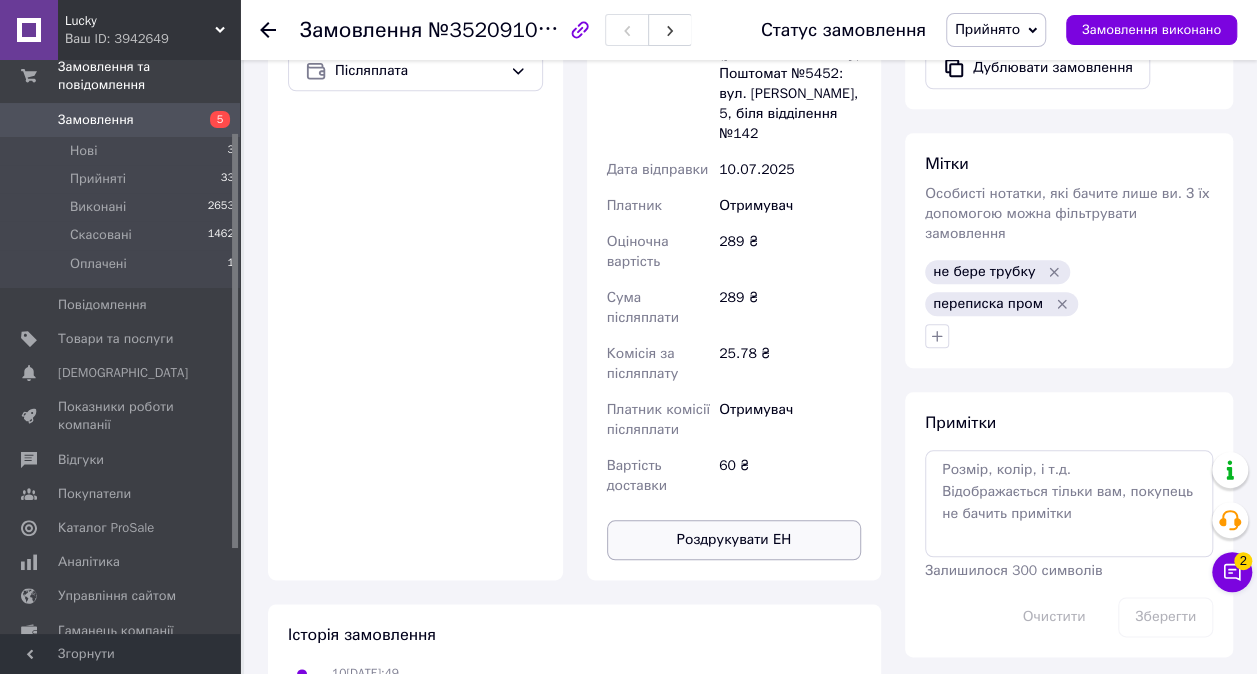 scroll, scrollTop: 859, scrollLeft: 0, axis: vertical 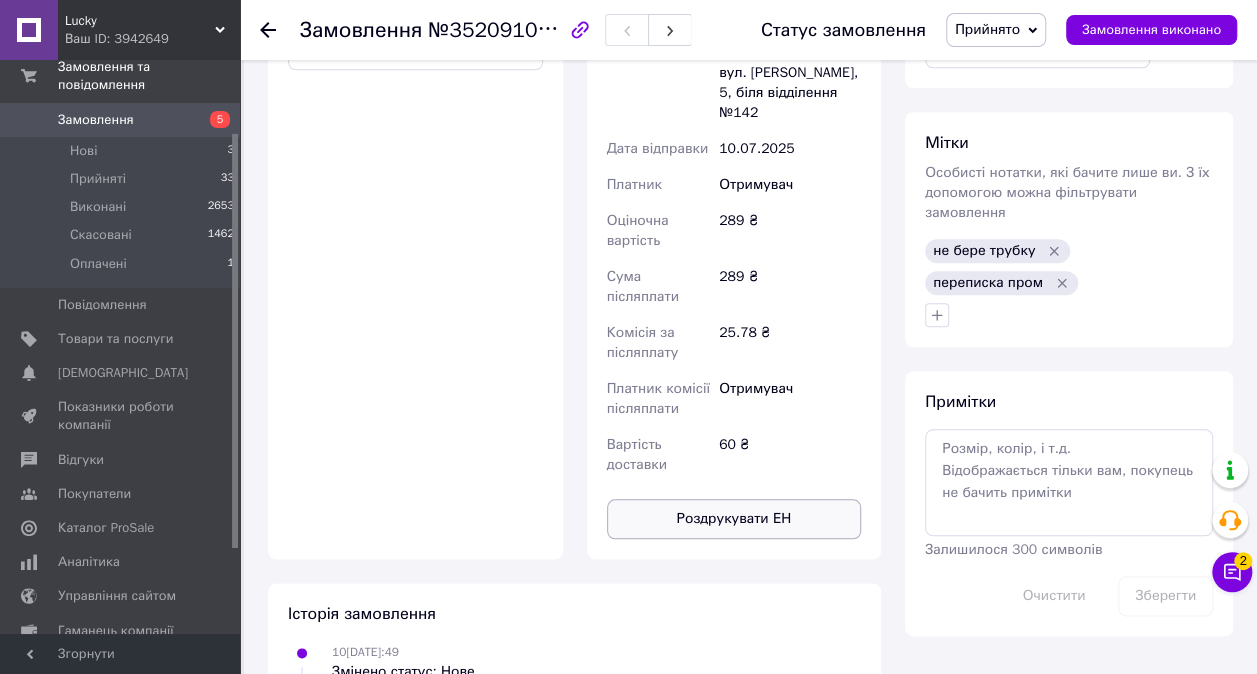 click on "Роздрукувати ЕН" at bounding box center (734, 519) 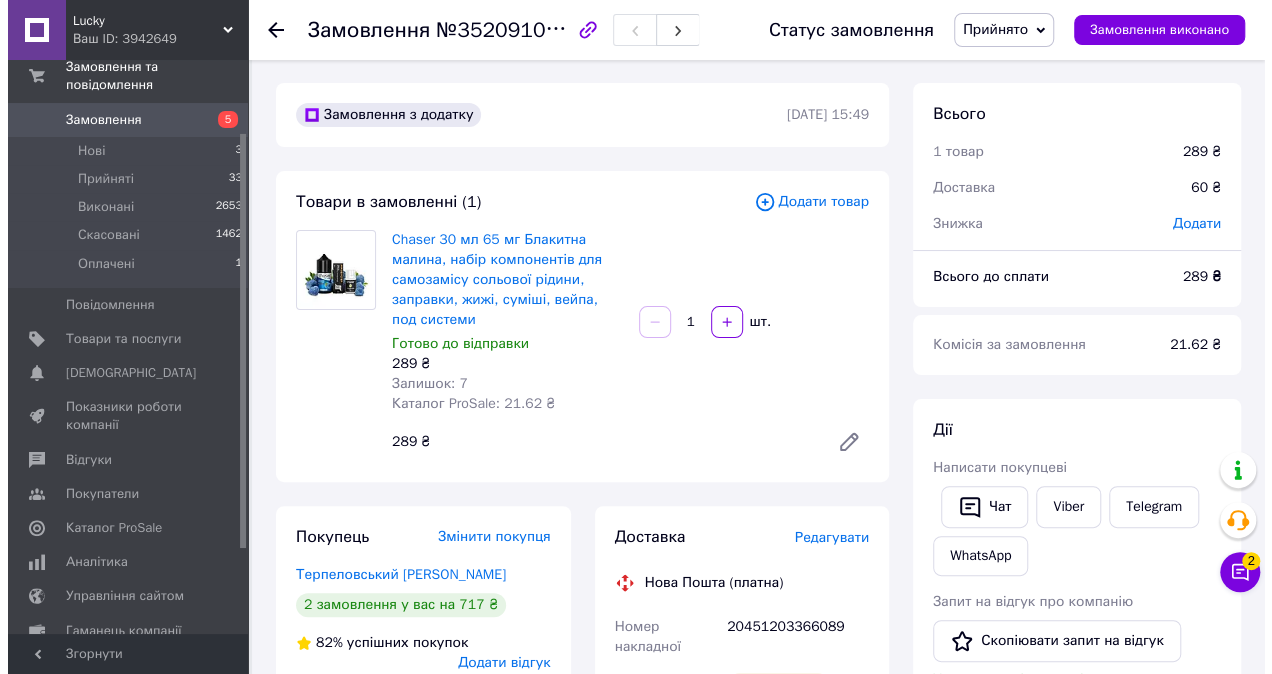 scroll, scrollTop: 0, scrollLeft: 0, axis: both 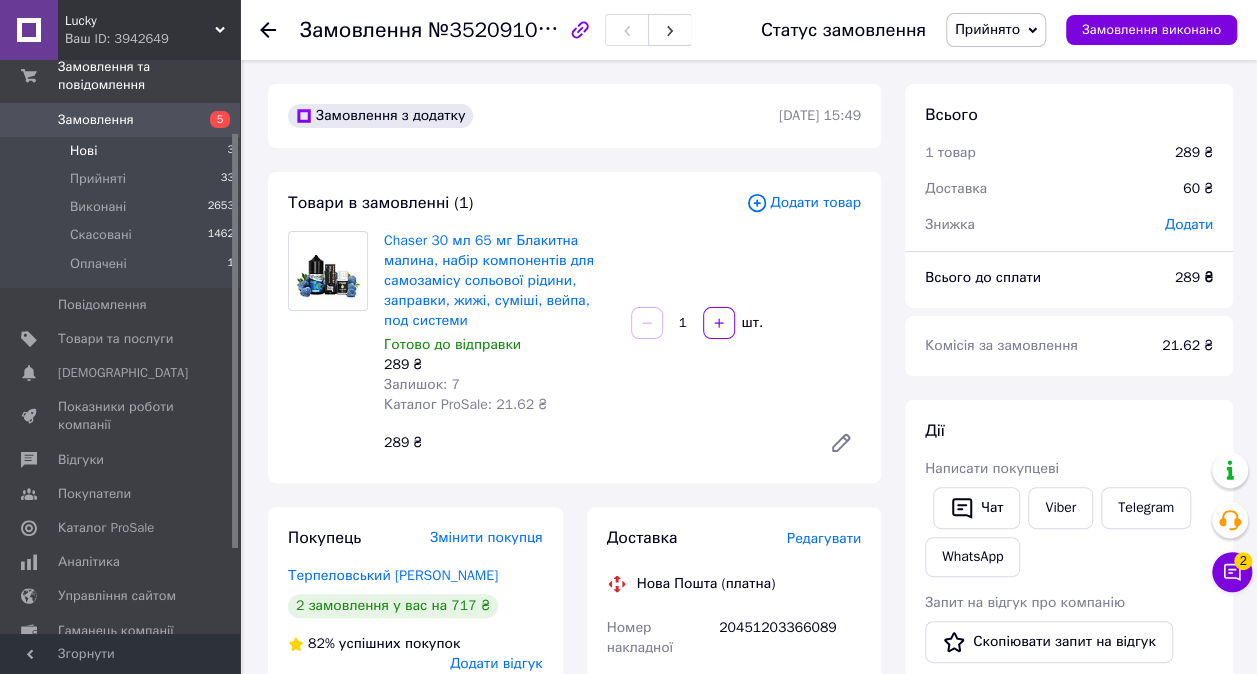 click on "Нові 3" at bounding box center [123, 151] 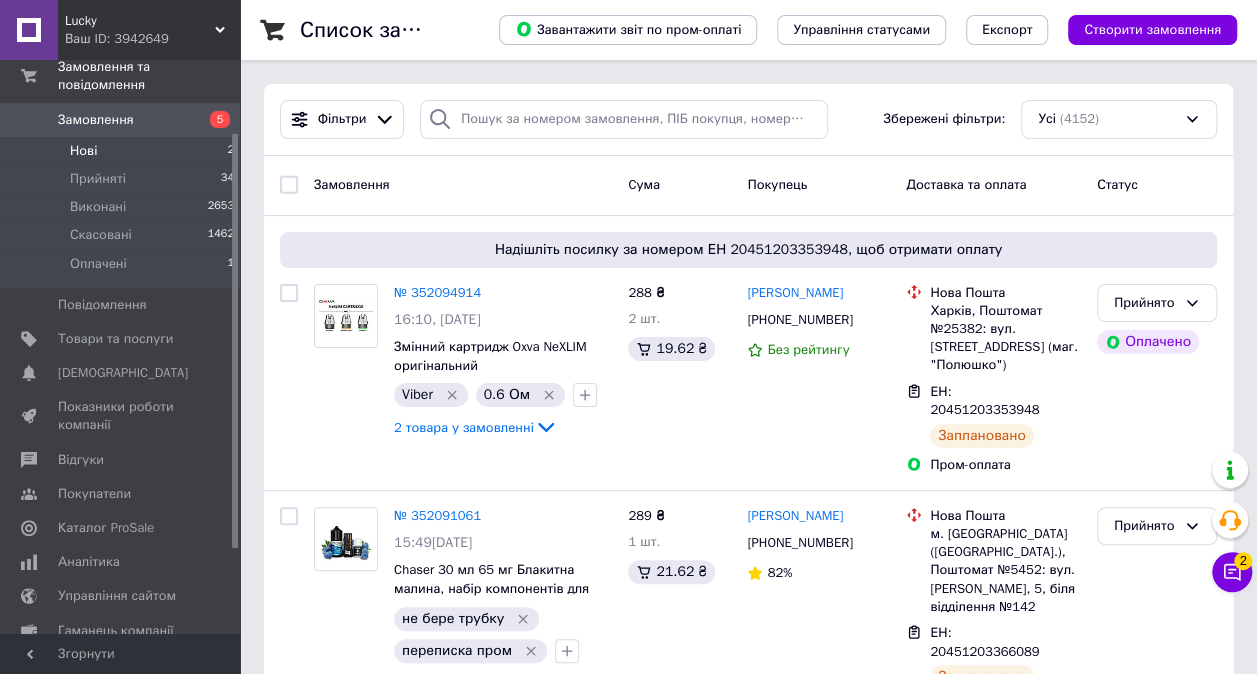 click on "Нові 2" at bounding box center (123, 151) 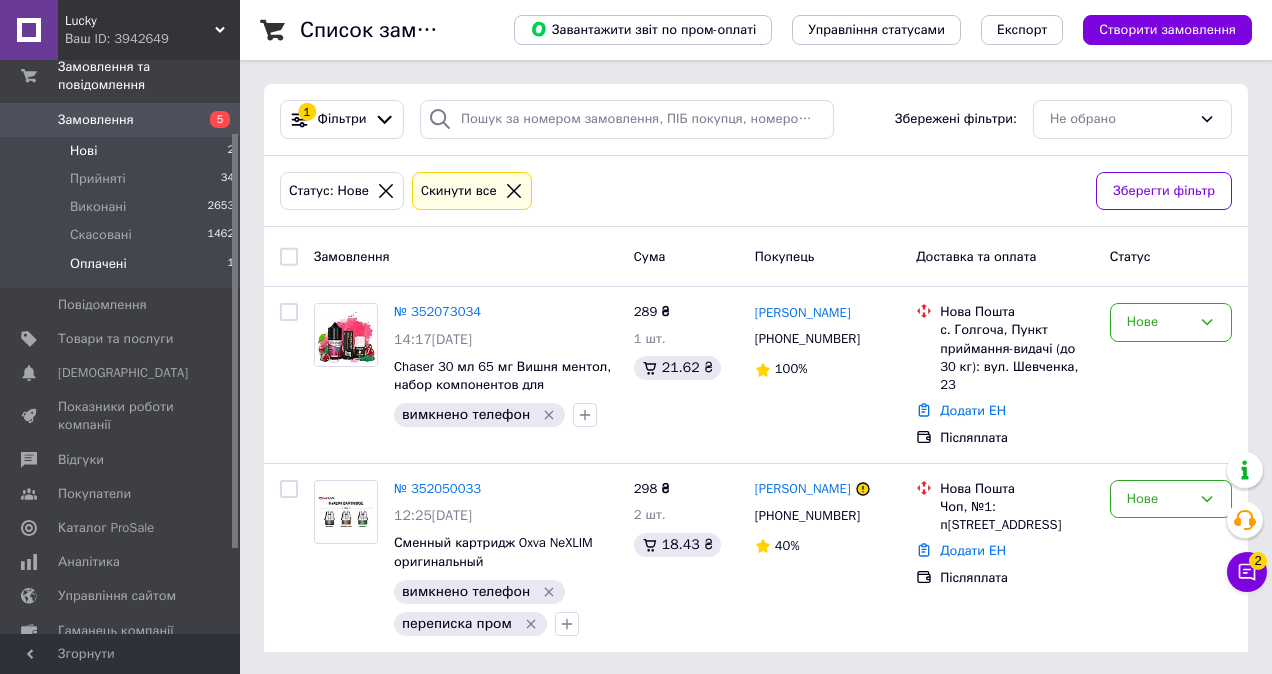 click on "Оплачені" at bounding box center (98, 264) 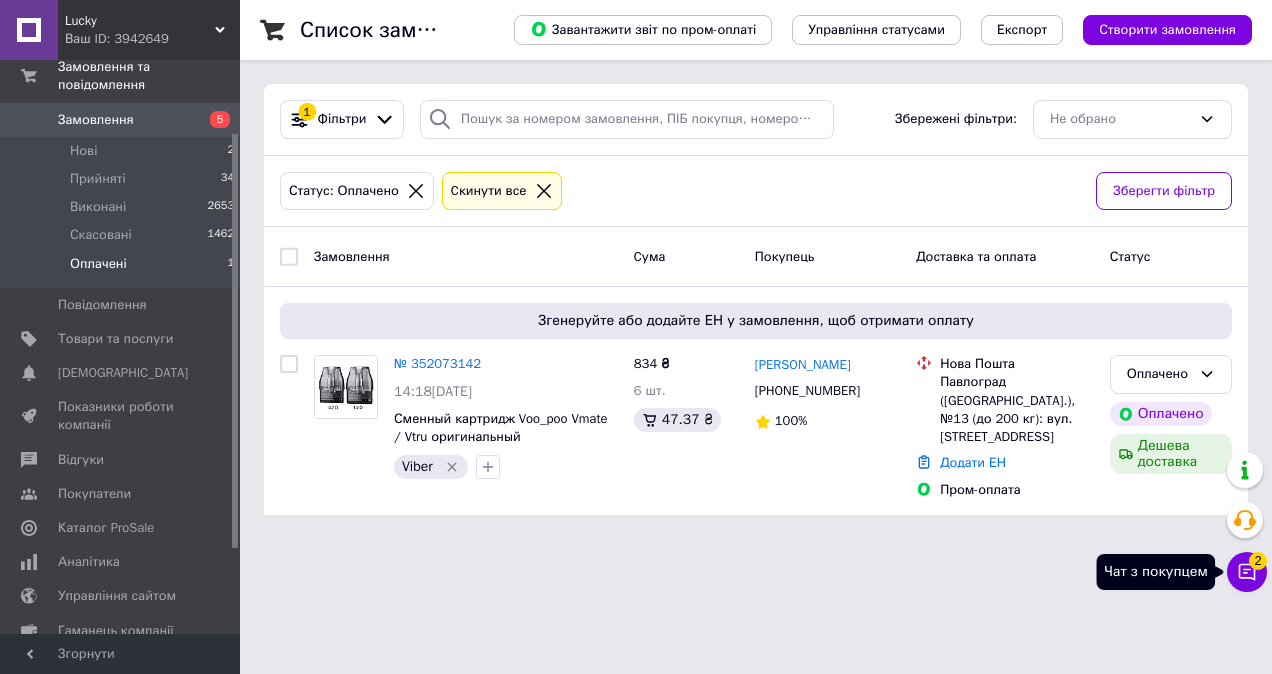 click 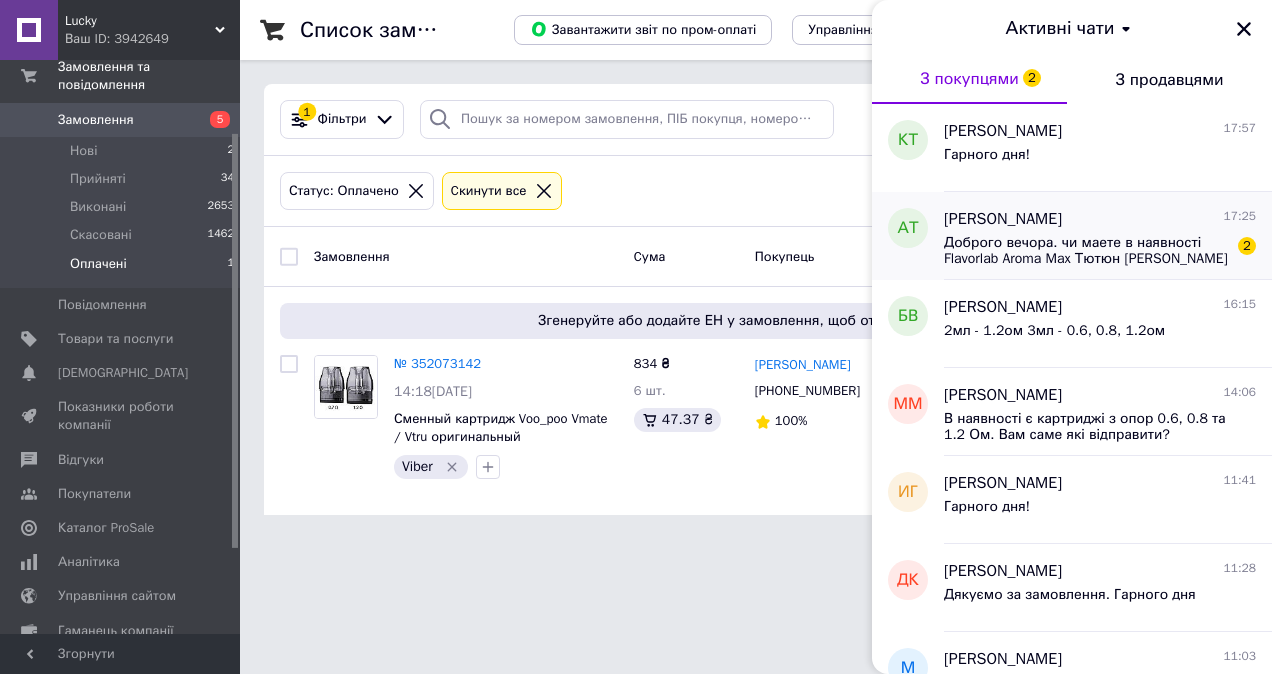 click on "Доброго вечора. чи маете в наявності Flavorlab Aroma Max Тютюн [PERSON_NAME] 30ml  -5 шт наборів?" at bounding box center [1086, 251] 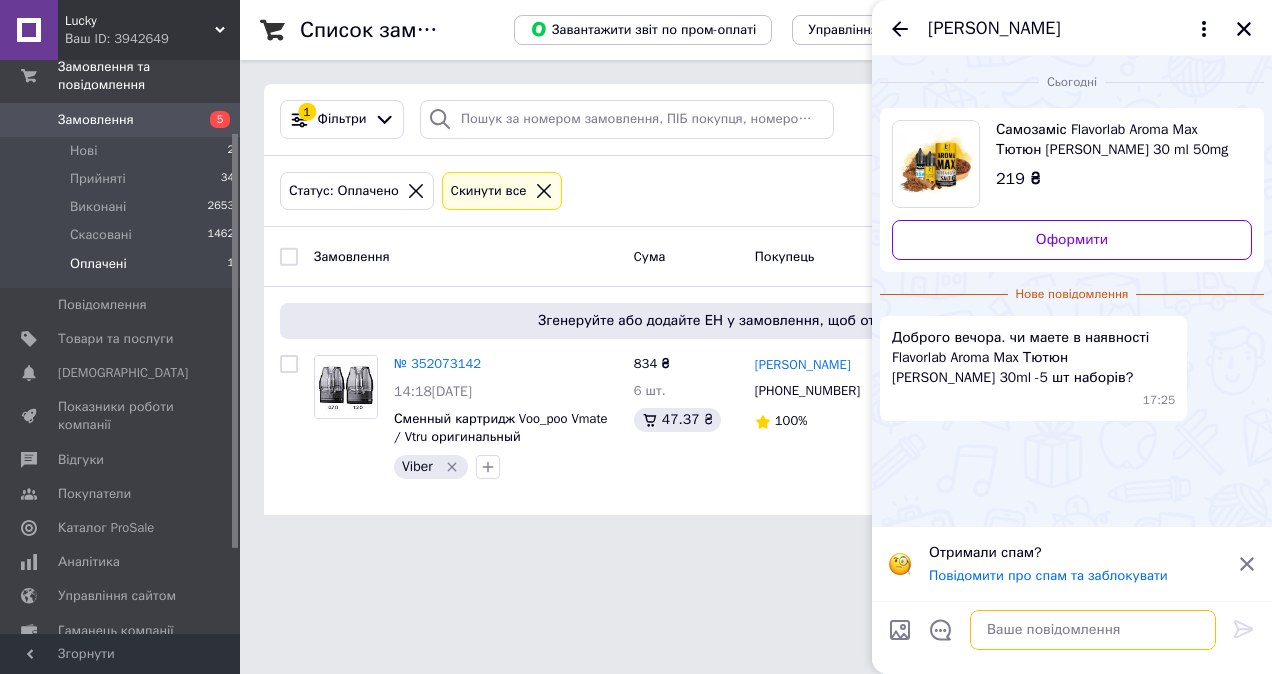 click at bounding box center [1093, 630] 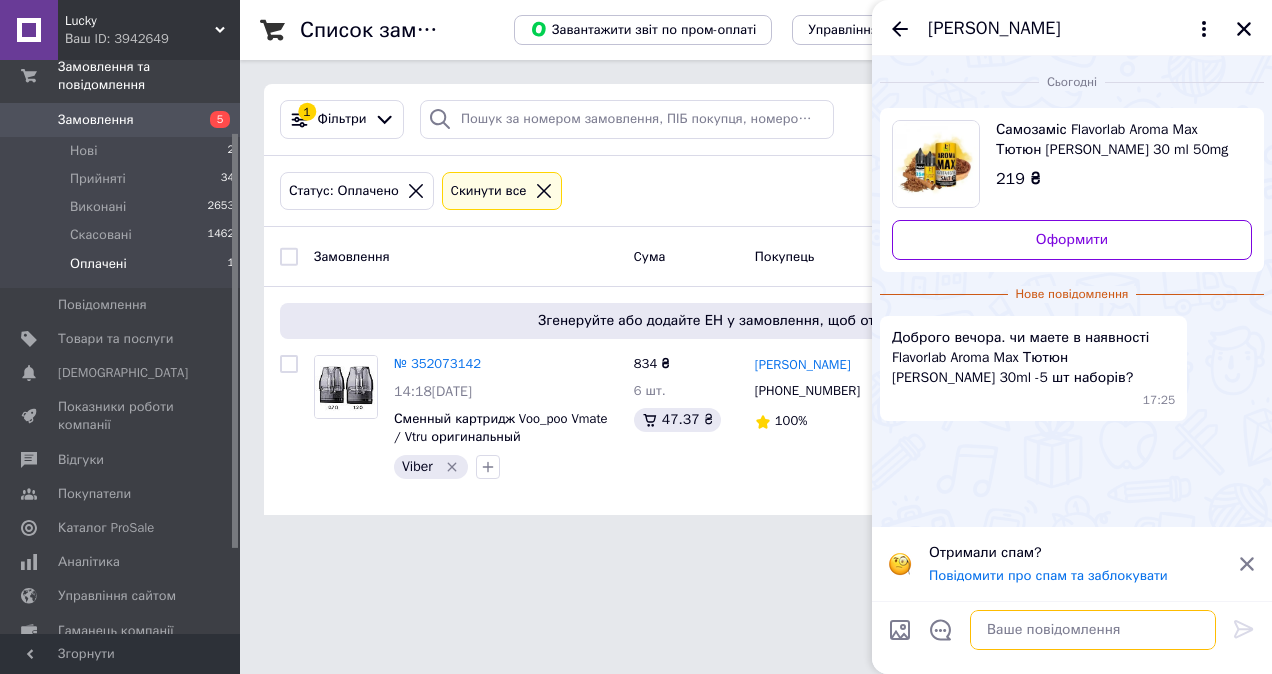 paste on "Добрий день! Ви вже оформили замовлення в нашому іншому магазині. Гарного вечора !" 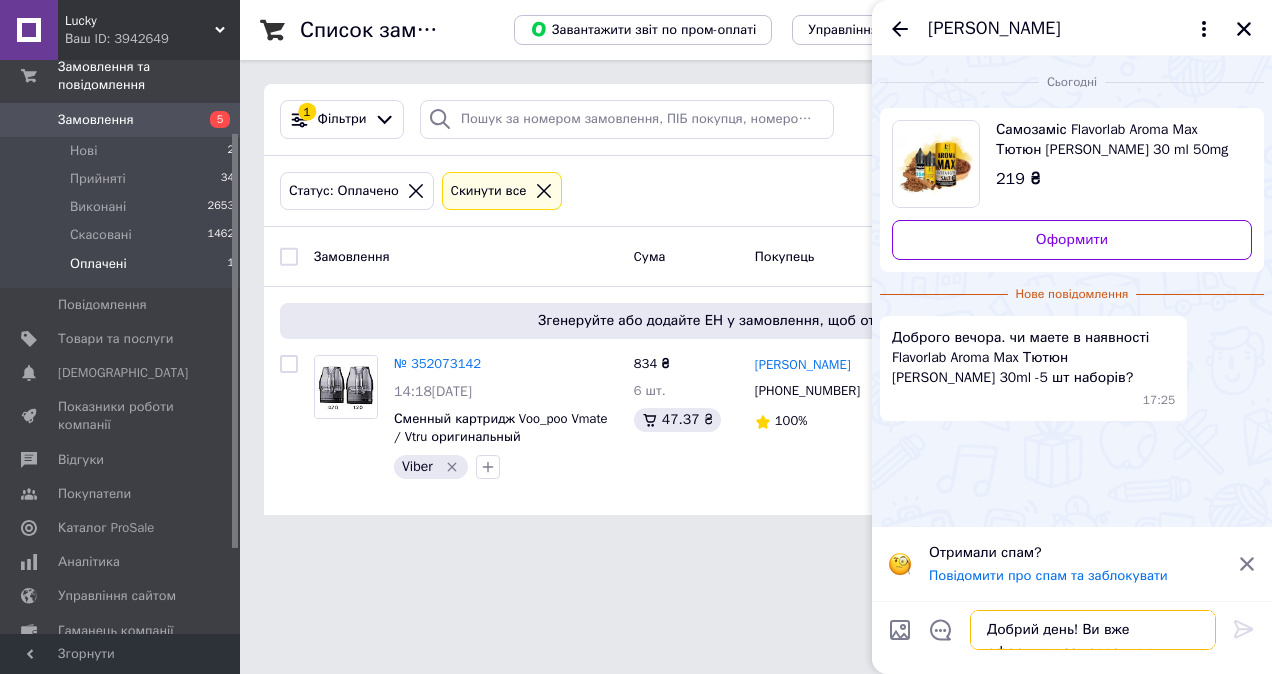 scroll, scrollTop: 1, scrollLeft: 0, axis: vertical 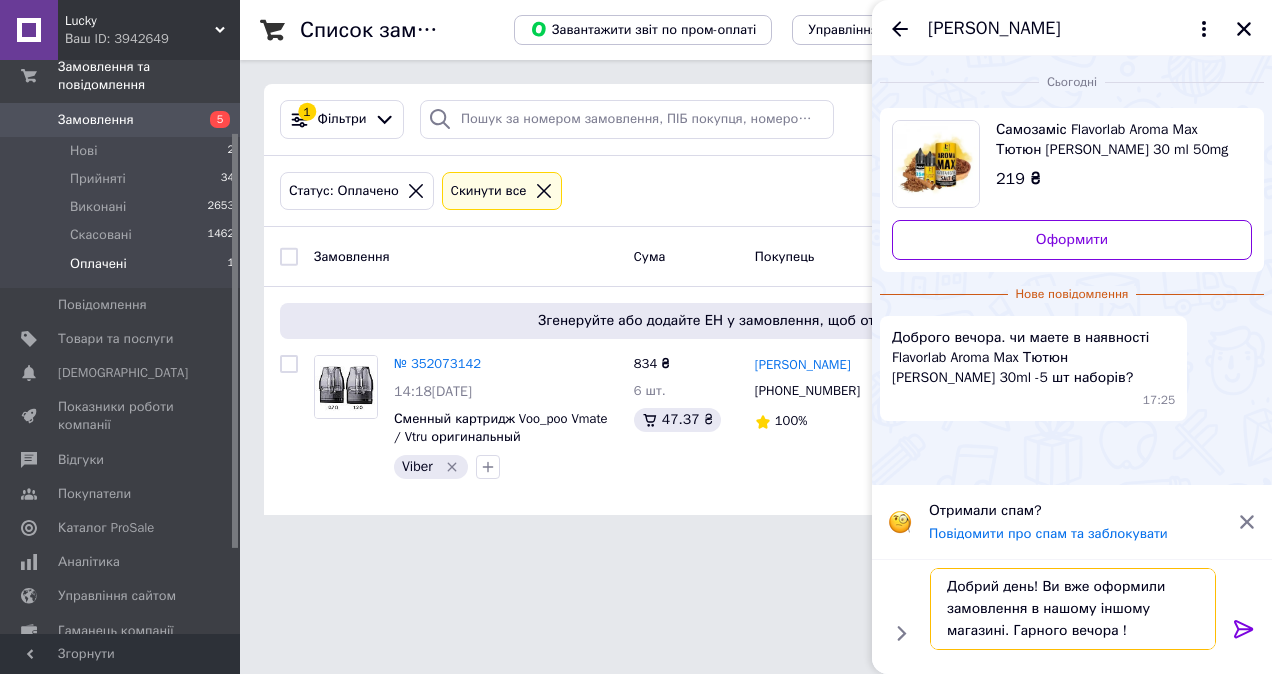 type 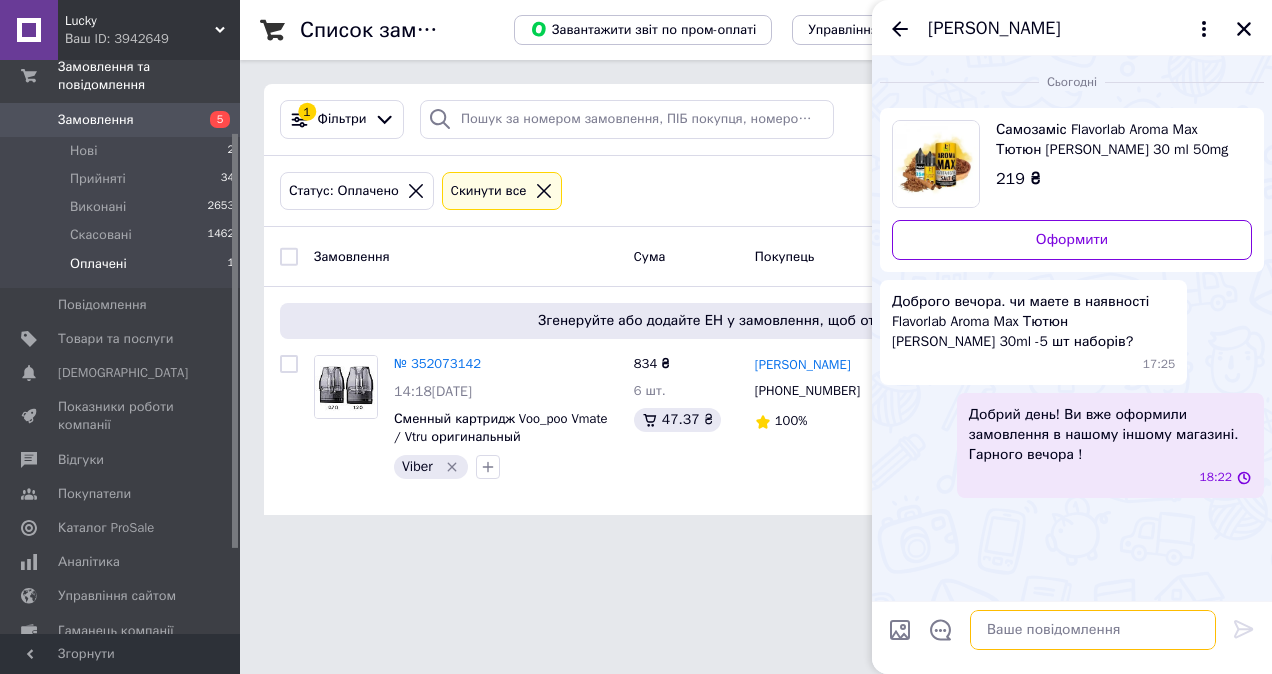 scroll, scrollTop: 0, scrollLeft: 0, axis: both 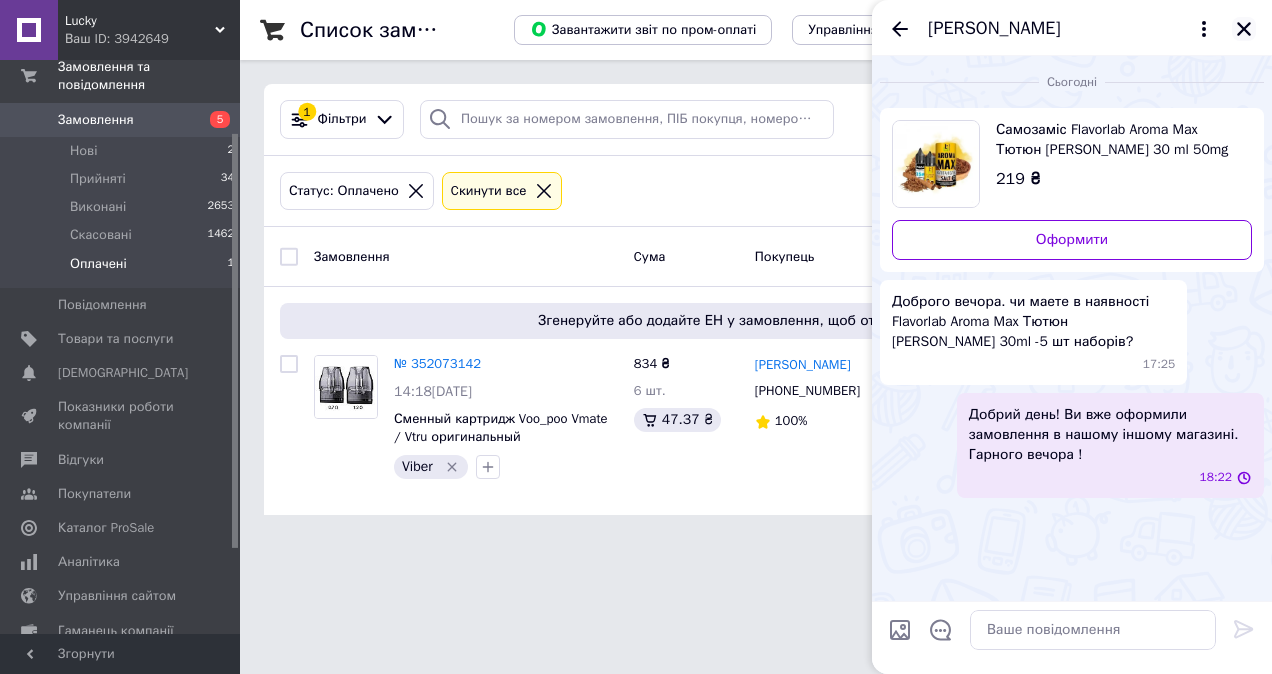 click 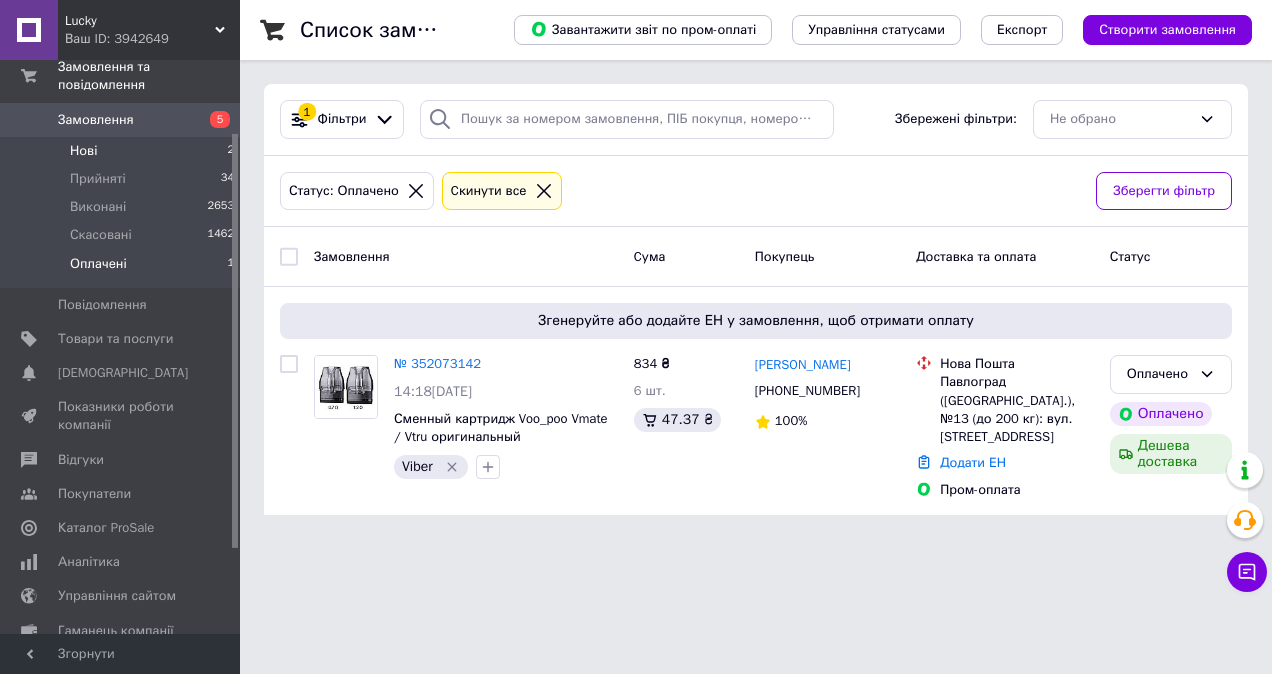 click on "Нові" at bounding box center [83, 151] 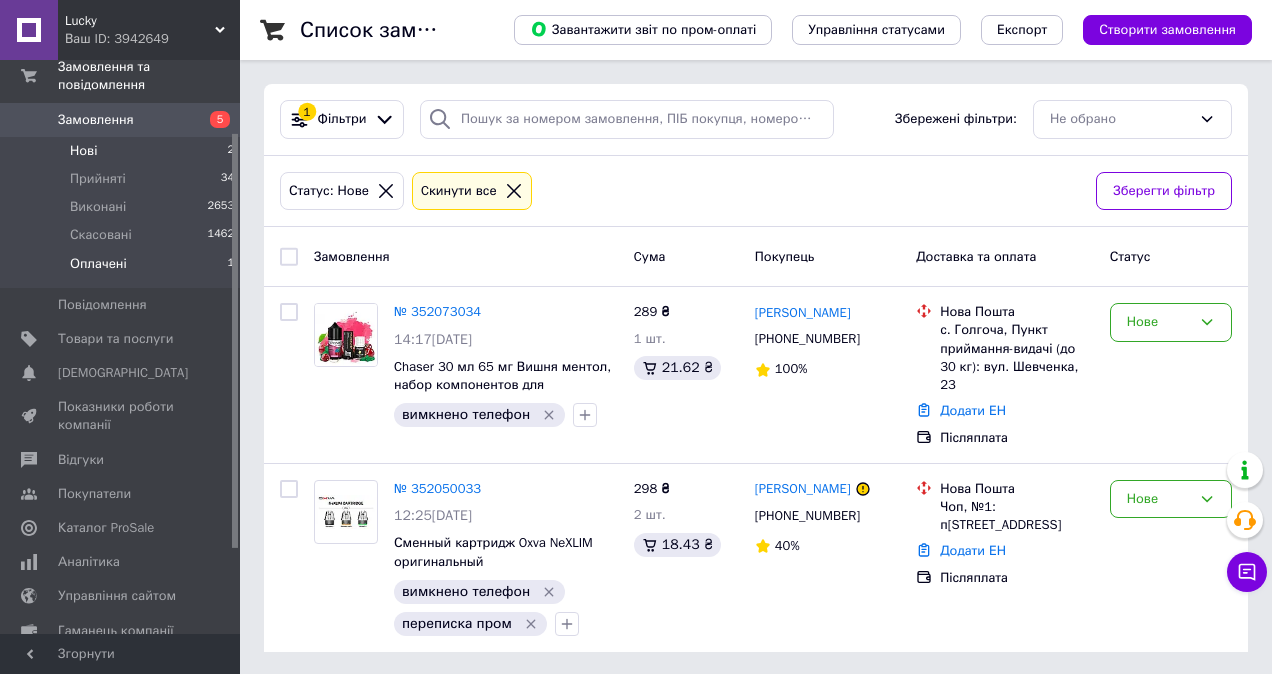 click on "Оплачені" at bounding box center (98, 264) 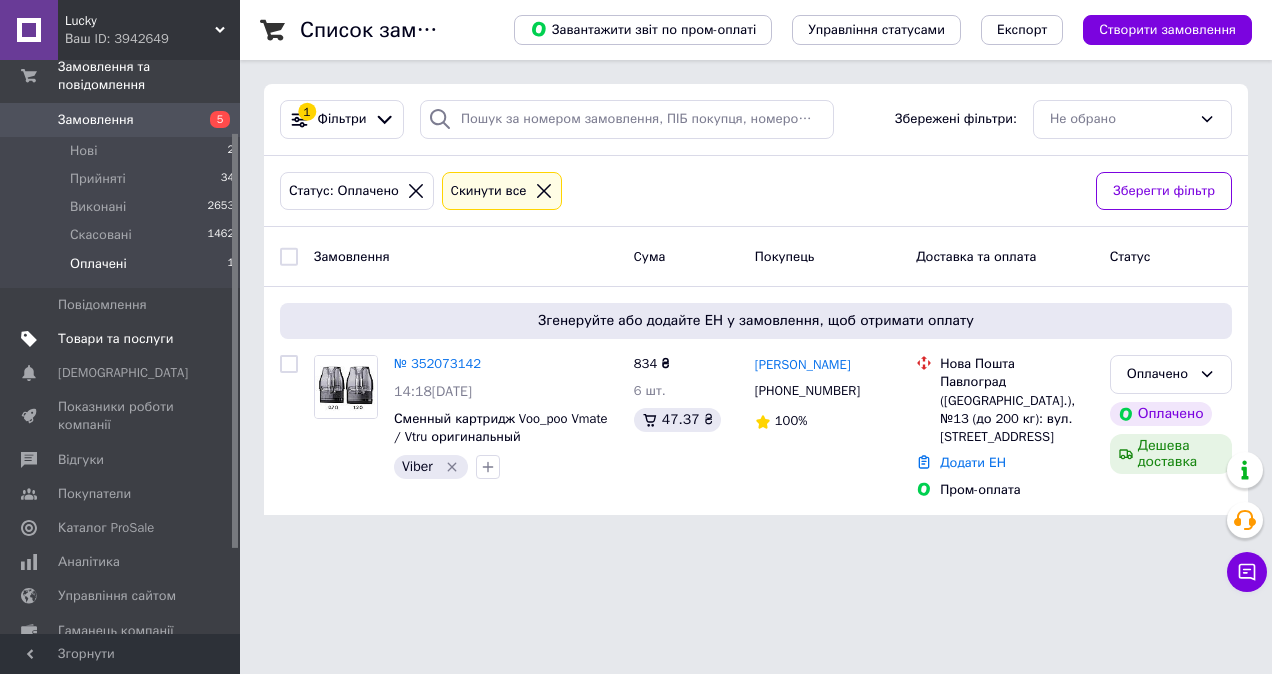 click on "Товари та послуги" at bounding box center [115, 339] 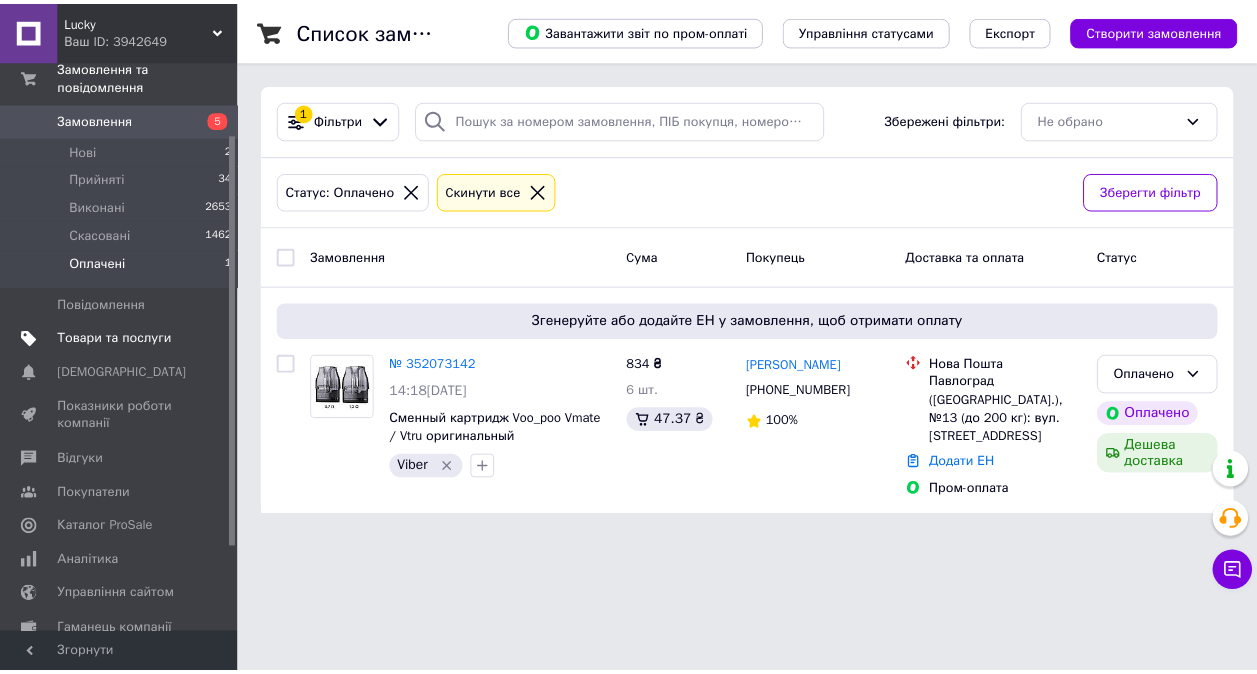 scroll, scrollTop: 109, scrollLeft: 0, axis: vertical 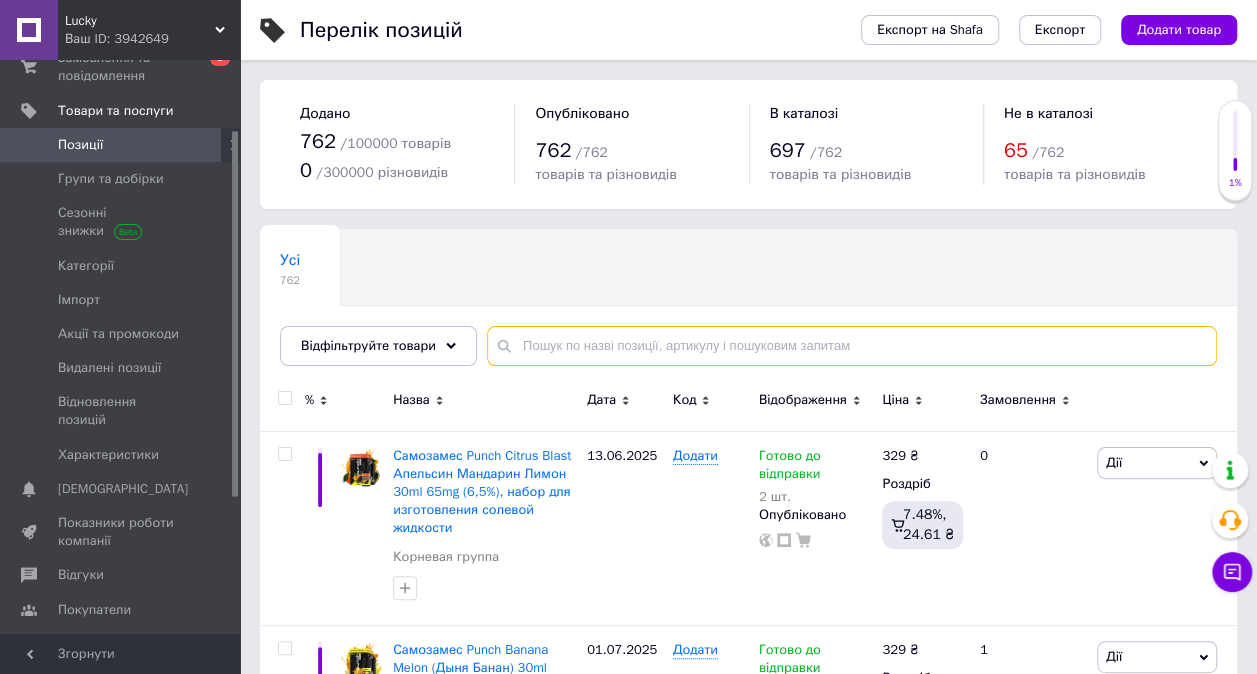 click at bounding box center (852, 346) 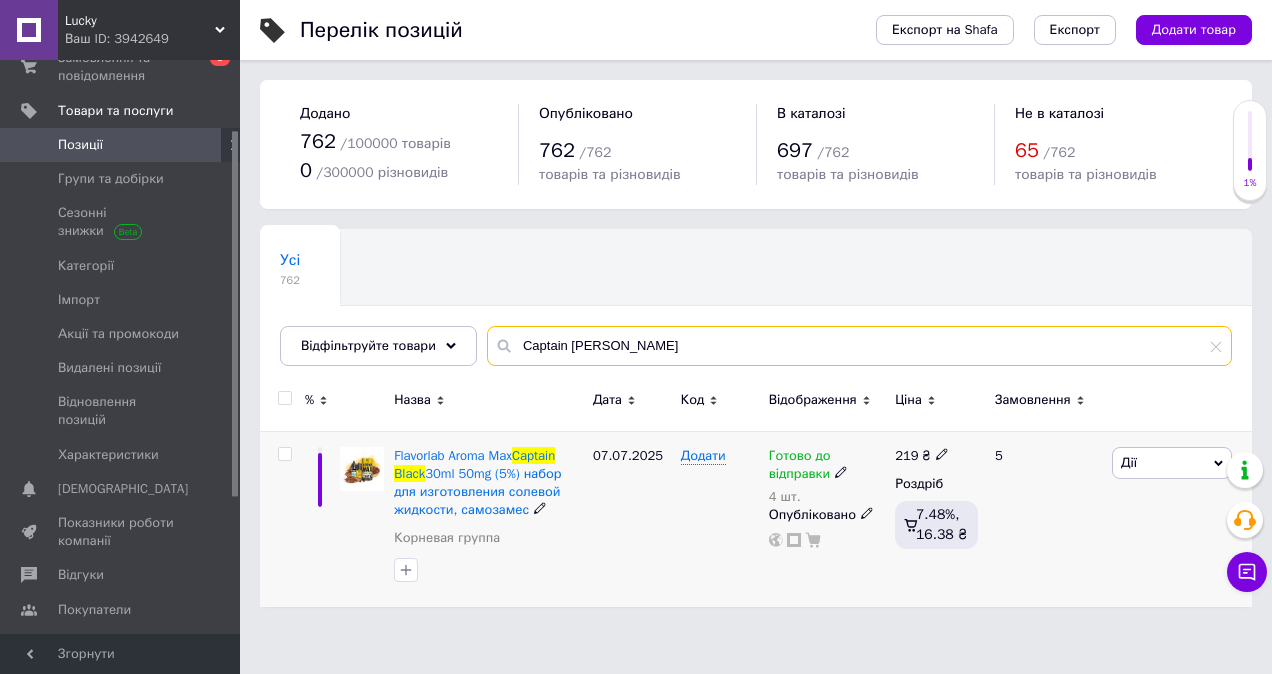type on "Captain [PERSON_NAME]" 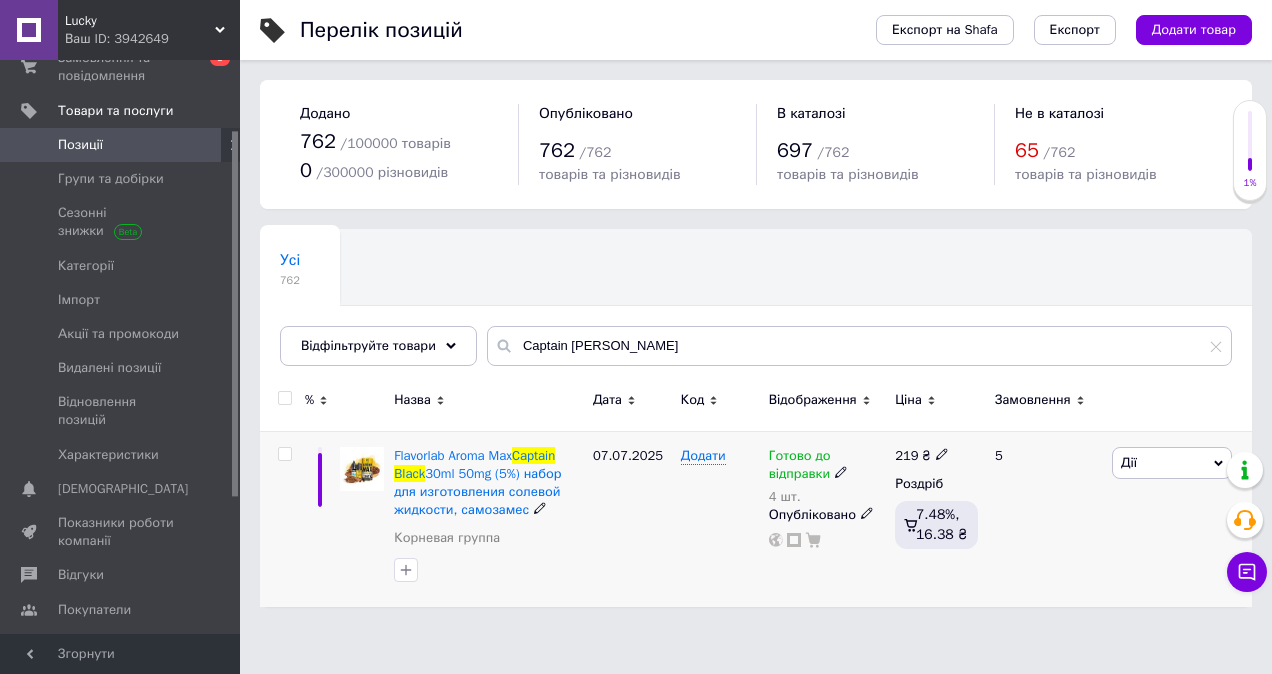 click 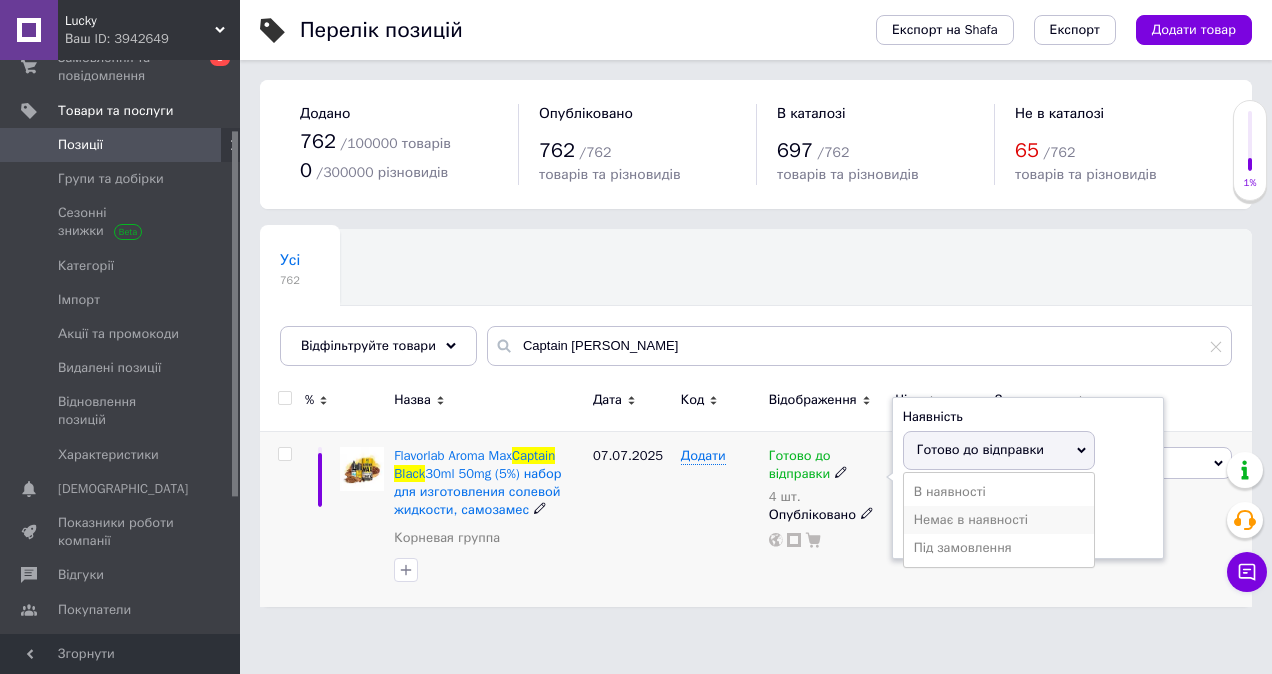 click on "Немає в наявності" at bounding box center [999, 520] 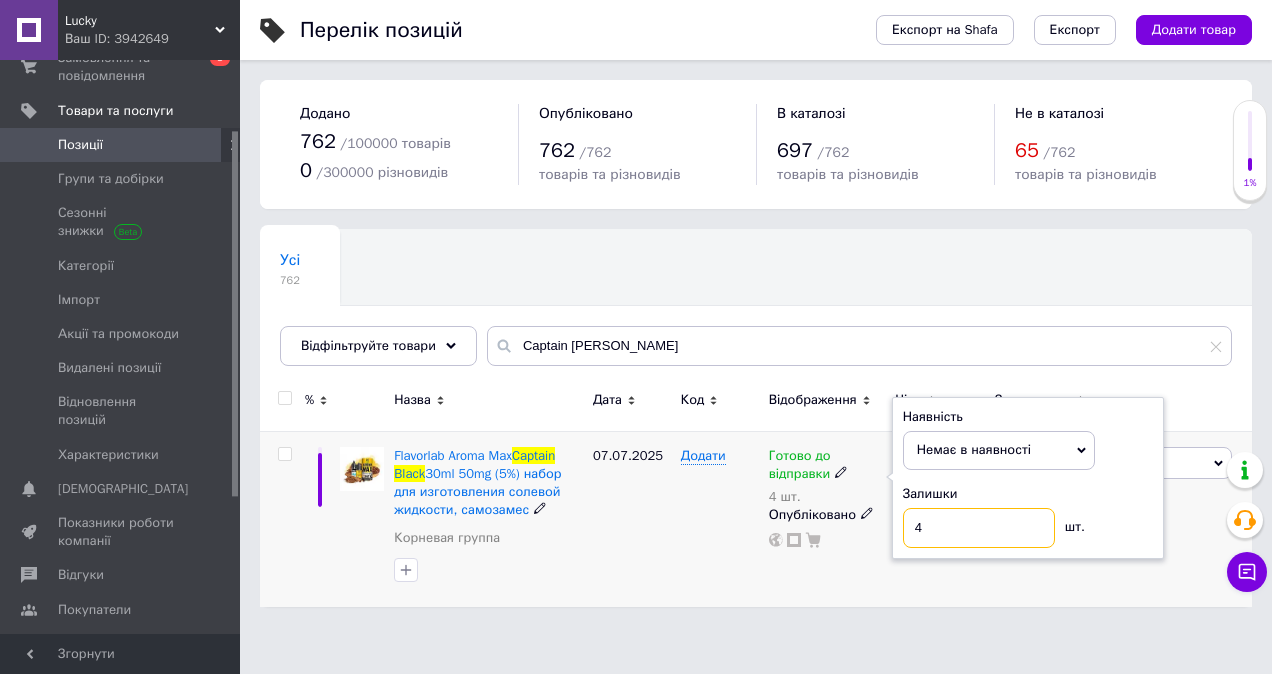 click on "4" at bounding box center [979, 528] 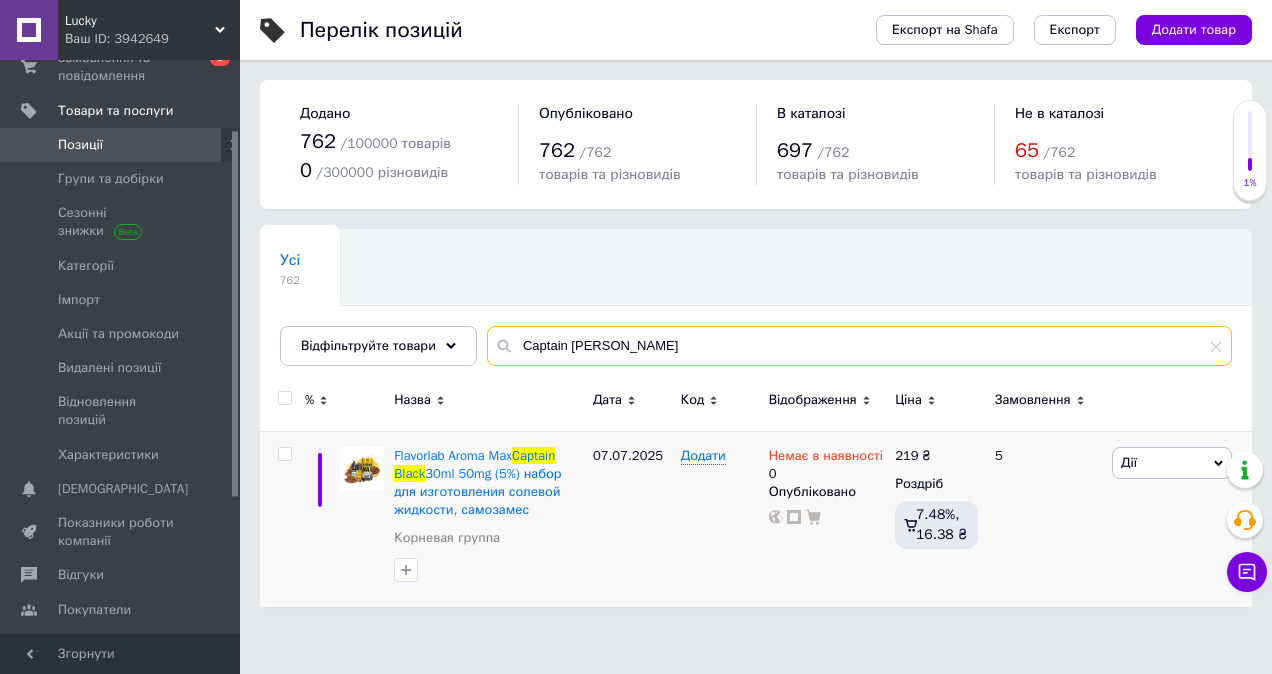 drag, startPoint x: 620, startPoint y: 350, endPoint x: 496, endPoint y: 341, distance: 124.32619 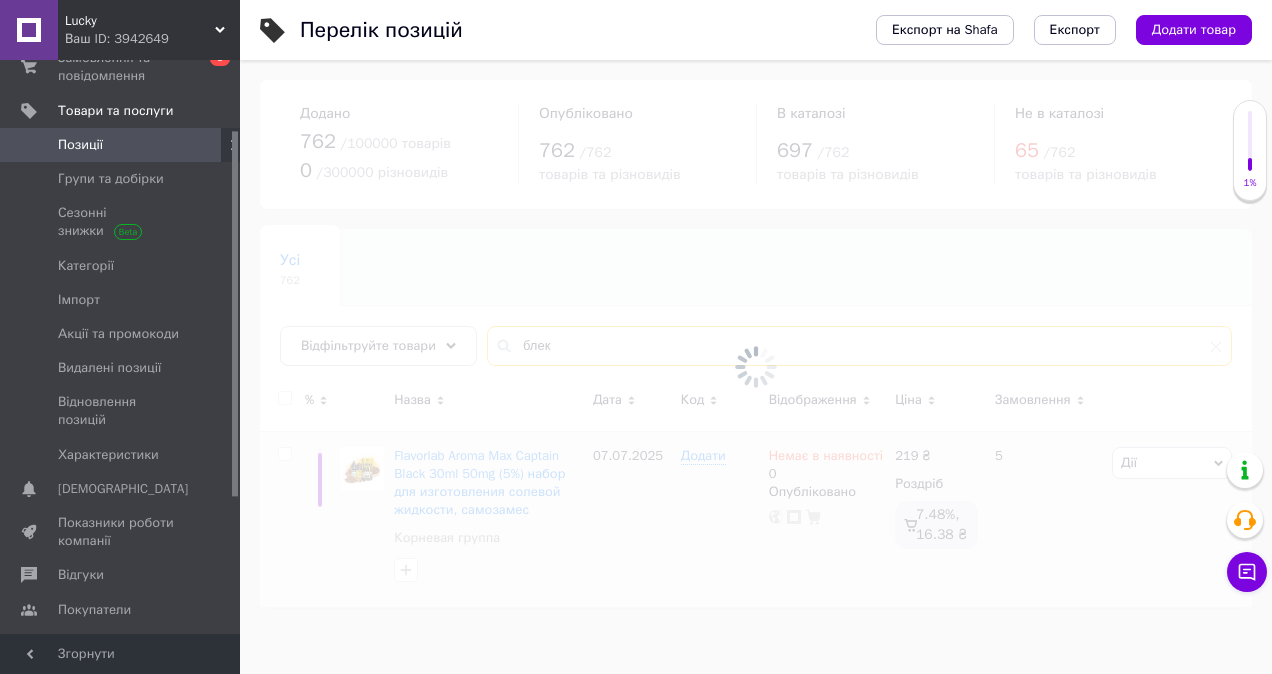 type on "блек" 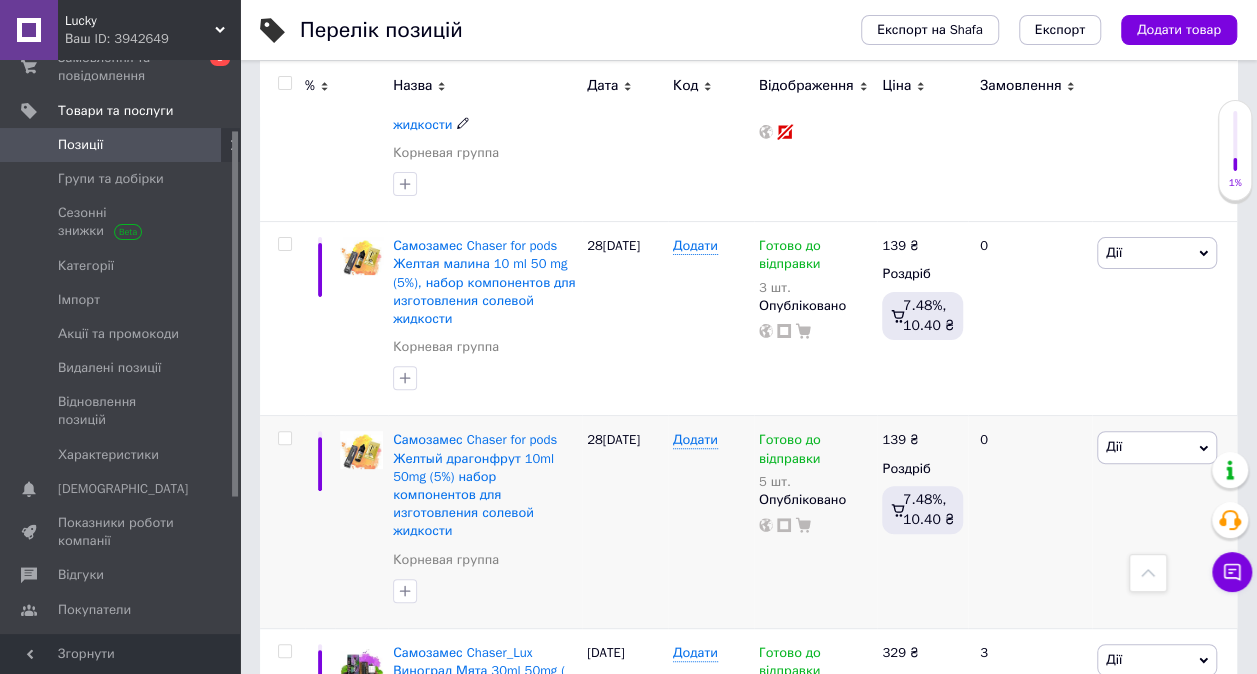 scroll, scrollTop: 4100, scrollLeft: 0, axis: vertical 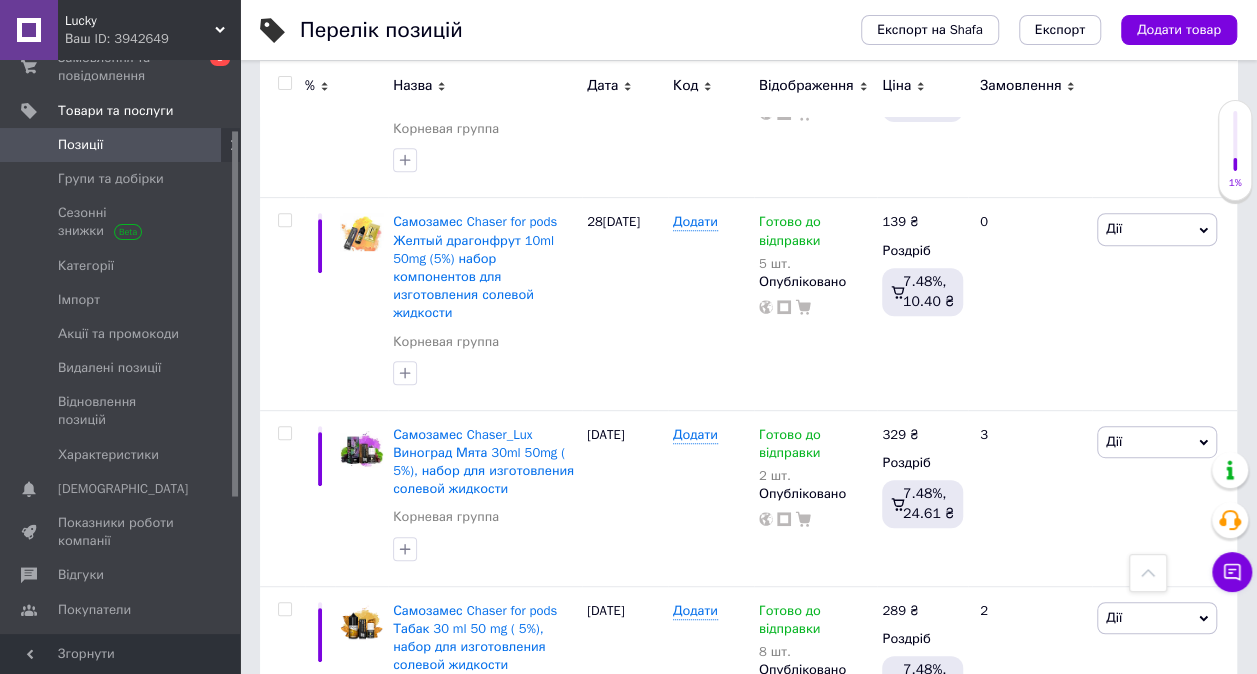 click on "Позиції" at bounding box center (121, 145) 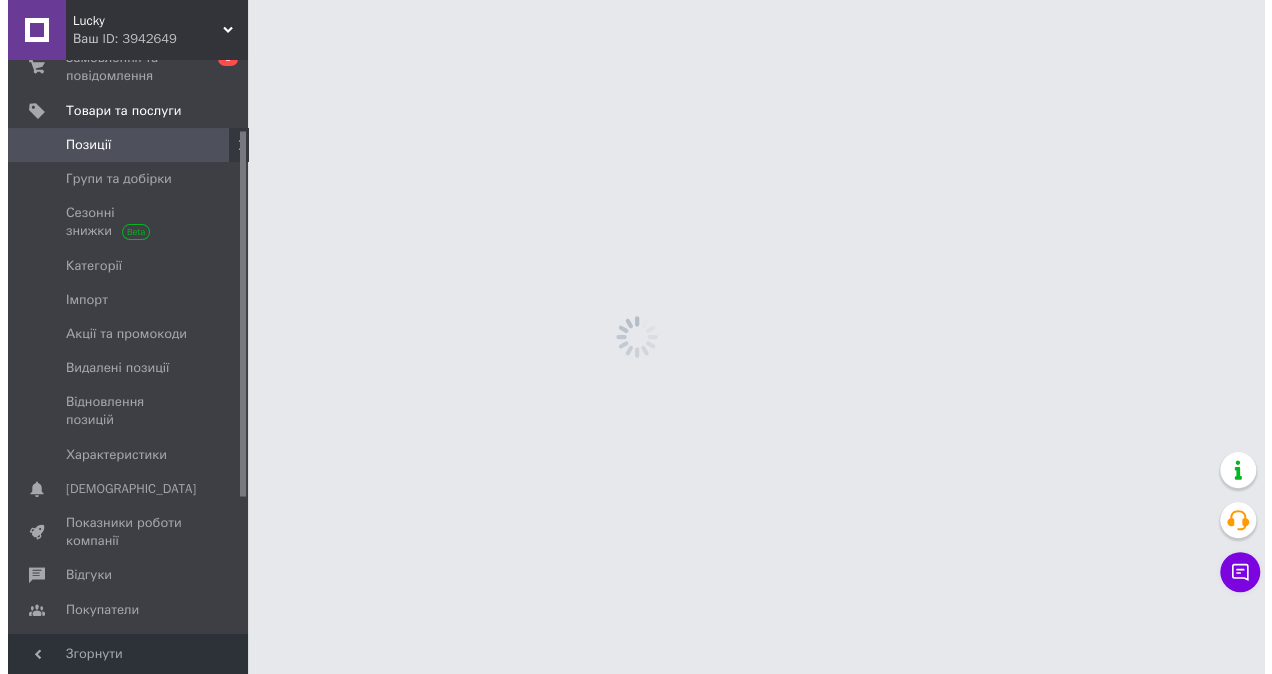 scroll, scrollTop: 0, scrollLeft: 0, axis: both 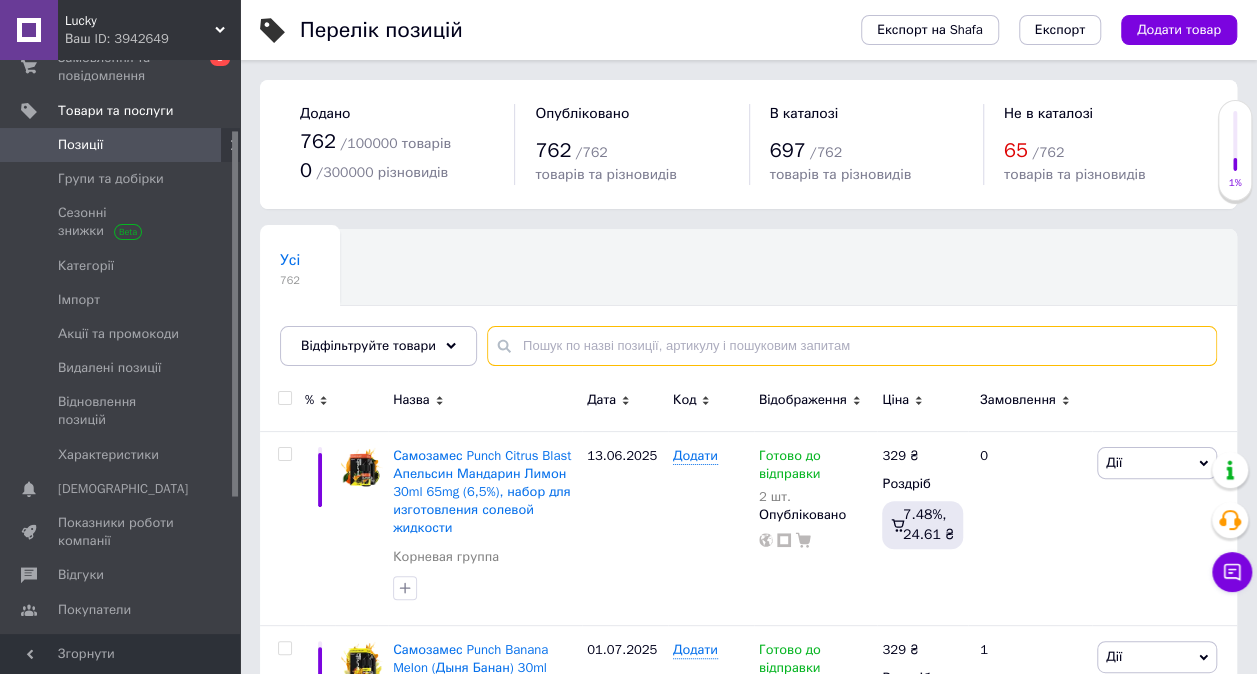 click at bounding box center [852, 346] 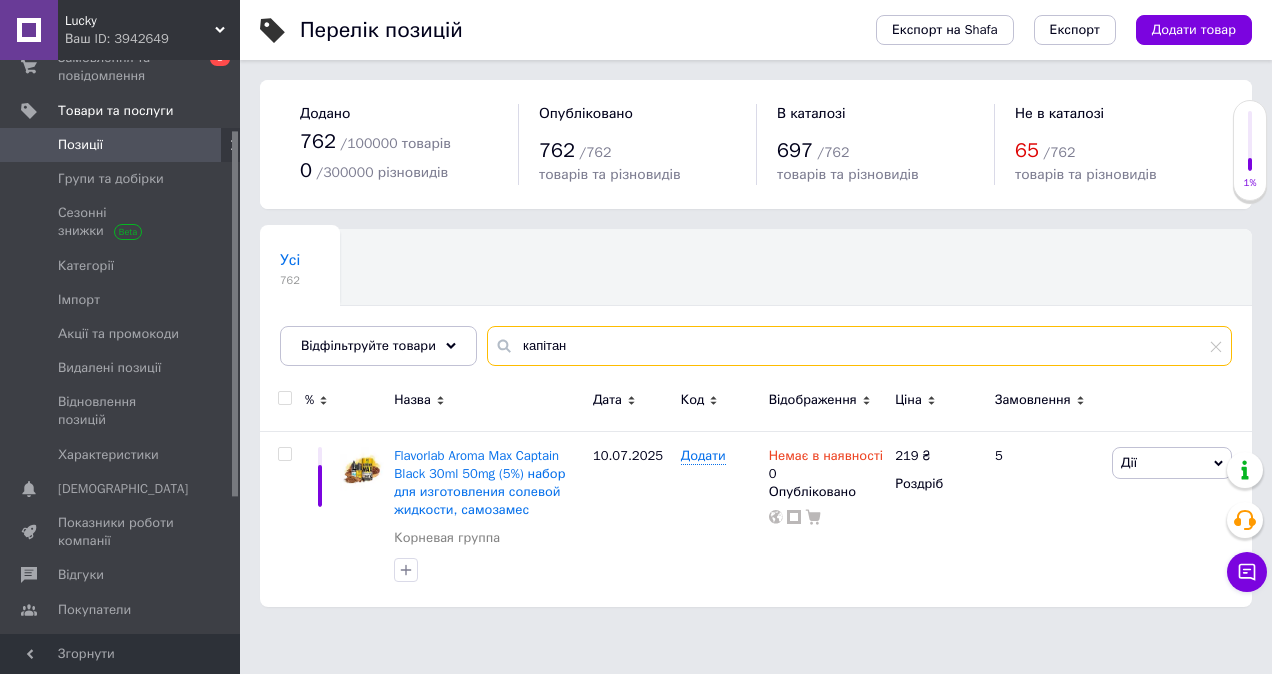 type on "капітан" 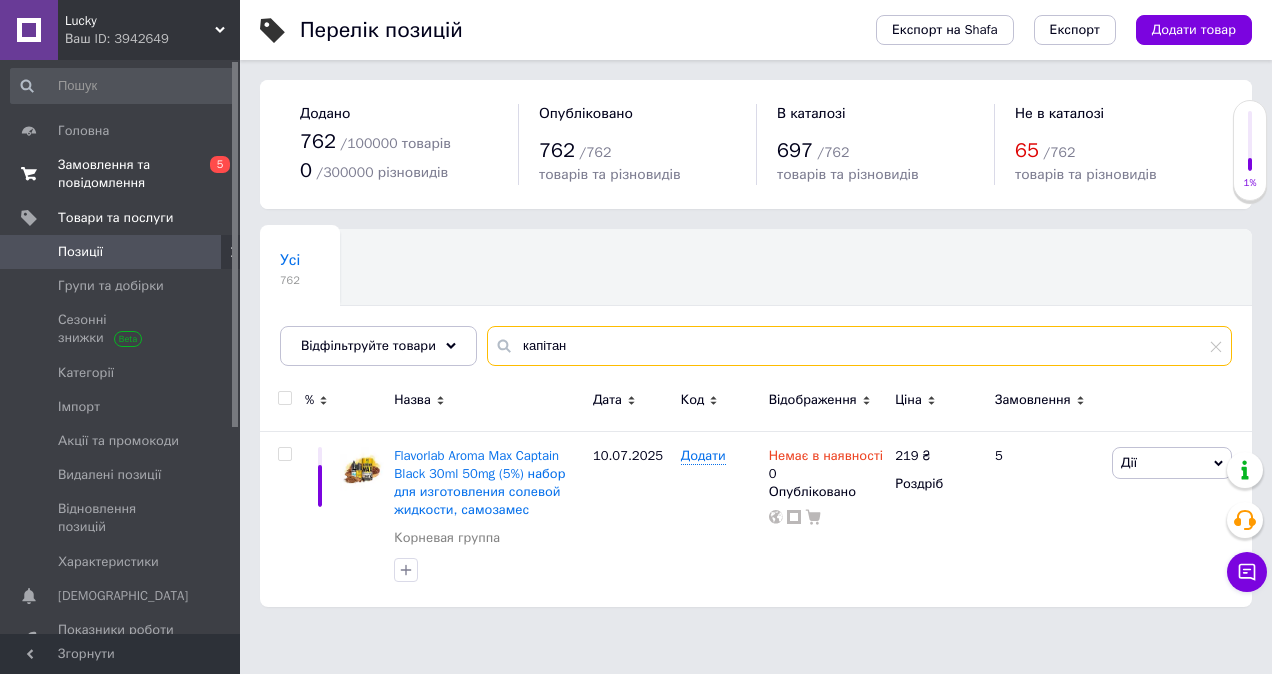 scroll, scrollTop: 0, scrollLeft: 0, axis: both 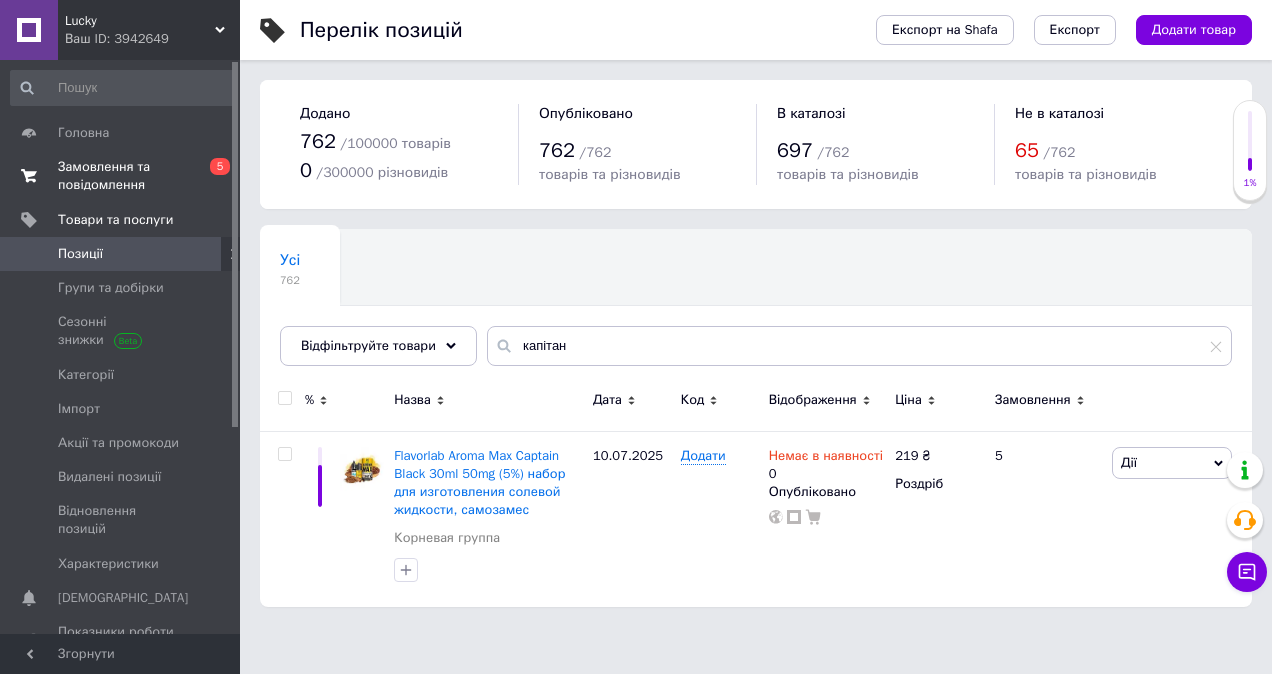 click on "Замовлення та повідомлення" at bounding box center [121, 176] 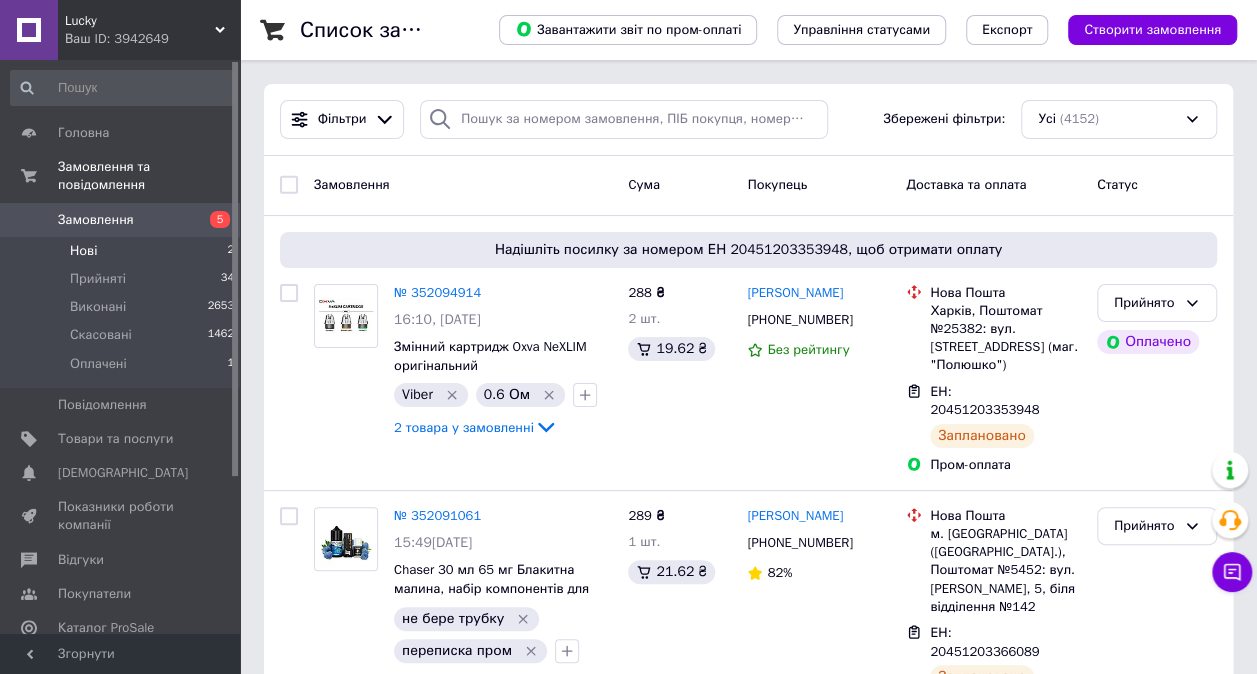 click on "Замовлення 5" at bounding box center (123, 220) 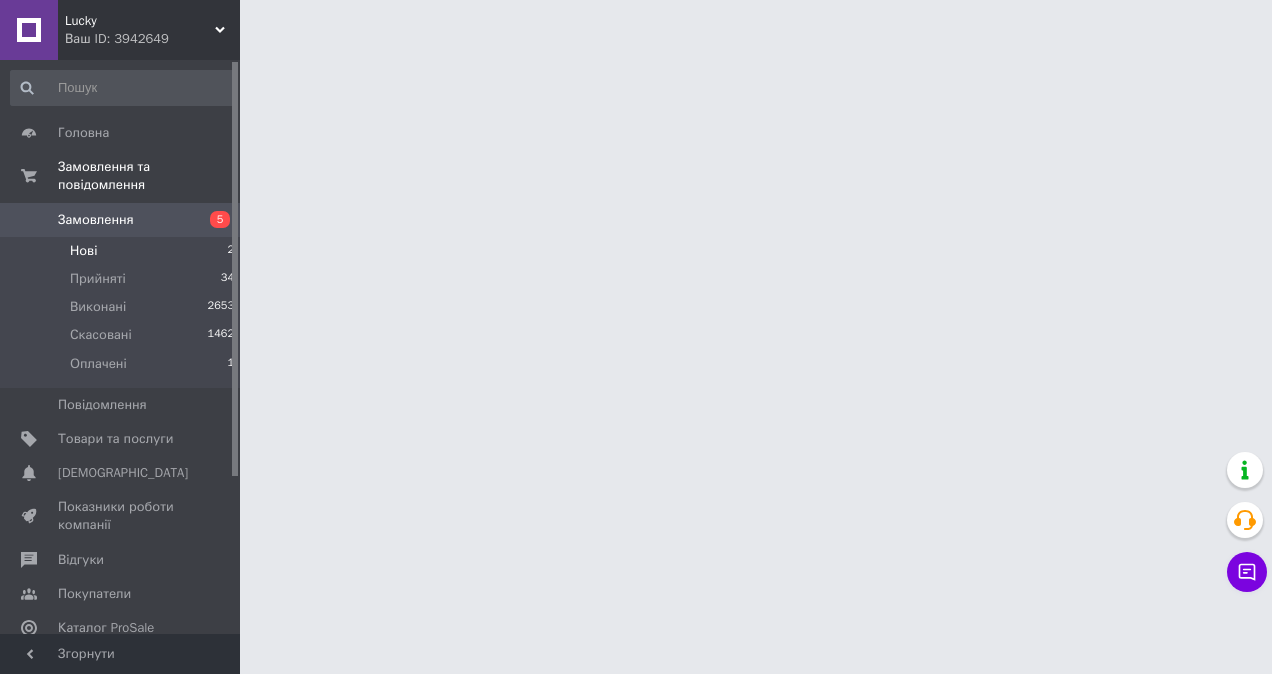click on "Нові 2" at bounding box center (123, 251) 